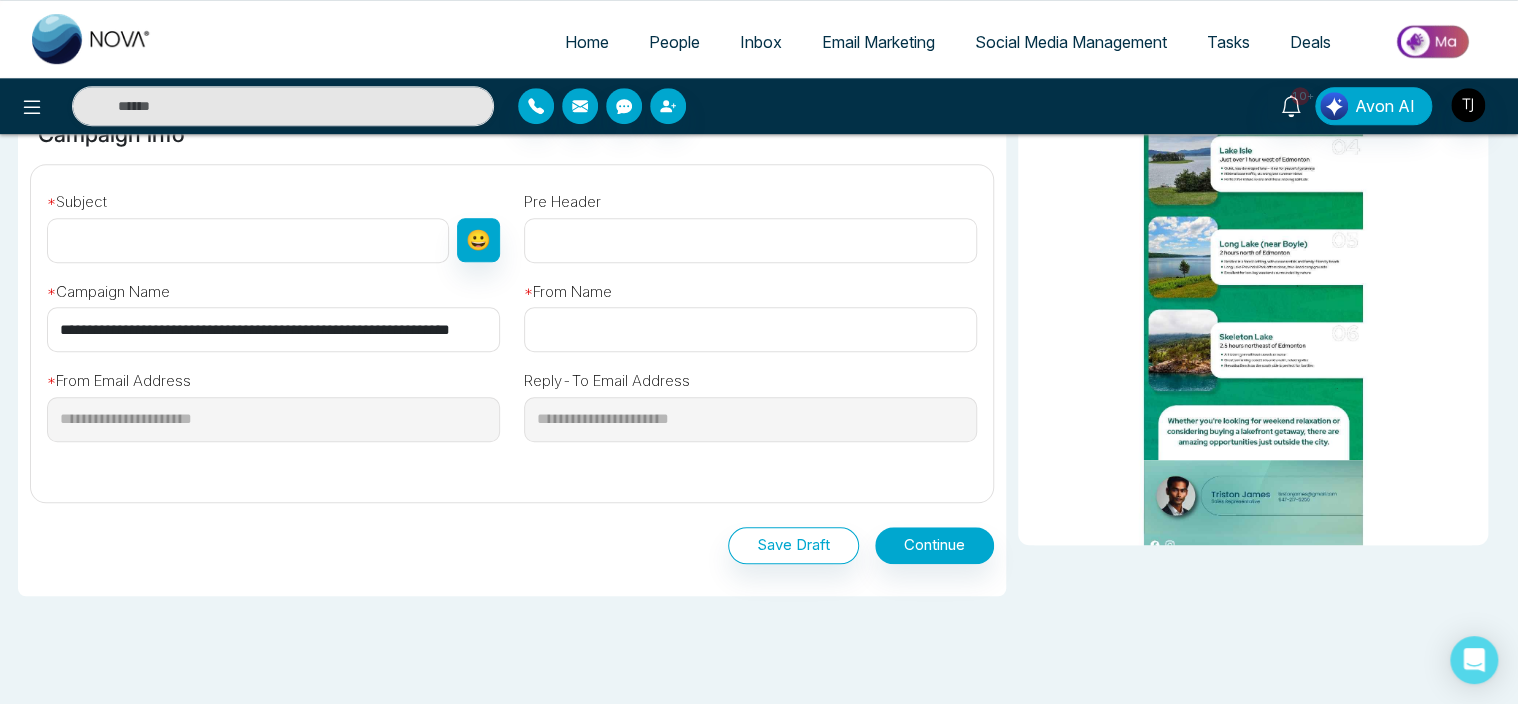 scroll, scrollTop: 684, scrollLeft: 0, axis: vertical 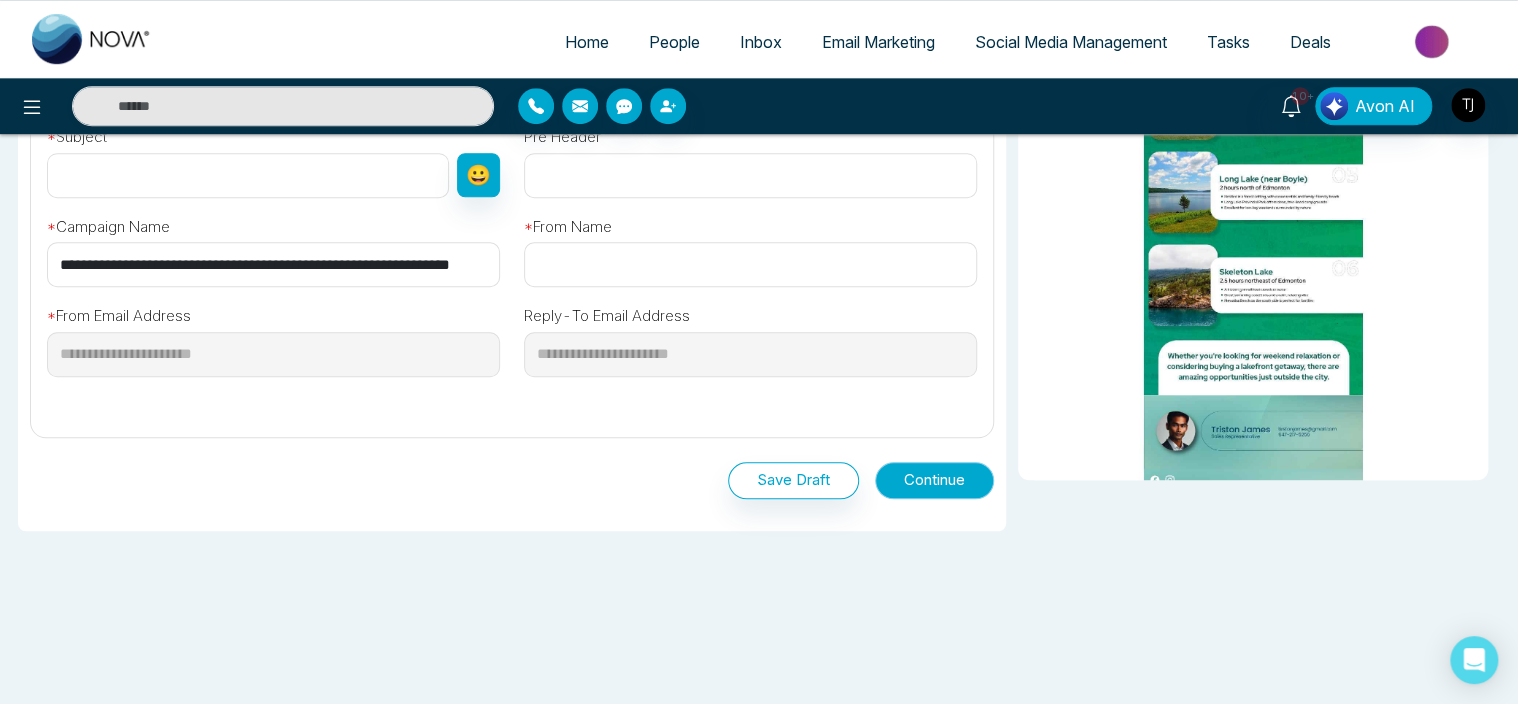 click on "Continue" at bounding box center [934, 480] 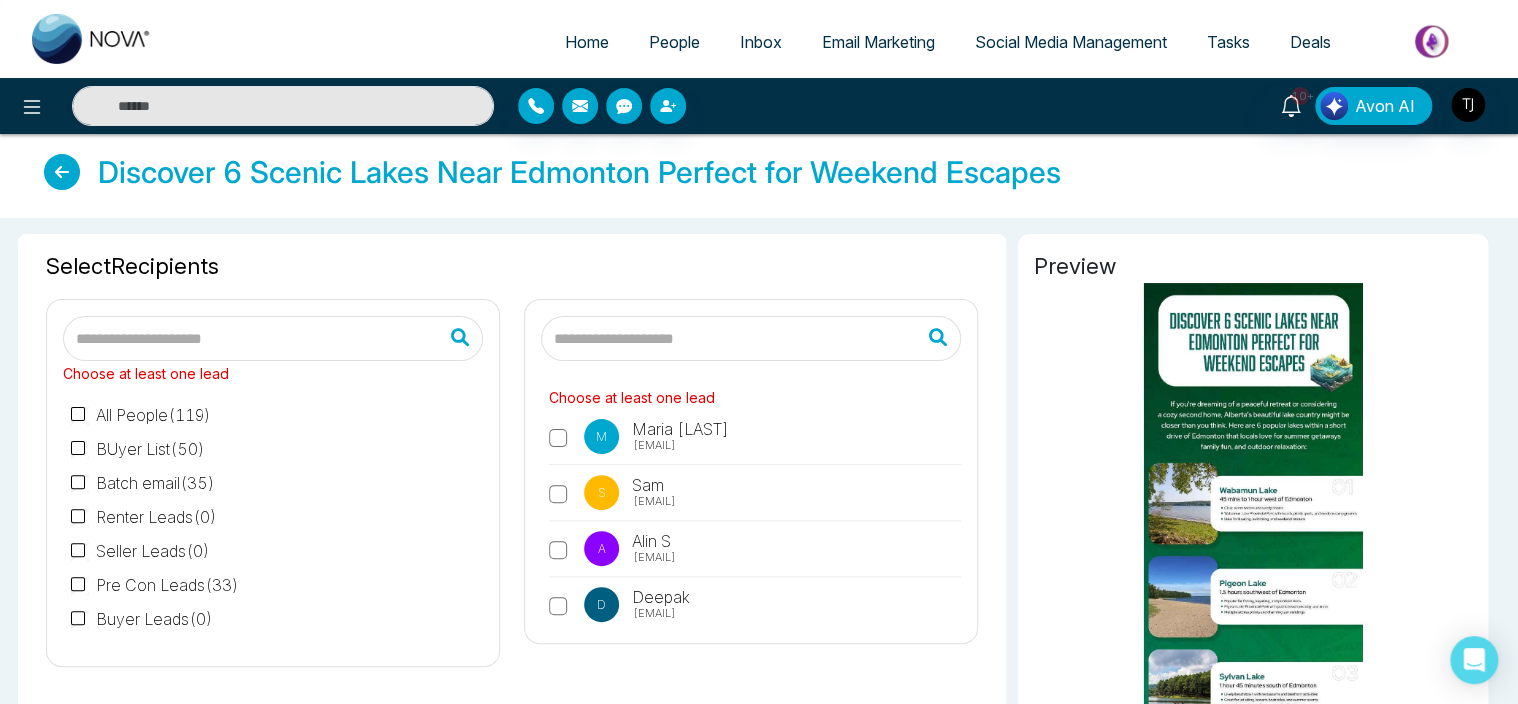 scroll, scrollTop: 0, scrollLeft: 0, axis: both 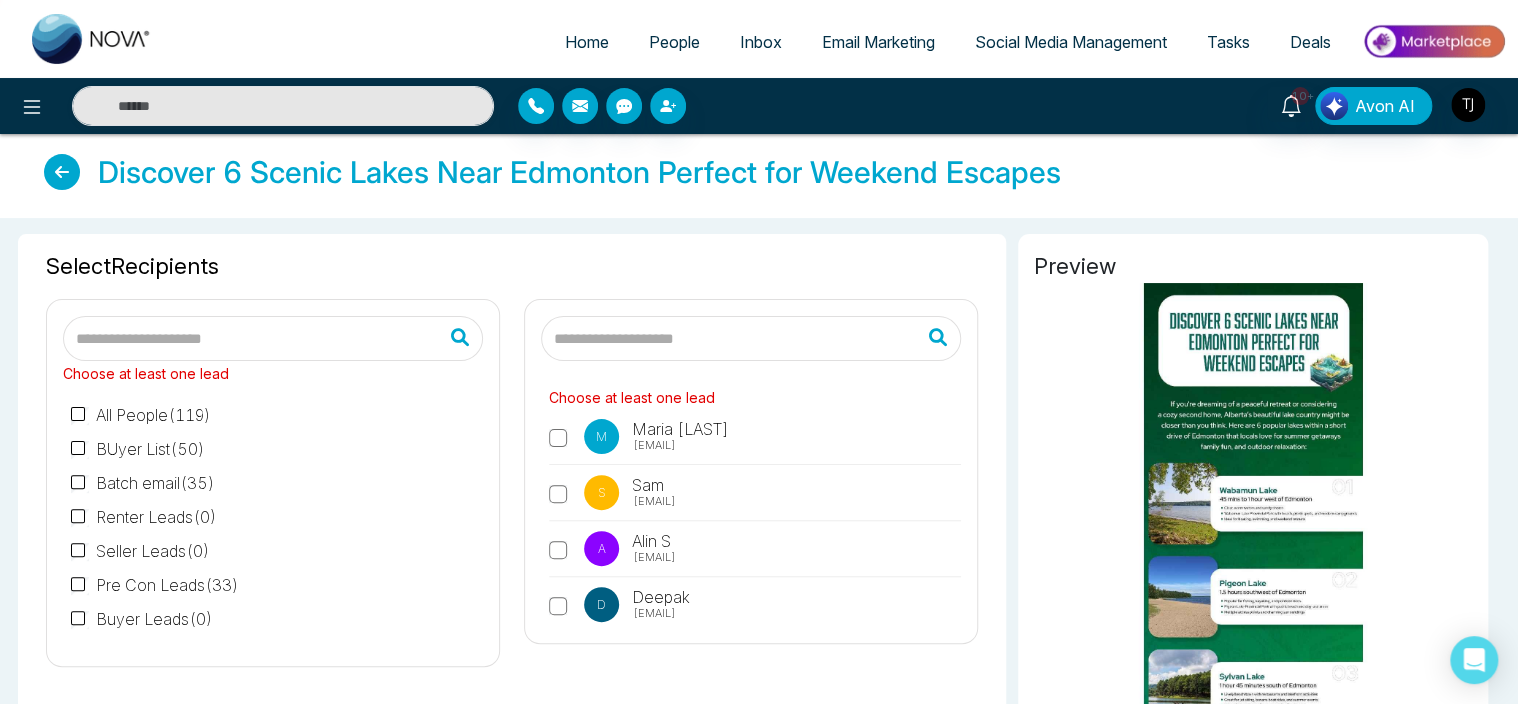 click on "Choose at least one lead M [FIRST] [LAST] [EMAIL] S [FIRST] [EMAIL] A [FIRST] [LAST] [EMAIL] D [FIRST] [EMAIL] I [FIRST] [LAST] [EMAIL] A [FIRST] [LAST] [EMAIL] M [FIRST] [LAST] [EMAIL] S [FIRST] [LAST] [EMAIL] S [FIRST] [LAST] [EMAIL] S [FIRST] [LAST] [EMAIL] S [FIRST] [LAST] [EMAIL] V [FIRST] [LAST] [EMAIL] V [FIRST] [LAST] [EMAIL] M [FIRST] [LAST] [EMAIL] A [FIRST] [LAST] [EMAIL] R [FIRST] [LAST] [EMAIL] R [FIRST] [LAST] [EMAIL] R [FIRST] [LAST] [EMAIL] M [FIRST] [LAST] [EMAIL] S [FIRST] [LAST] [EMAIL]" at bounding box center (751, 502) 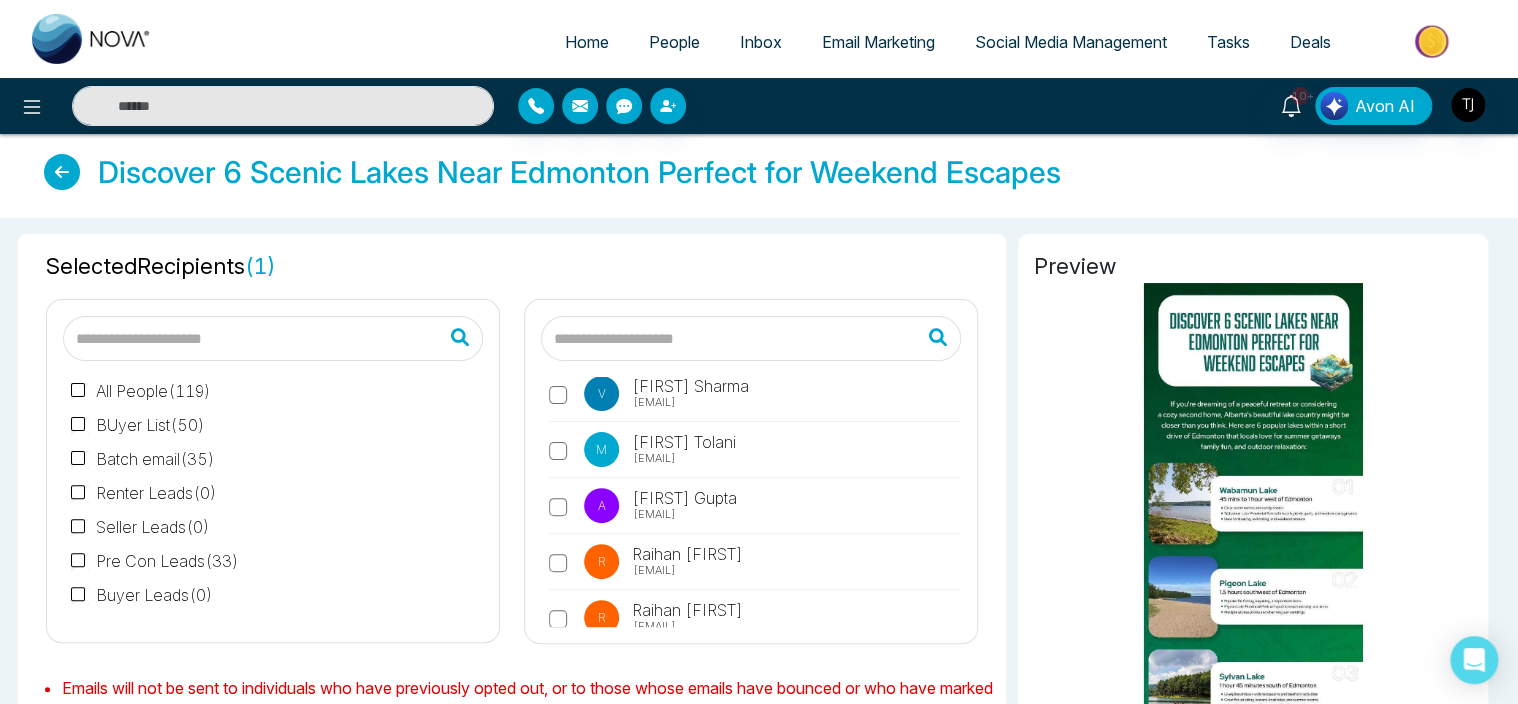 scroll, scrollTop: 700, scrollLeft: 0, axis: vertical 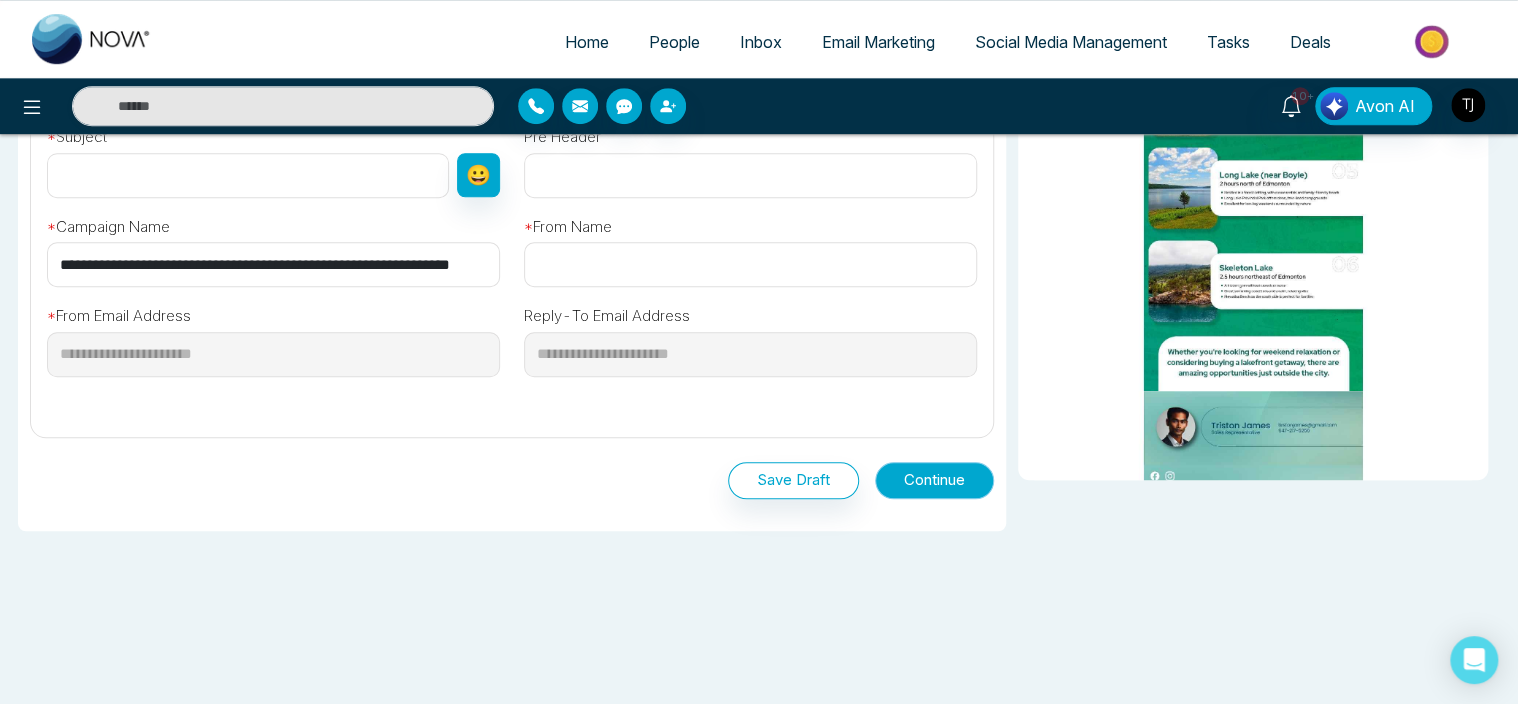 click on "Continue" at bounding box center (934, 480) 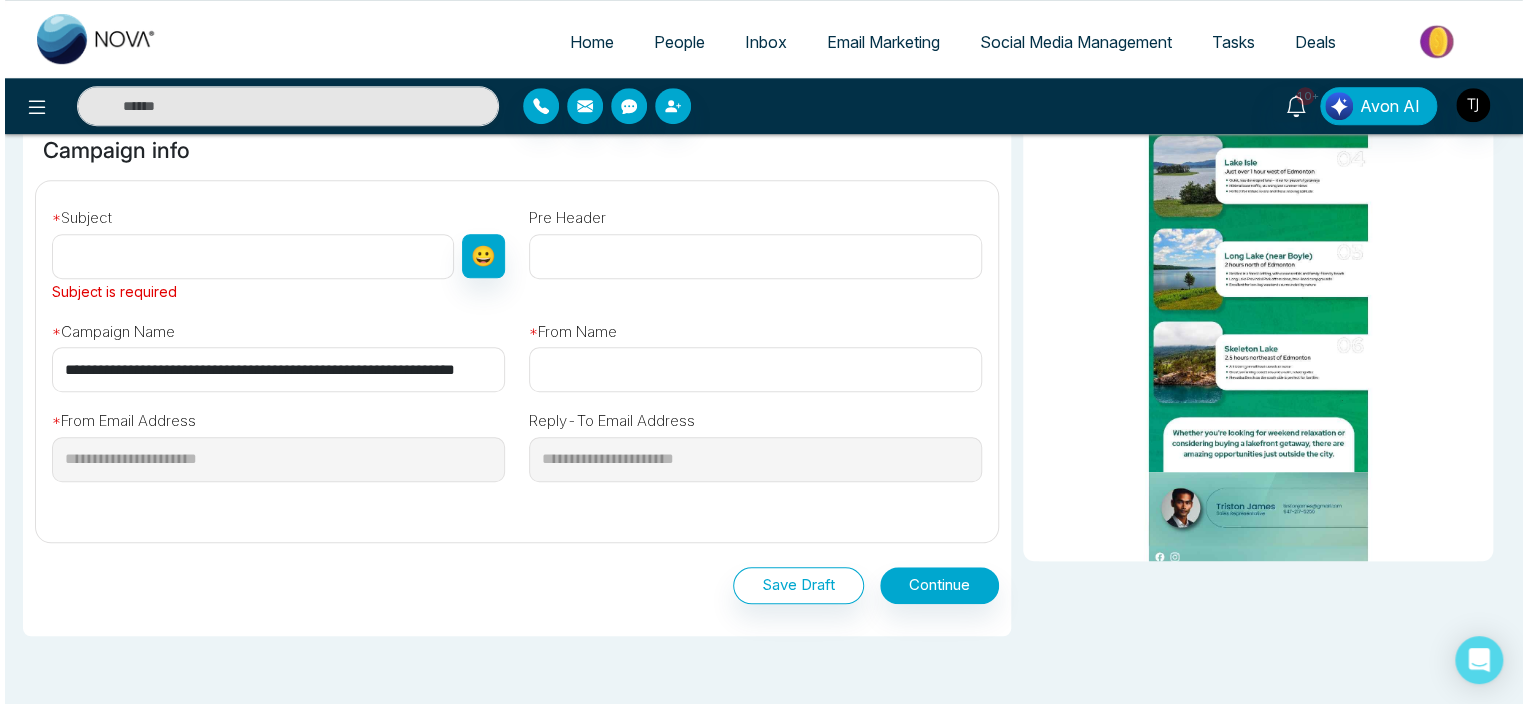scroll, scrollTop: 600, scrollLeft: 0, axis: vertical 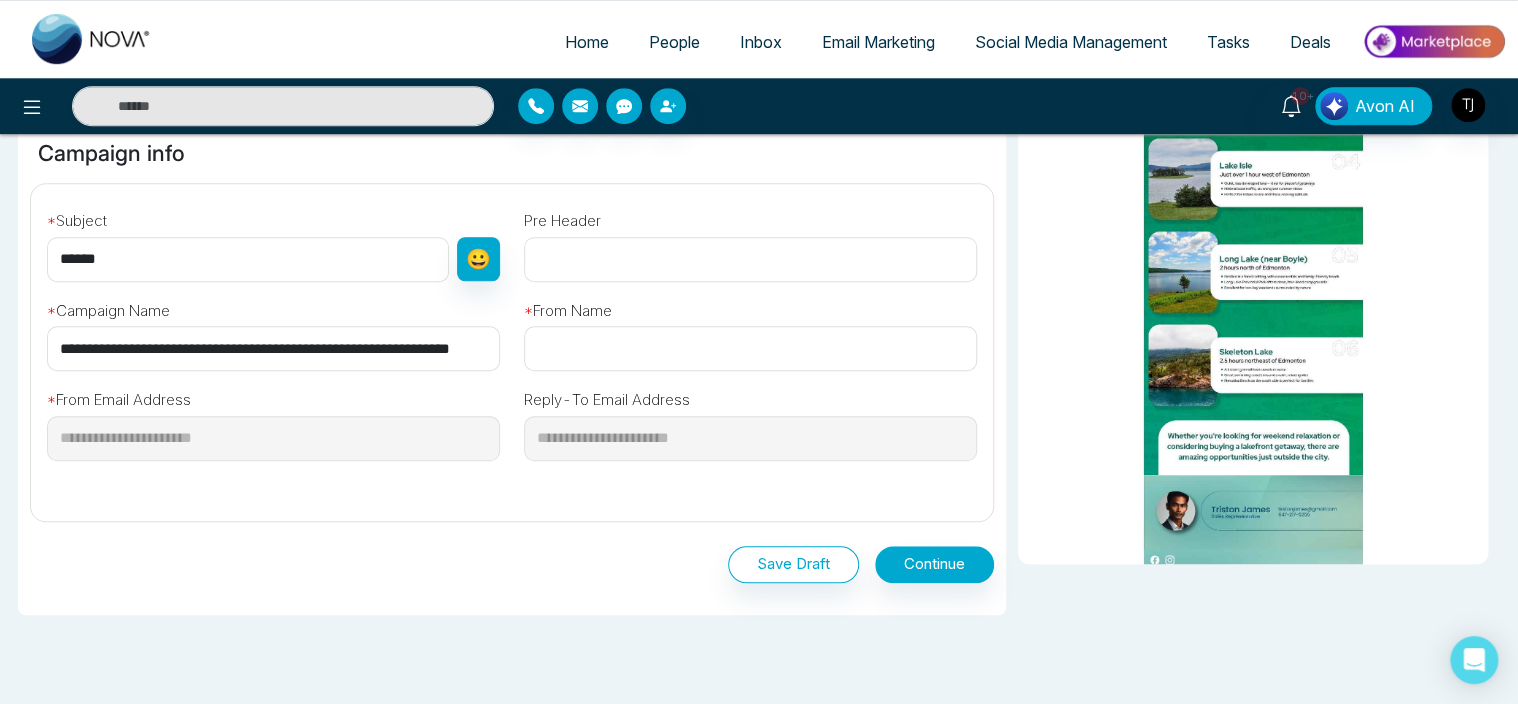 type on "******" 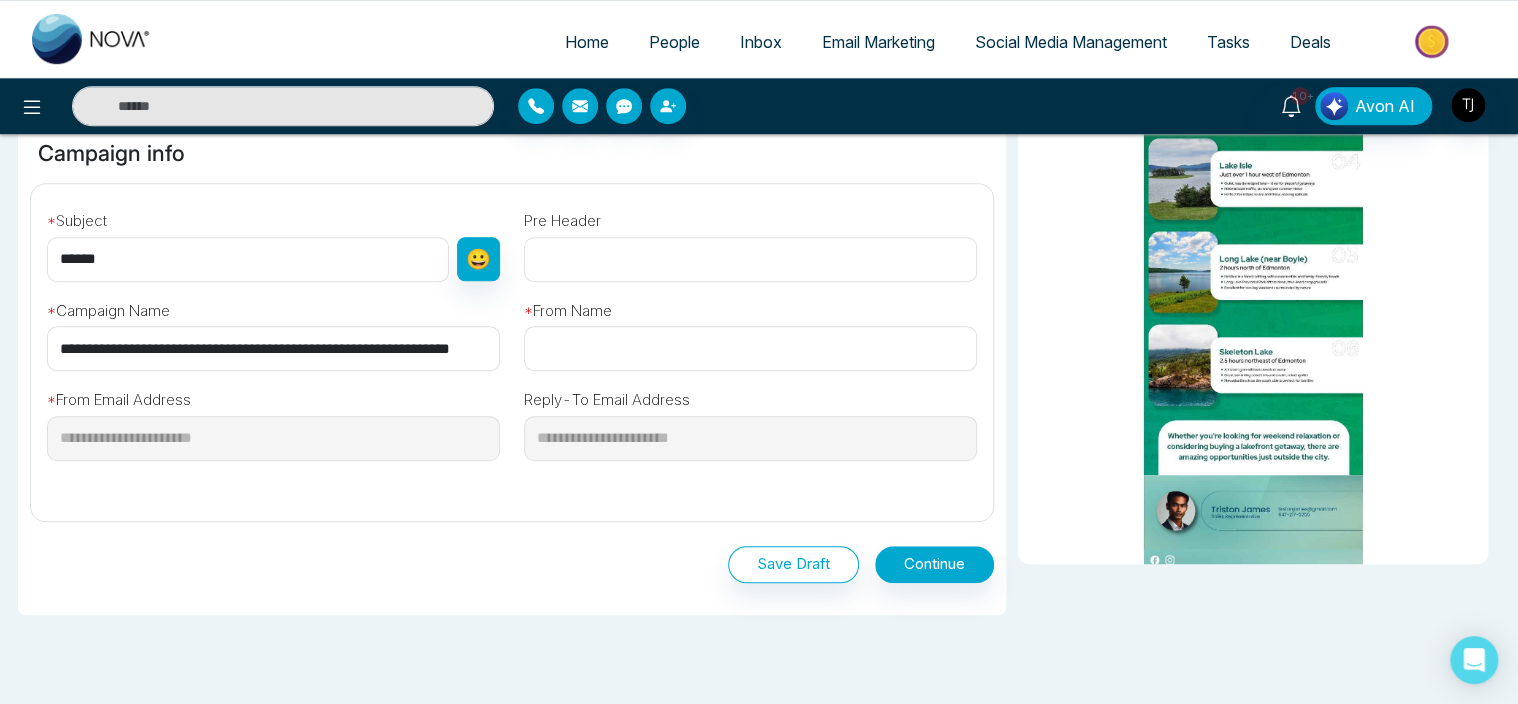 click at bounding box center (750, 348) 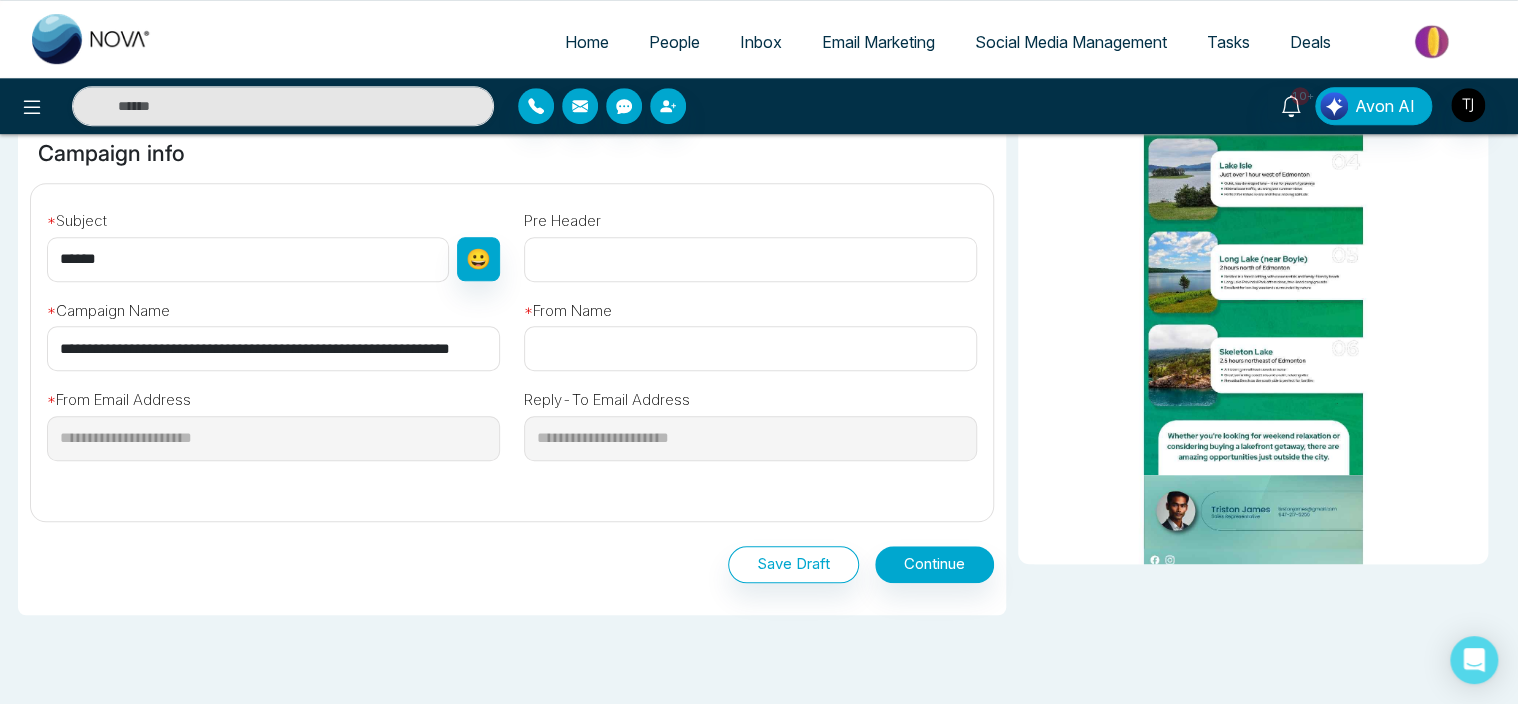 type on "**" 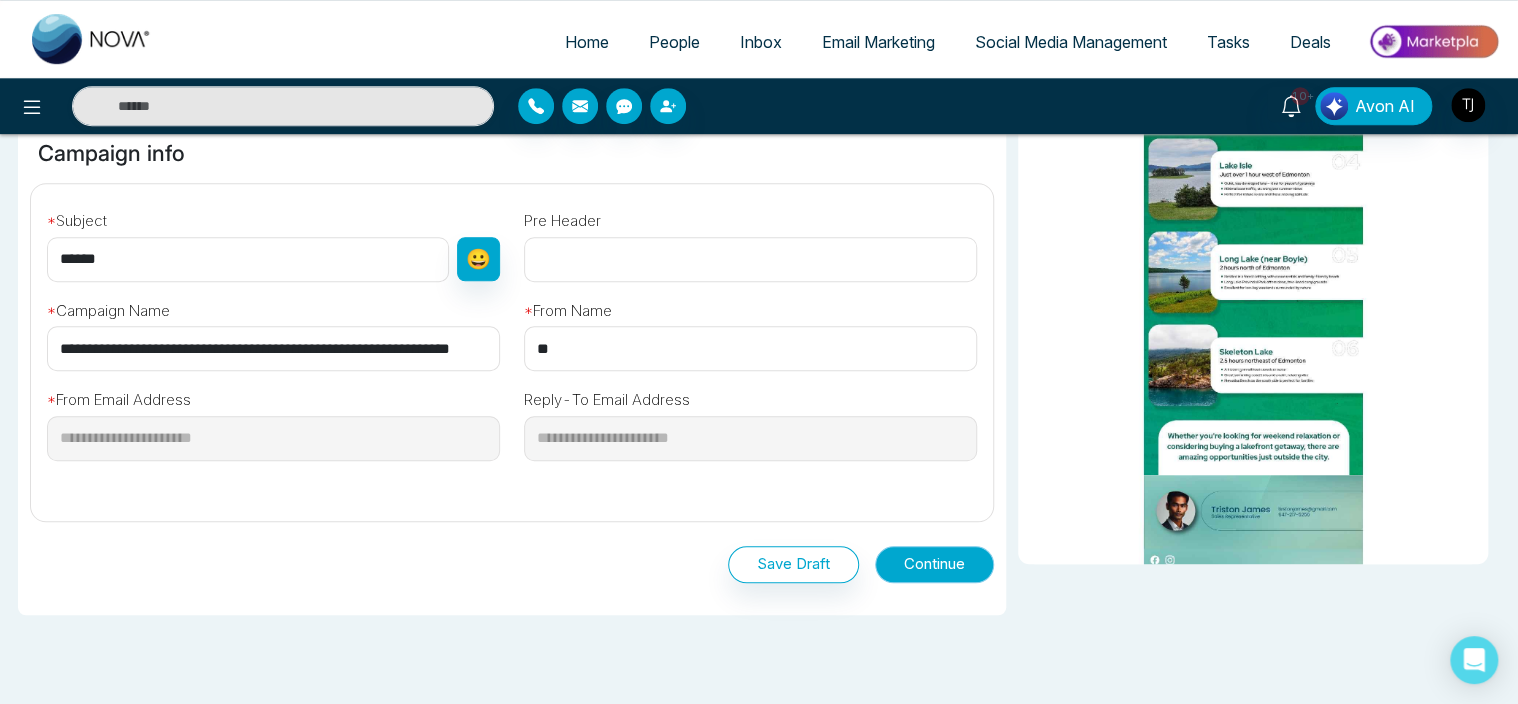 click on "Continue" at bounding box center (934, 564) 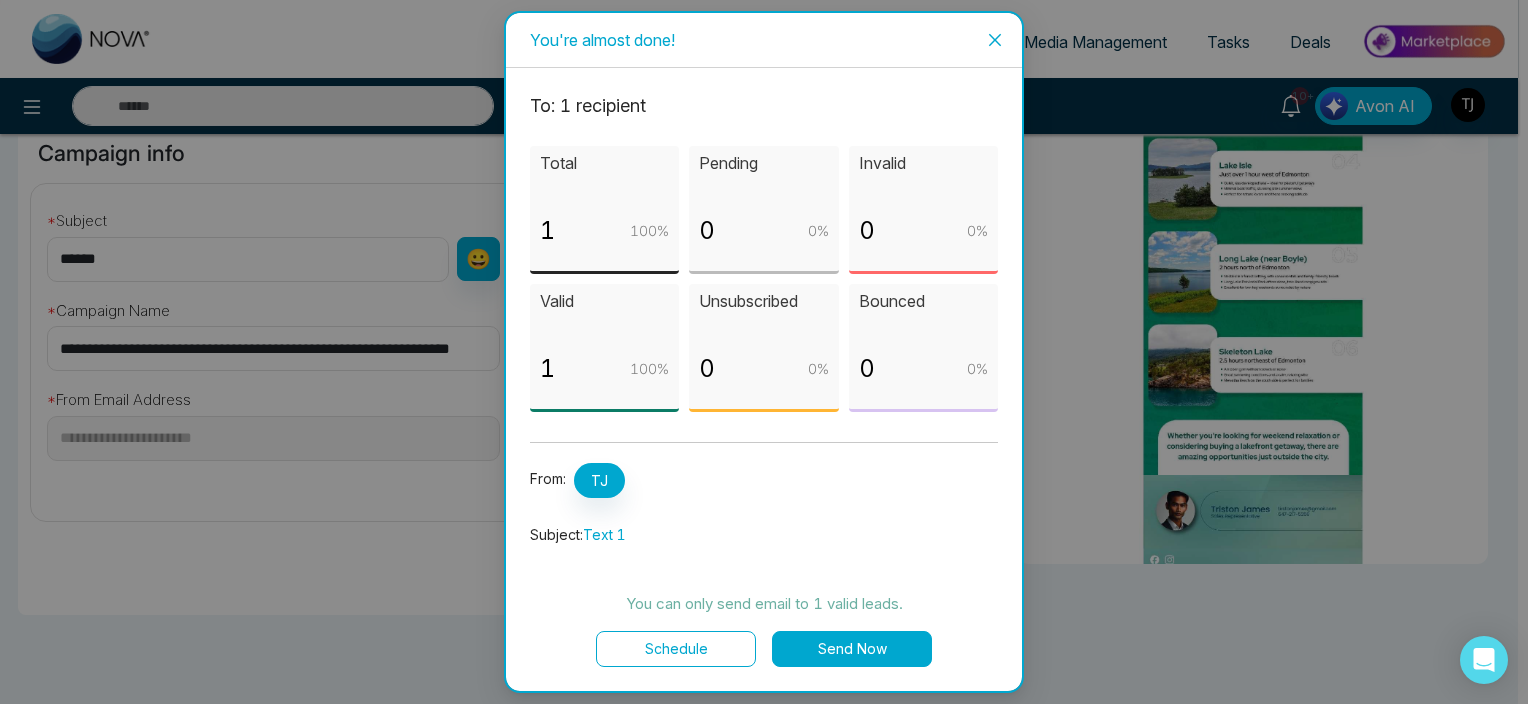 click on "Schedule" at bounding box center [676, 649] 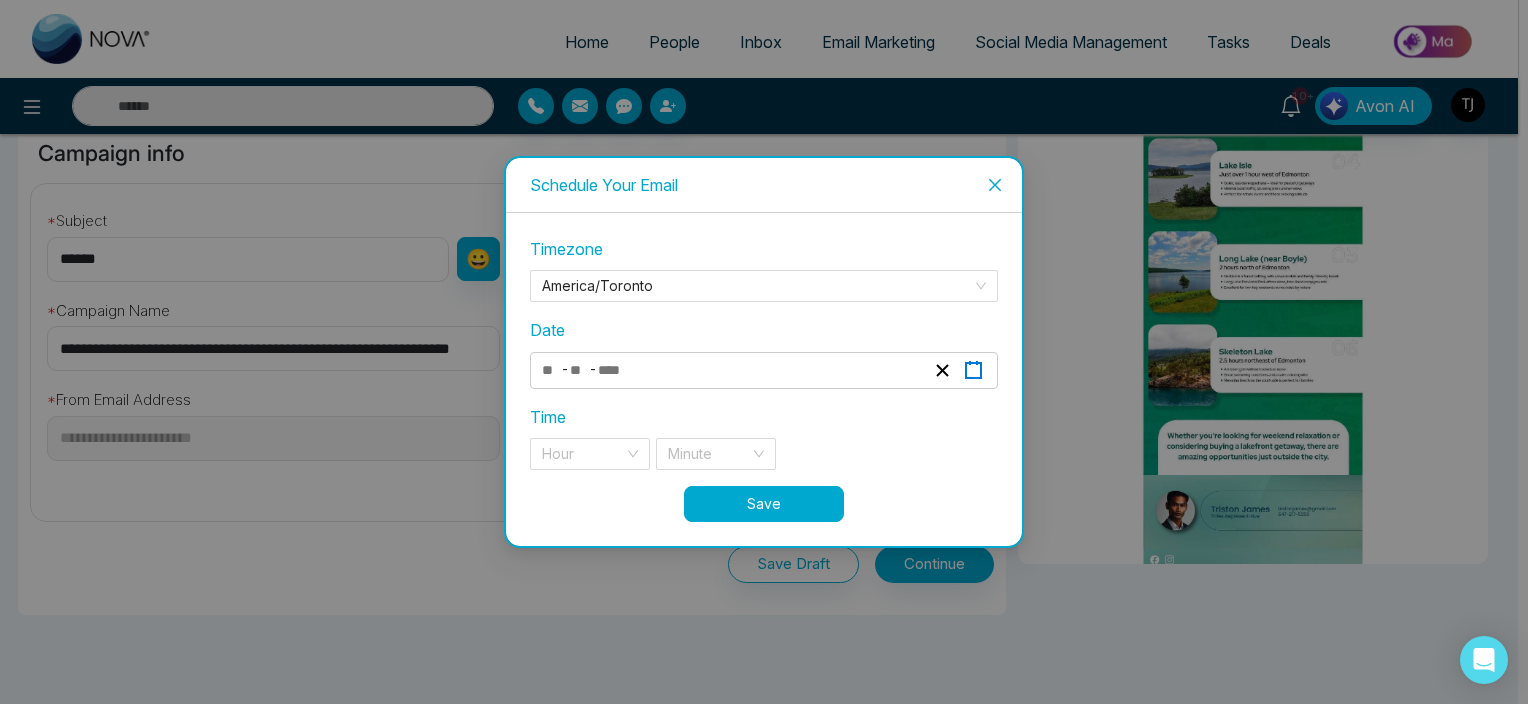 click 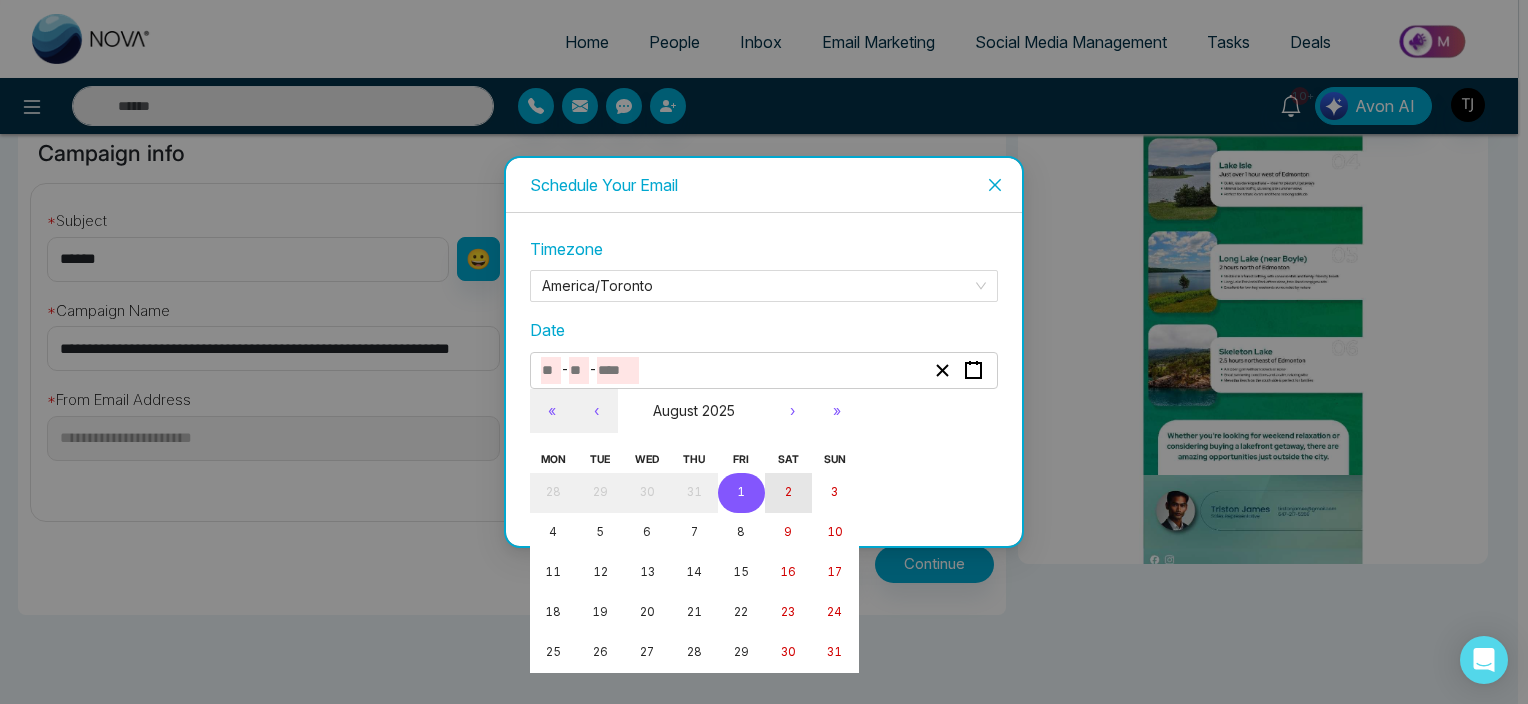 click on "2" at bounding box center (788, 492) 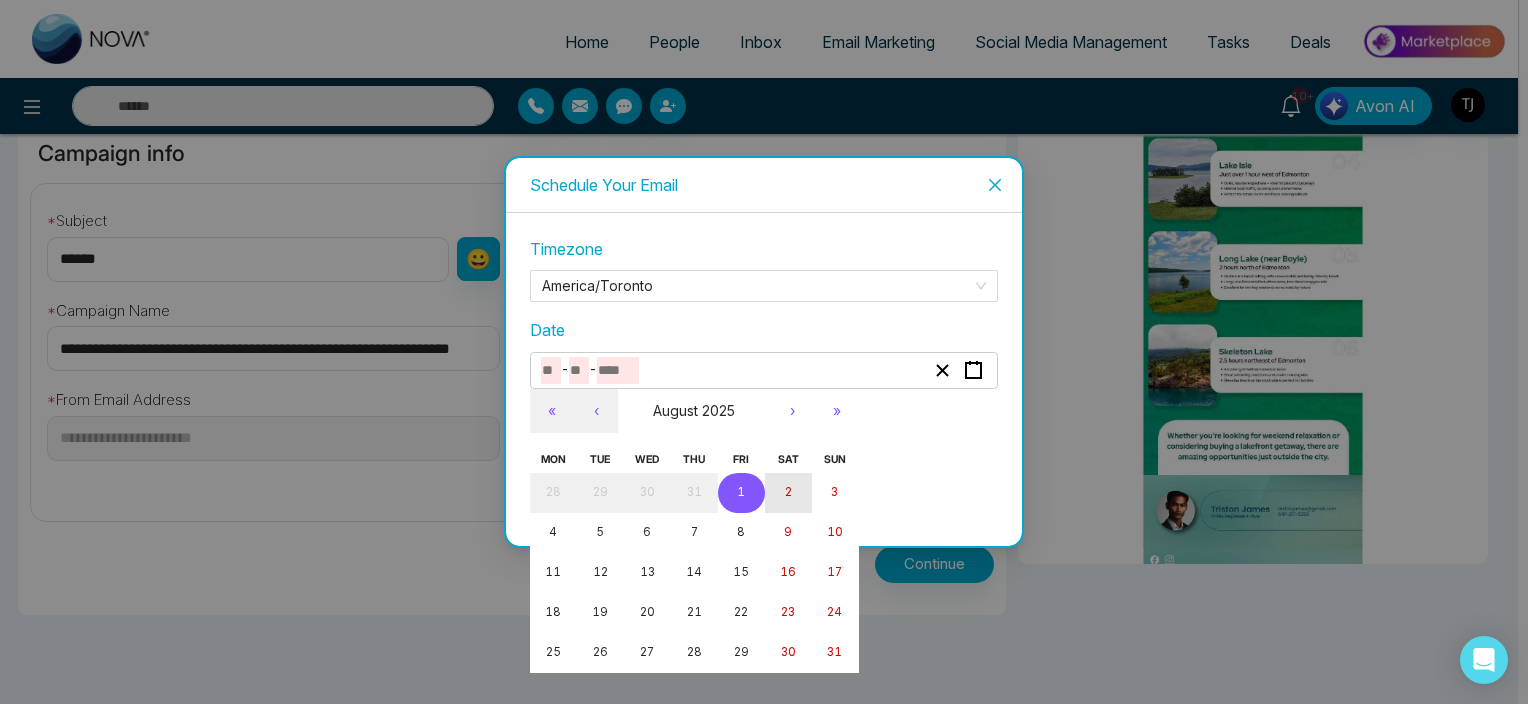type on "*" 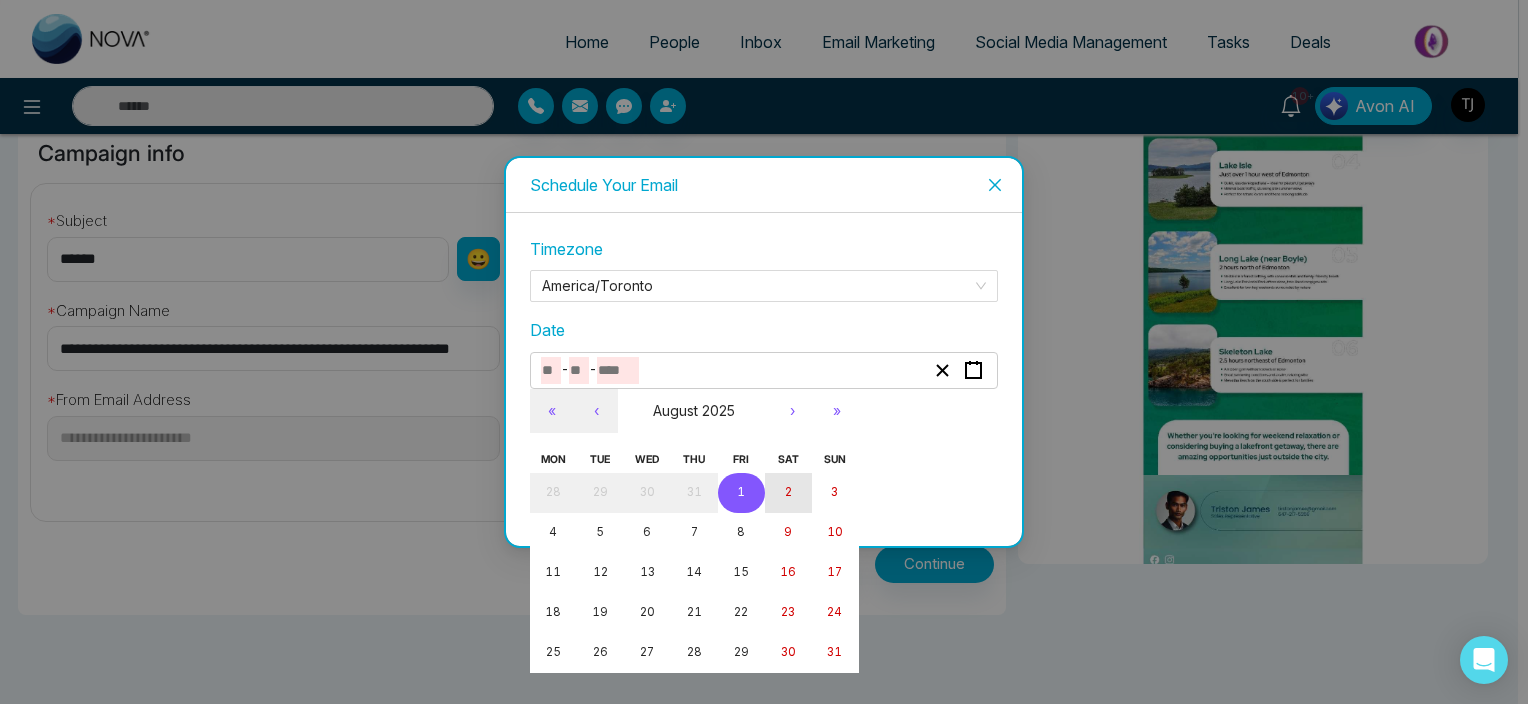 type on "*" 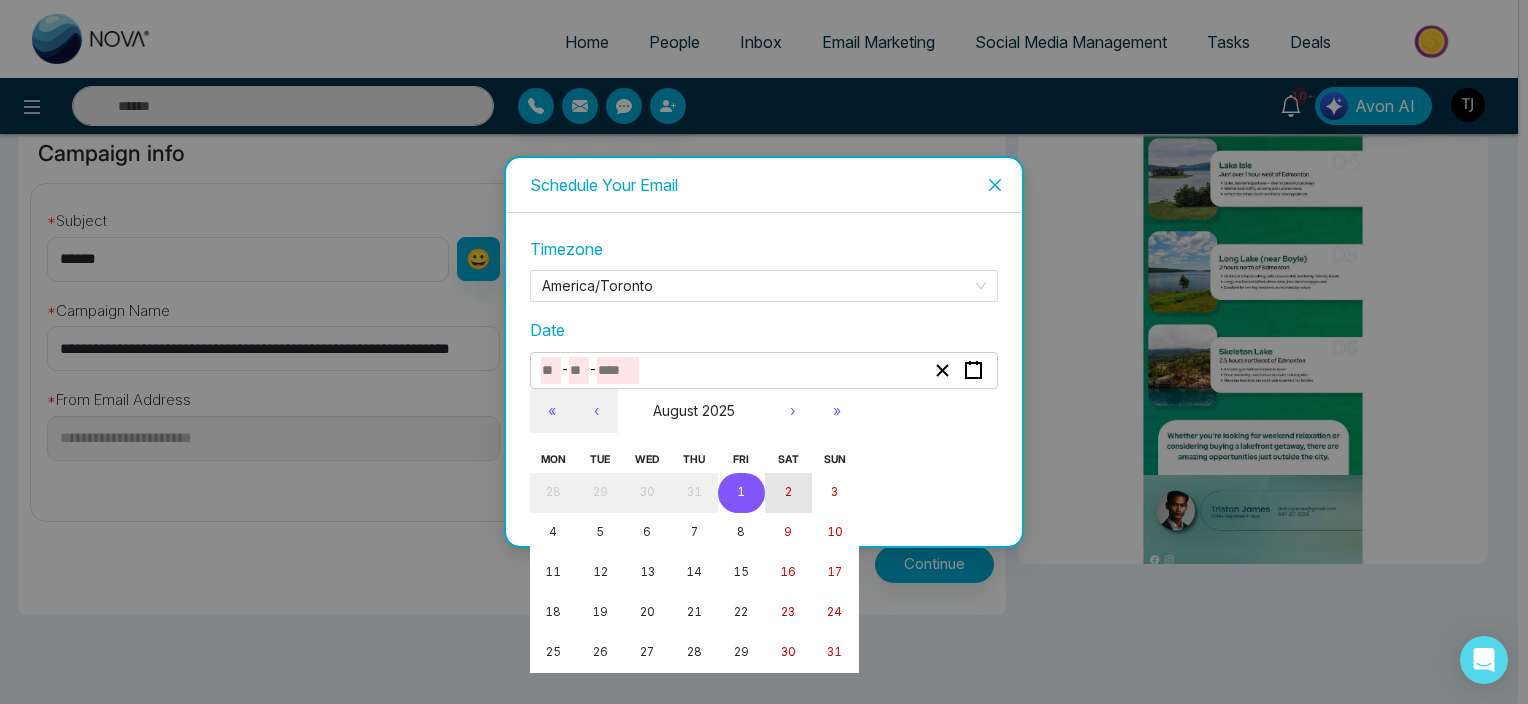 type on "****" 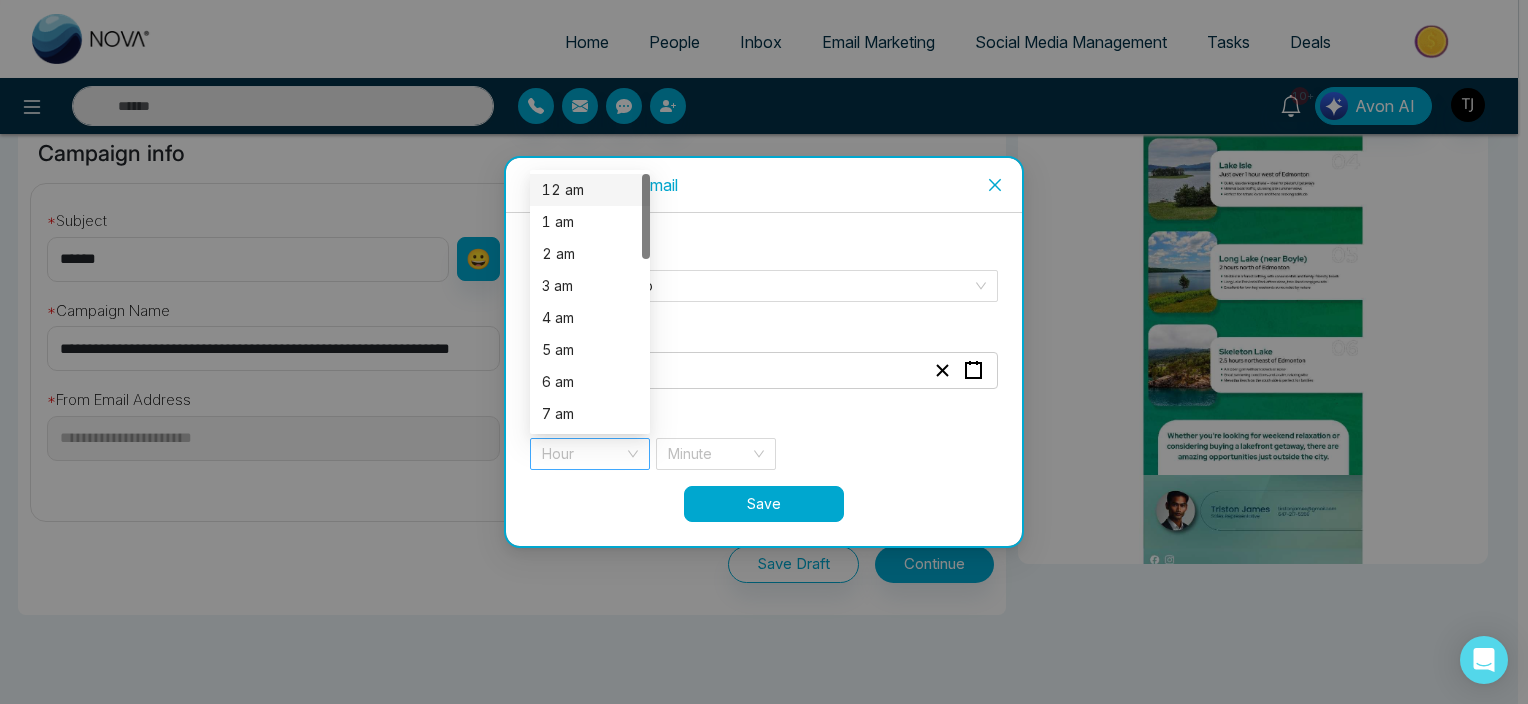 click on "Hour" at bounding box center [590, 454] 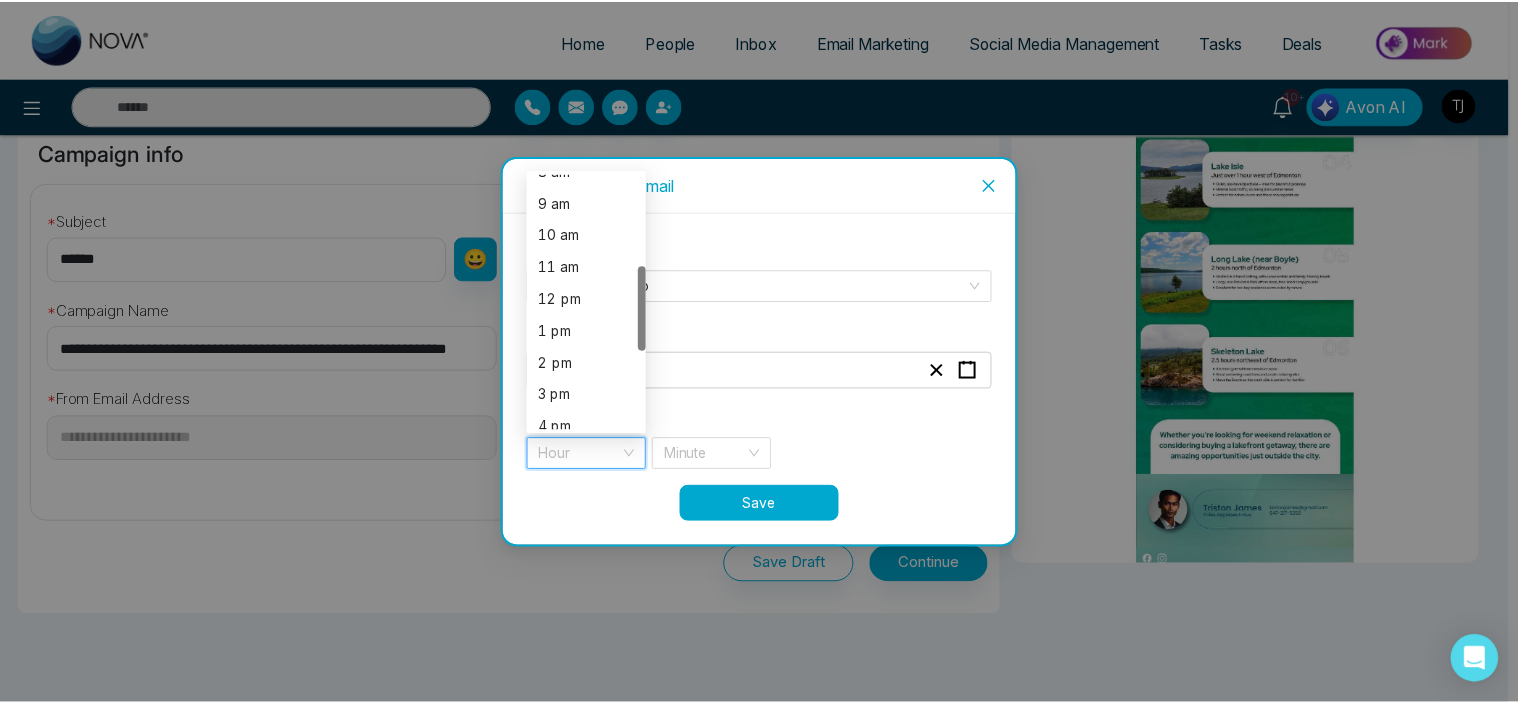 scroll, scrollTop: 277, scrollLeft: 0, axis: vertical 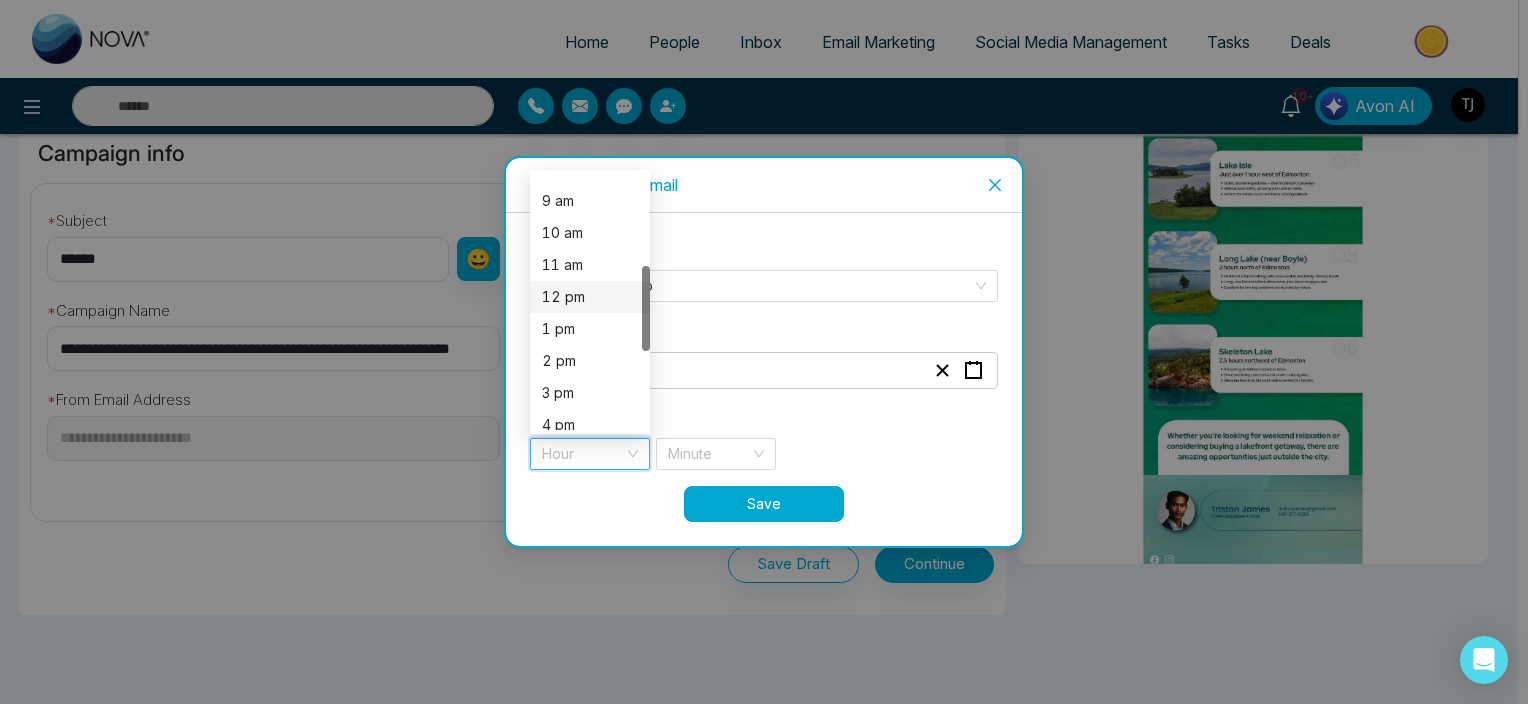 click on "12 pm" at bounding box center [590, 297] 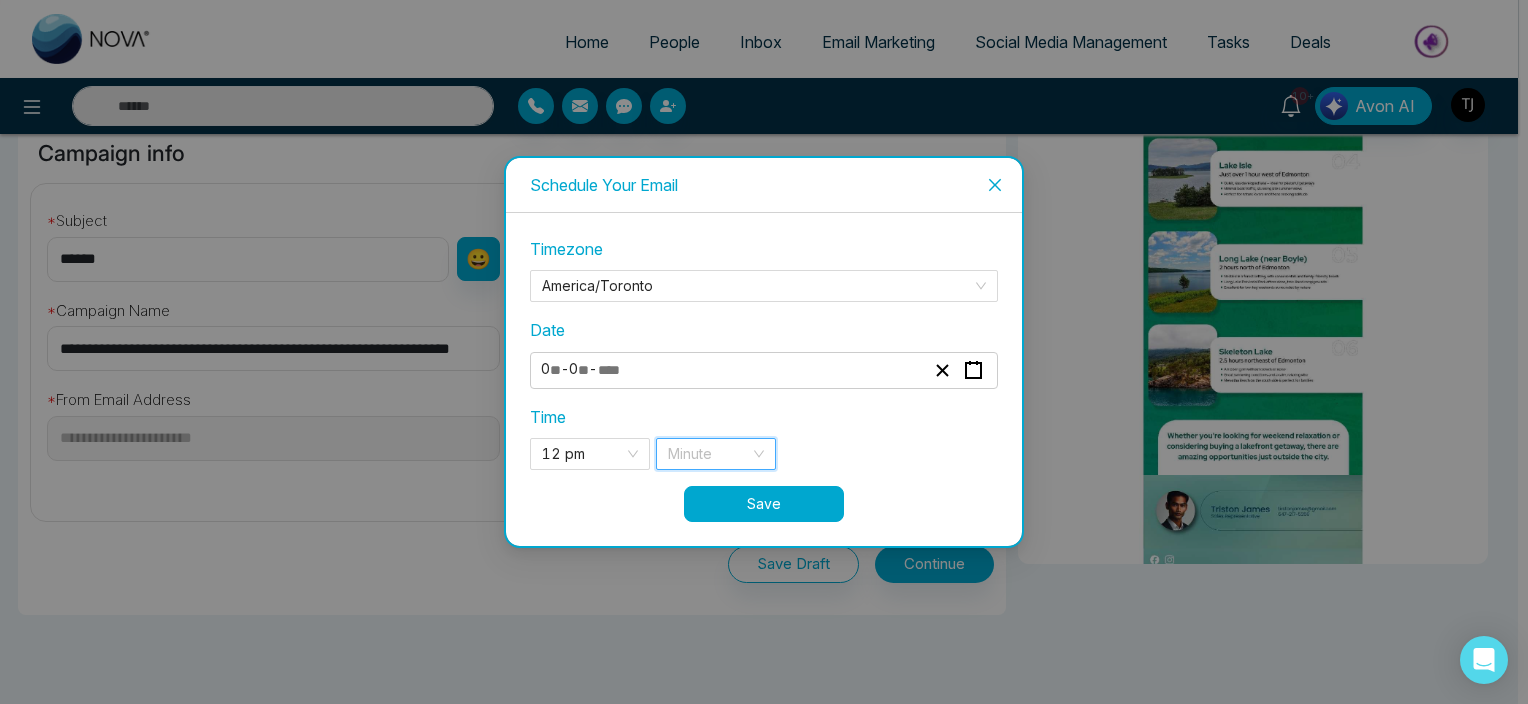 click at bounding box center [709, 454] 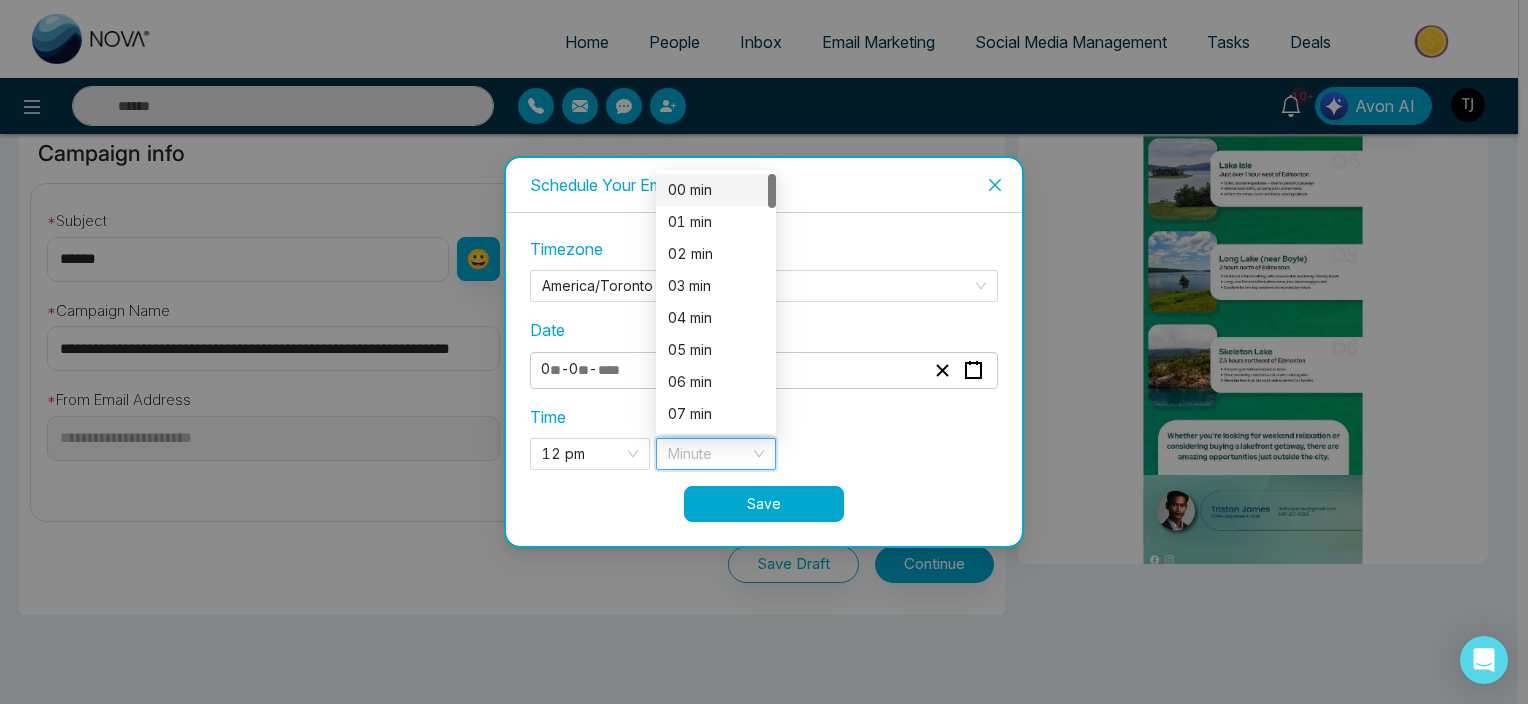 click on "00 min" at bounding box center [716, 190] 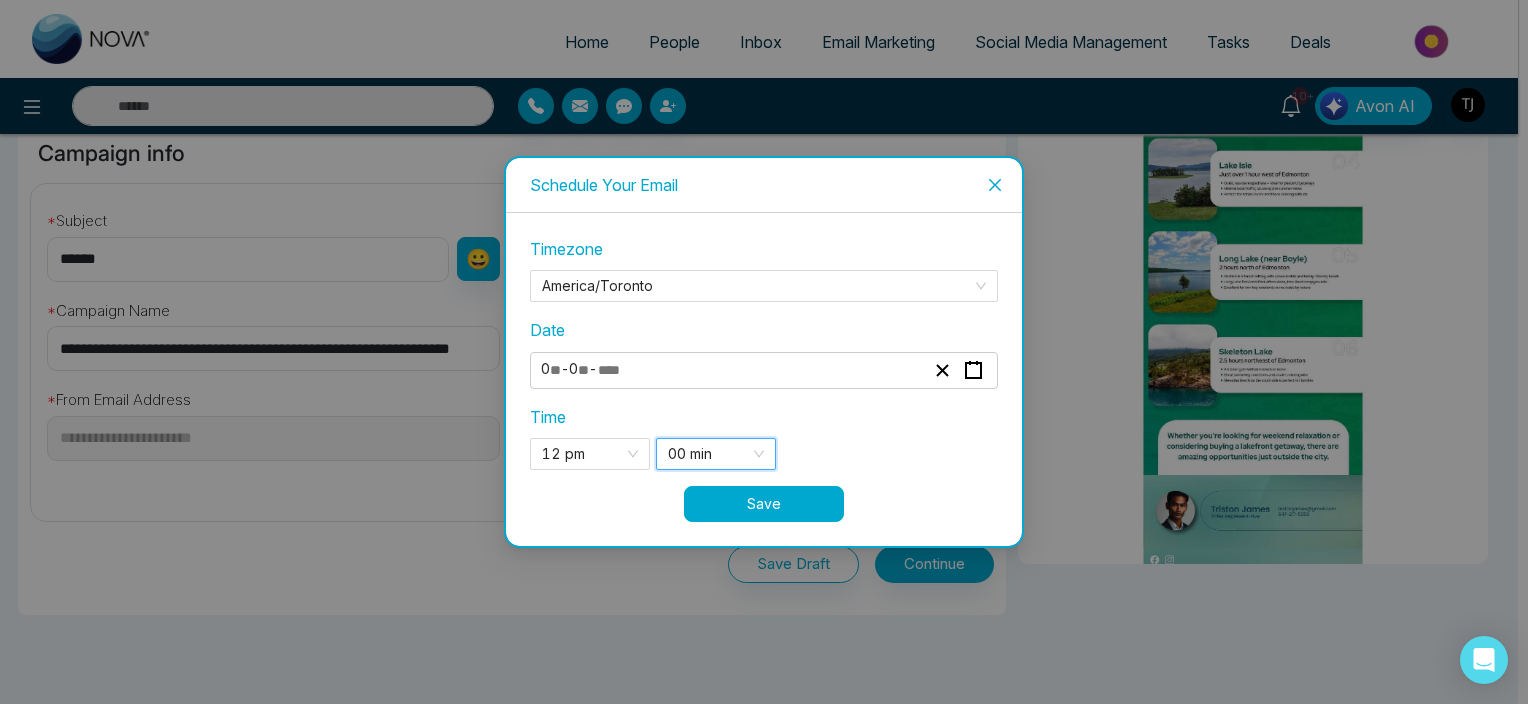 type 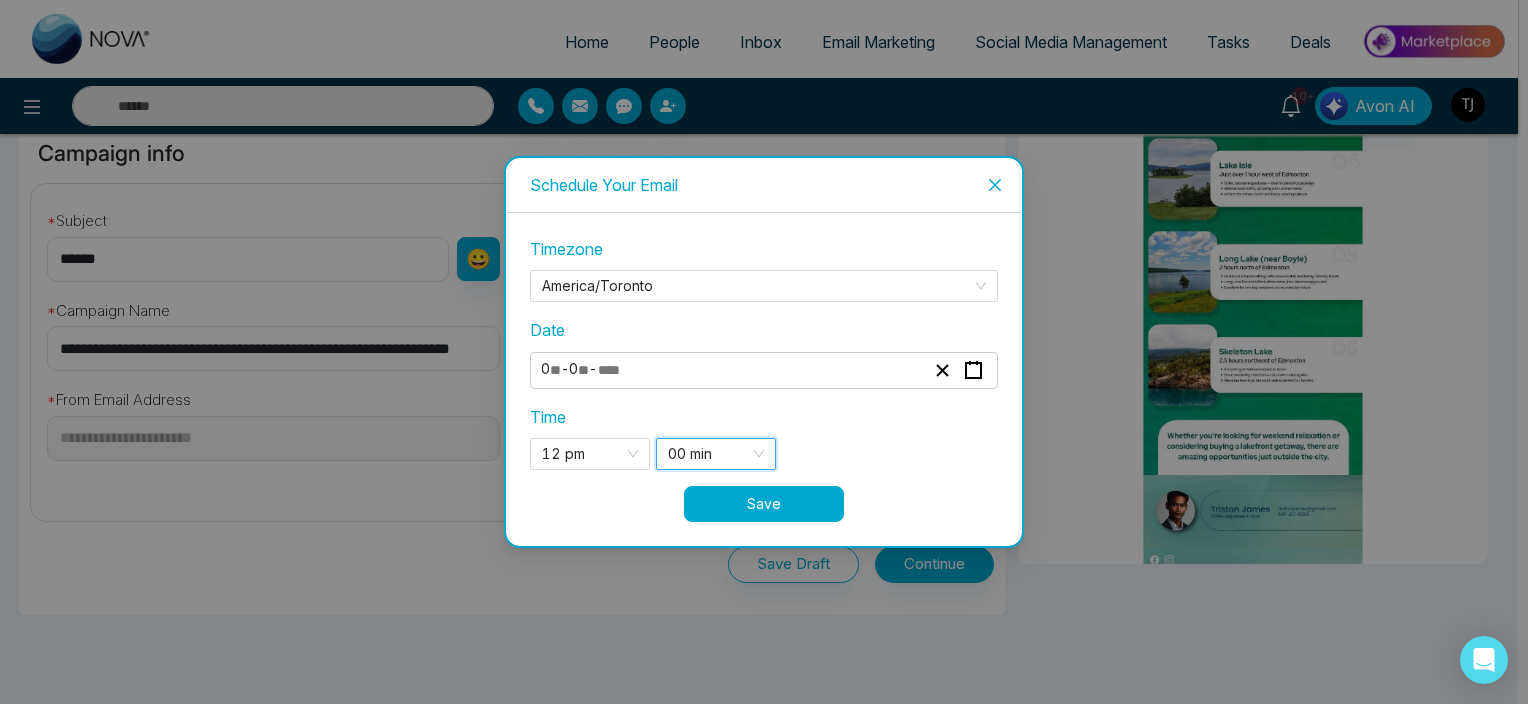 type 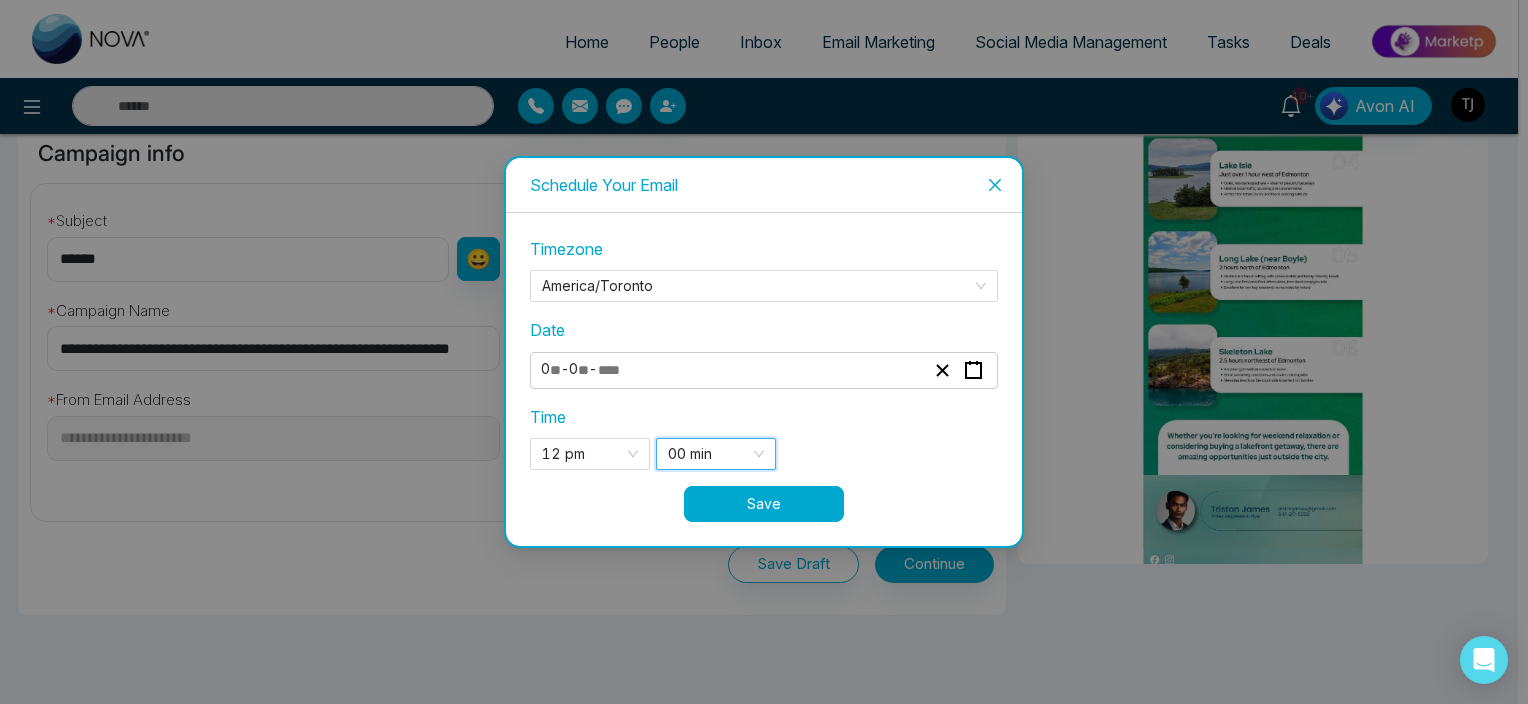 type 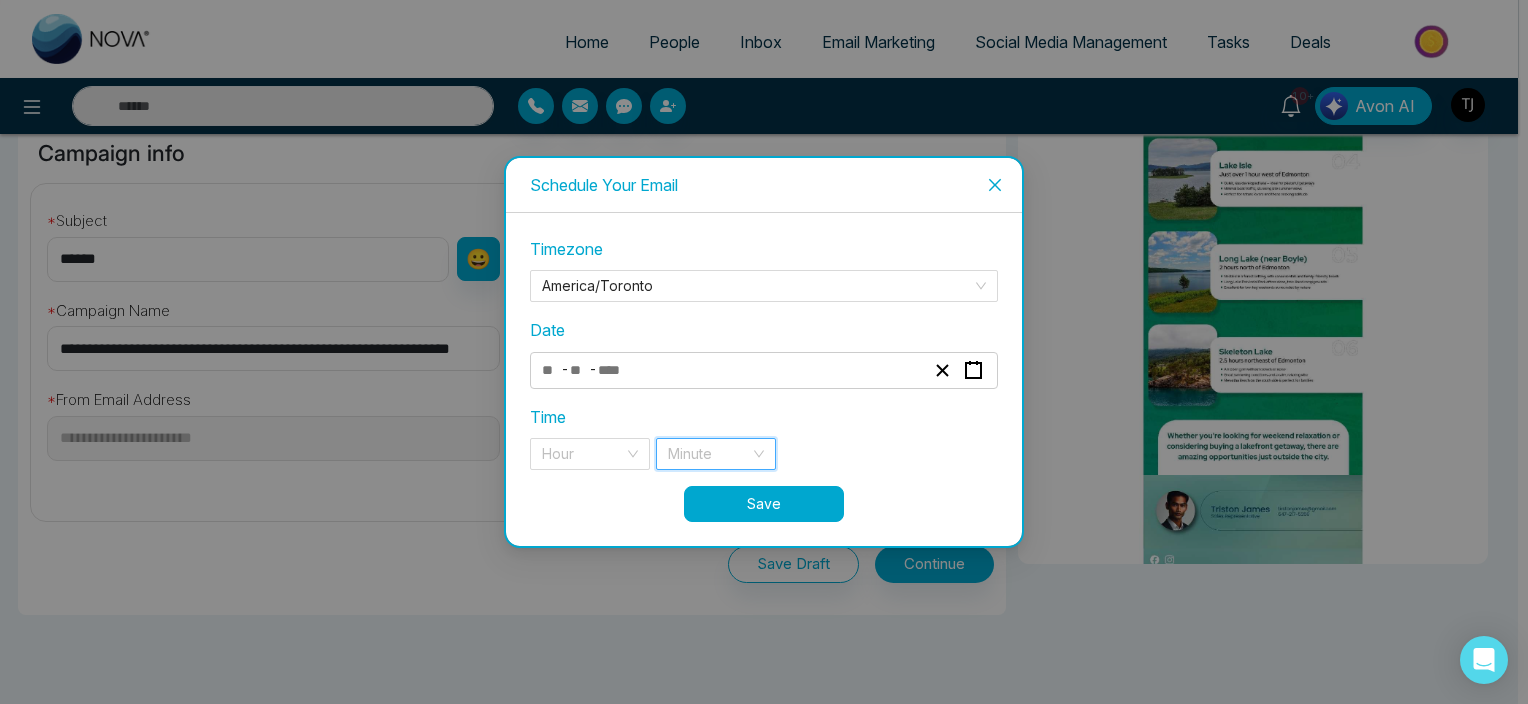 click at bounding box center (995, 185) 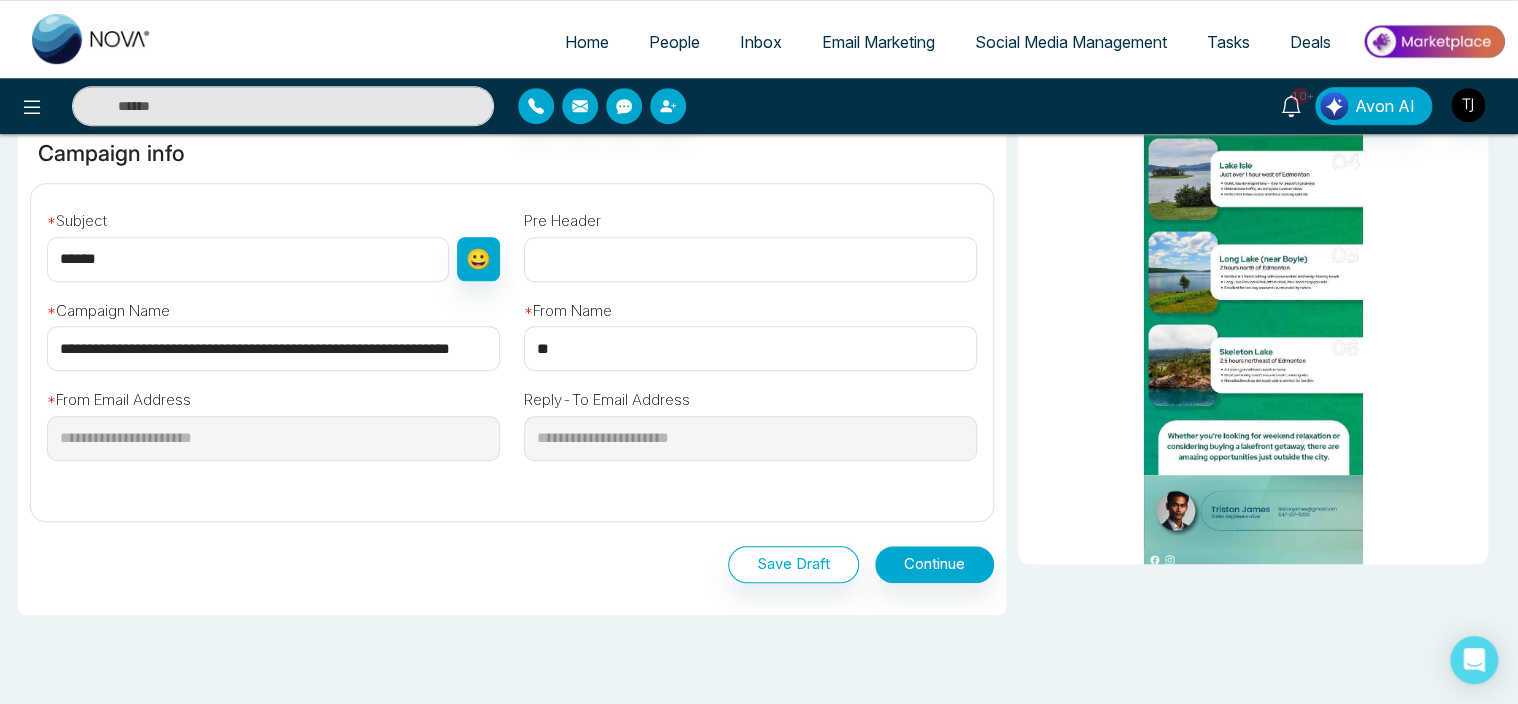 click on "Email Marketing" at bounding box center (878, 42) 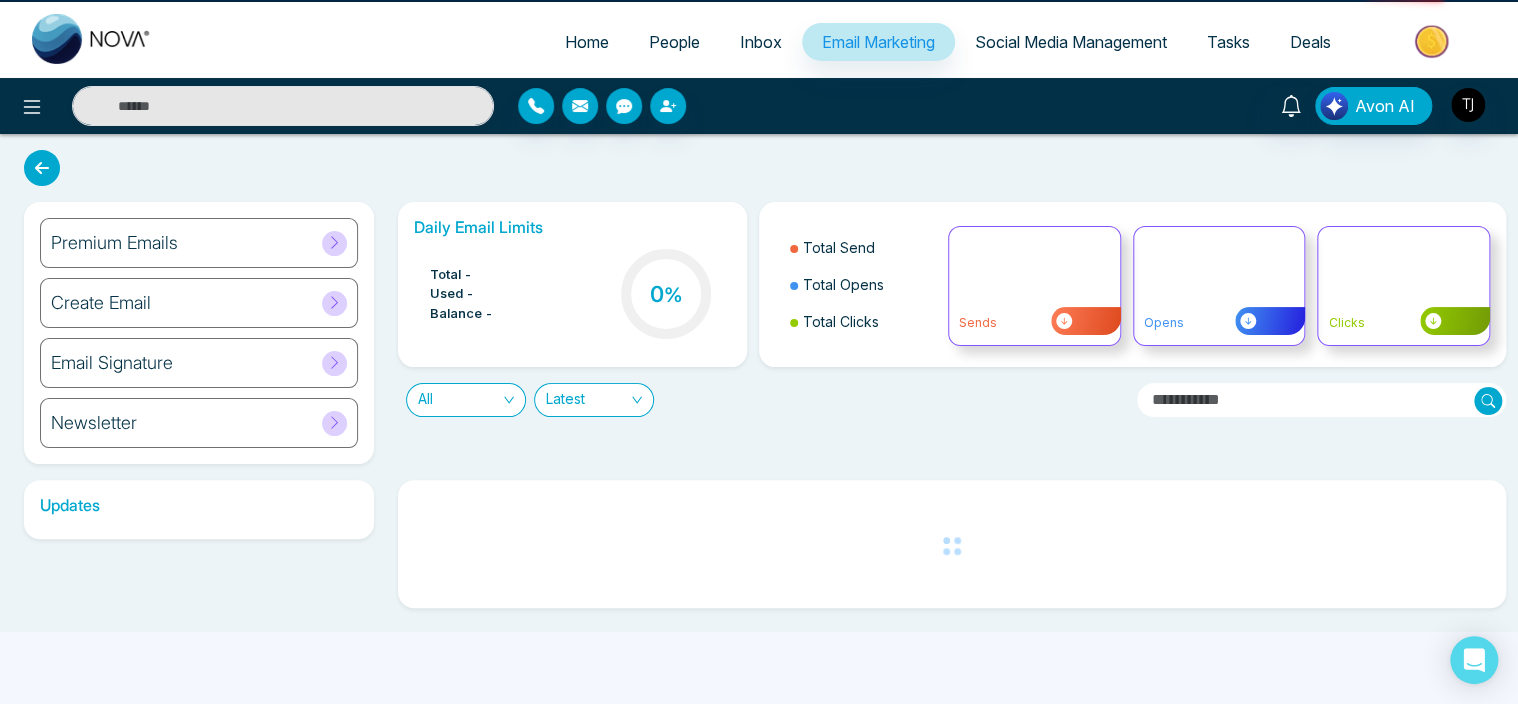 scroll, scrollTop: 0, scrollLeft: 0, axis: both 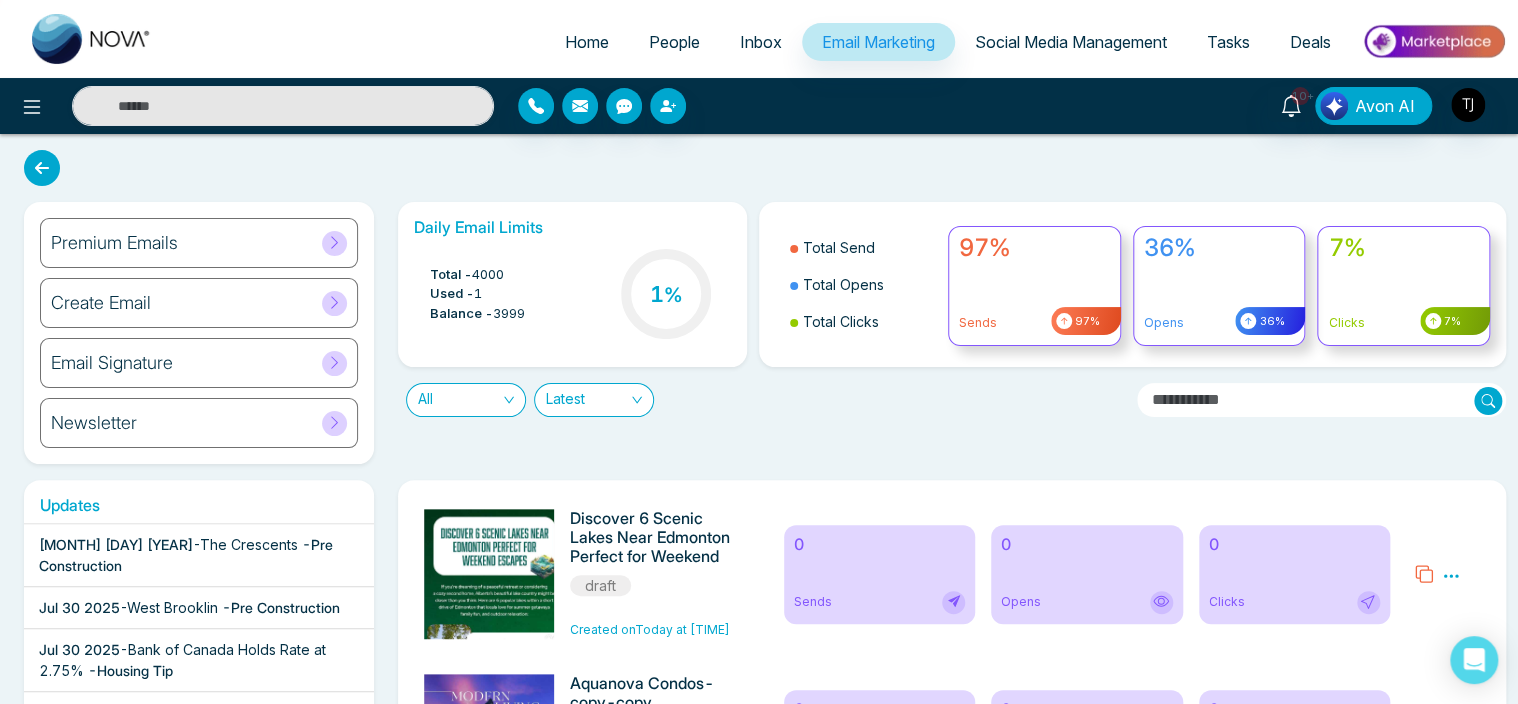 click 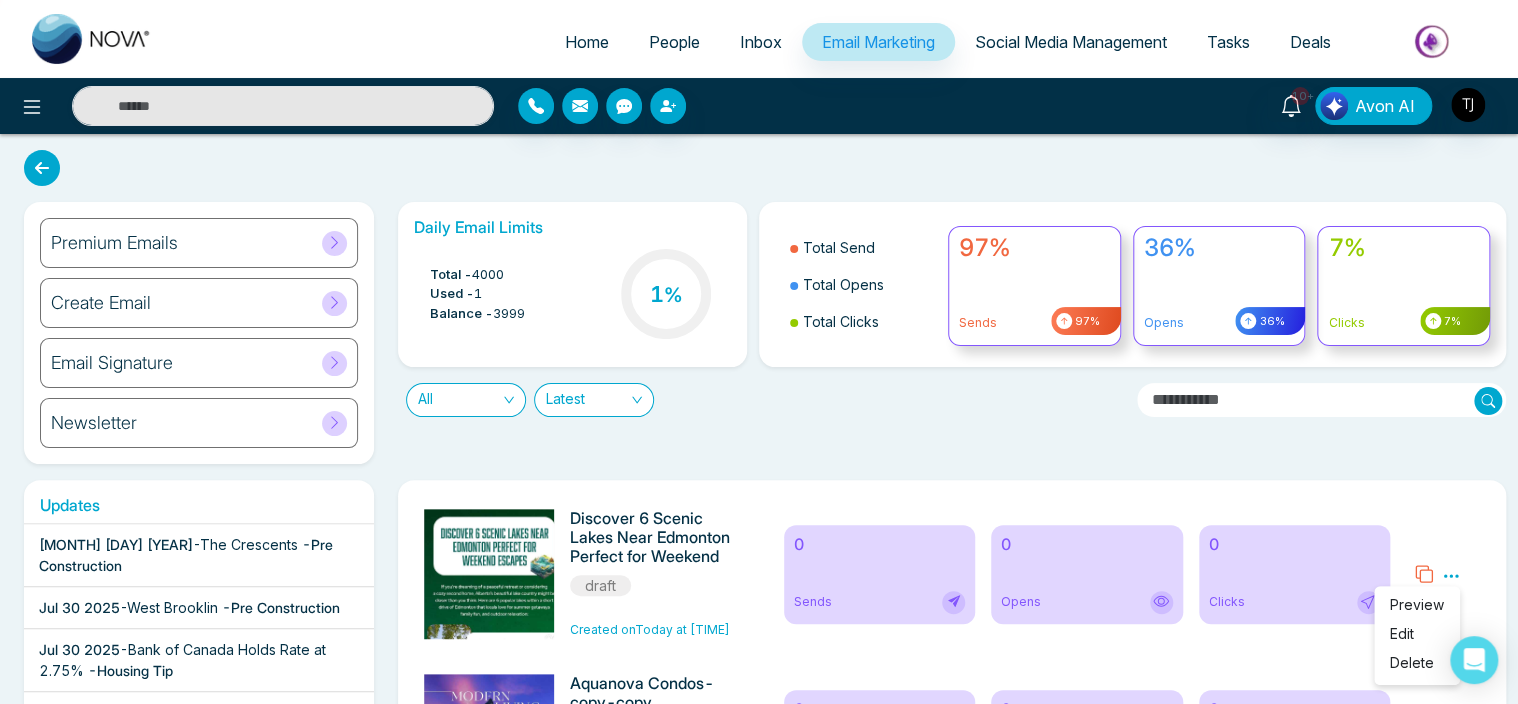 click on "Updates [MONTH] [DAY] [YEAR] - The Crescents - Pre Construction [MONTH] [DAY] [YEAR] - West Brooklin - Pre Construction [MONTH] [DAY] [YEAR] - Bank of Canada Holds Rate at 2.75% - Housing Tip [MONTH] [DAY] [YEAR] - Discover 6 Scenic Lakes Near Edmonton Perfect for Weekend Escapes - Housing Tip [MONTH] [DAY] [YEAR] - Is Your Home Stuck in the Mid-2010s? Here’s What to Update Before You Sell - Housing Tip [MONTH] [DAY] [YEAR] - GTA Newsletter: [MONTH]-[YEAR] - Housing Tip [MONTH] [DAY] [YEAR] - What’s Next for Mortgage Rates & Home Prices in Canada? Here’s What You Should Know - Housing Tip [MONTH] [DAY] [YEAR] - Private Lending is Booming—What Homebuyers & Investors Need to Know - Housing Tip [MONTH] [DAY] [YEAR] - Georgina View Home- Treasure Hill Homes - Pre Construction [MONTH] [DAY] [YEAR] - Georgina View Home- Treasure Hill Homes - Pre Construction [MONTH] [DAY] [YEAR] - Joshua Creek Montage-Hallet Homes - Pre Construction [MONTH] [DAY] [YEAR] - Why Alberta is Leading Canada’s Housing Comeback - Housing Tip -" at bounding box center (759, 8733) 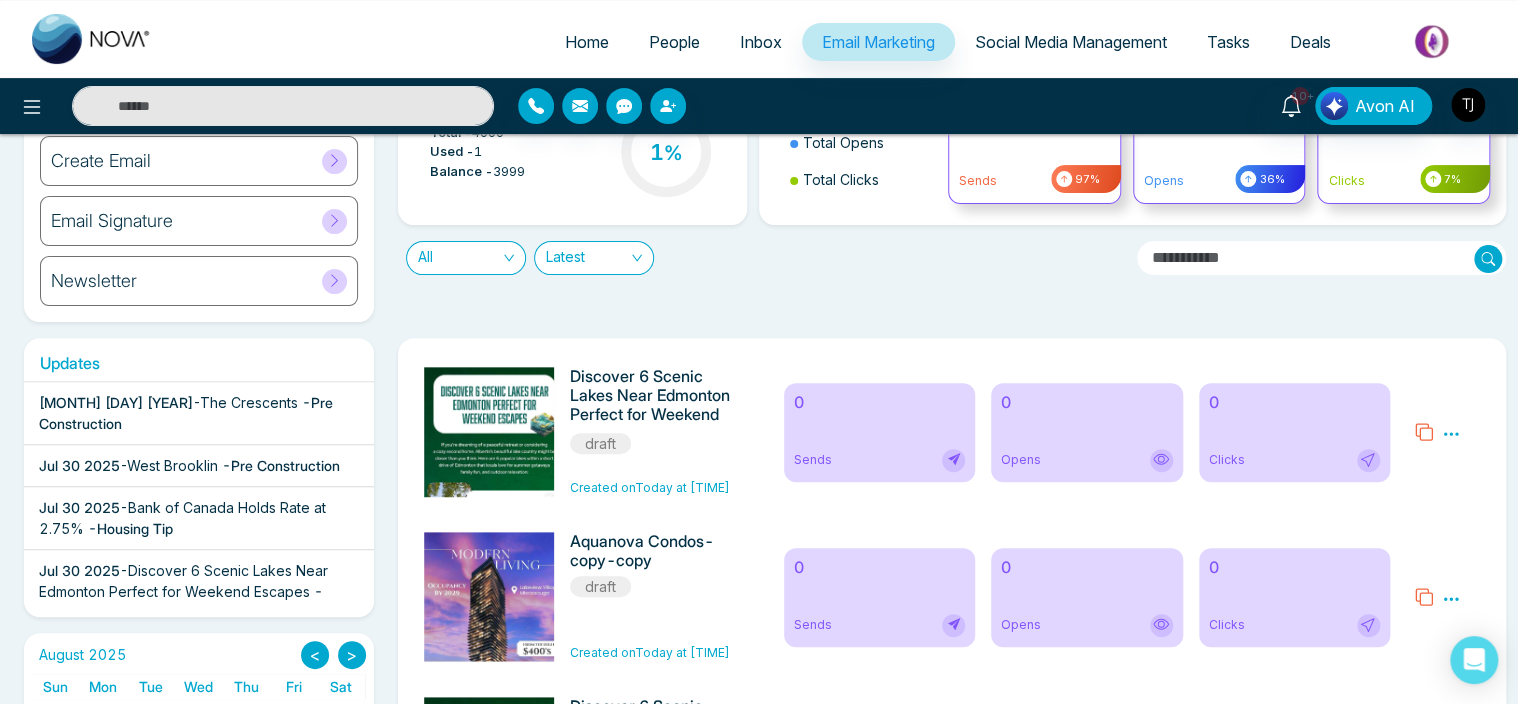 scroll, scrollTop: 0, scrollLeft: 0, axis: both 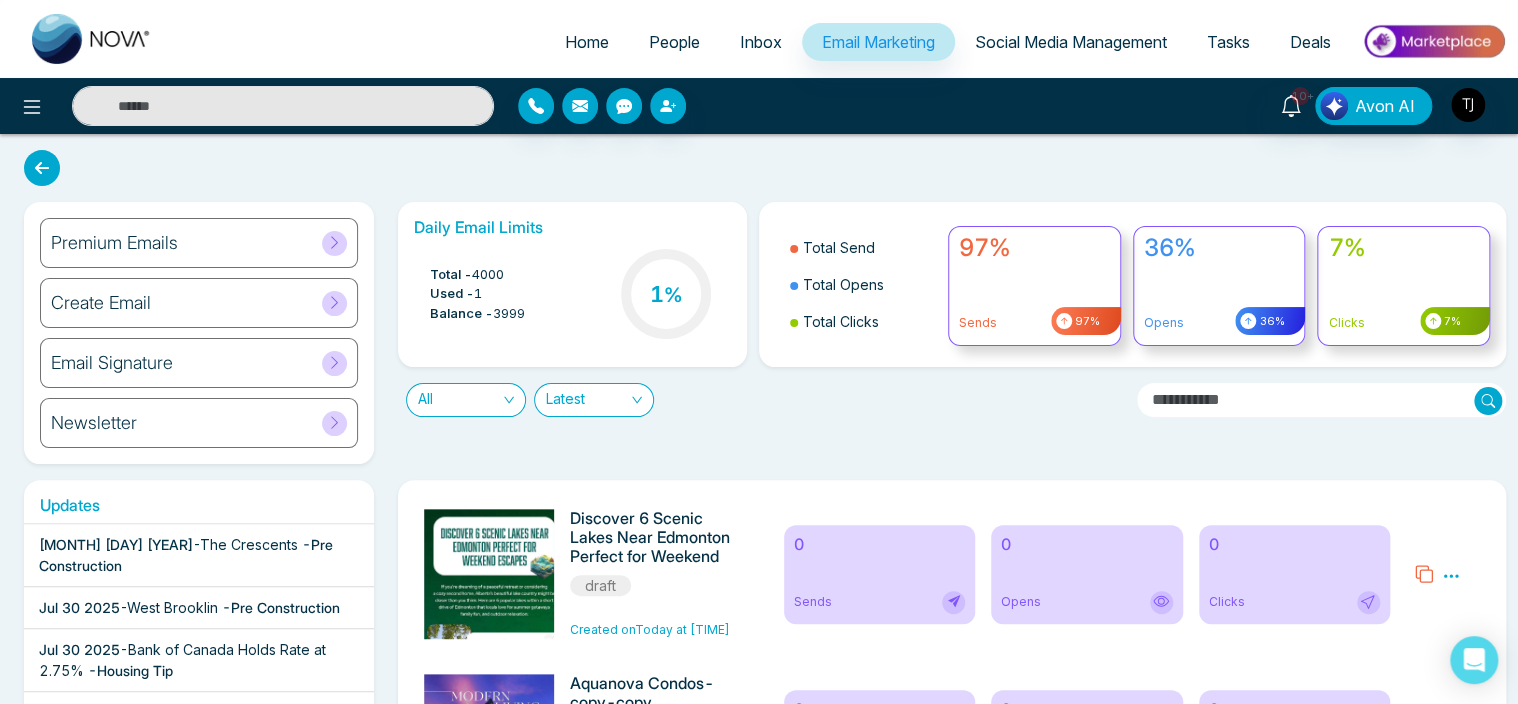 click on "Premium Emails" at bounding box center (199, 243) 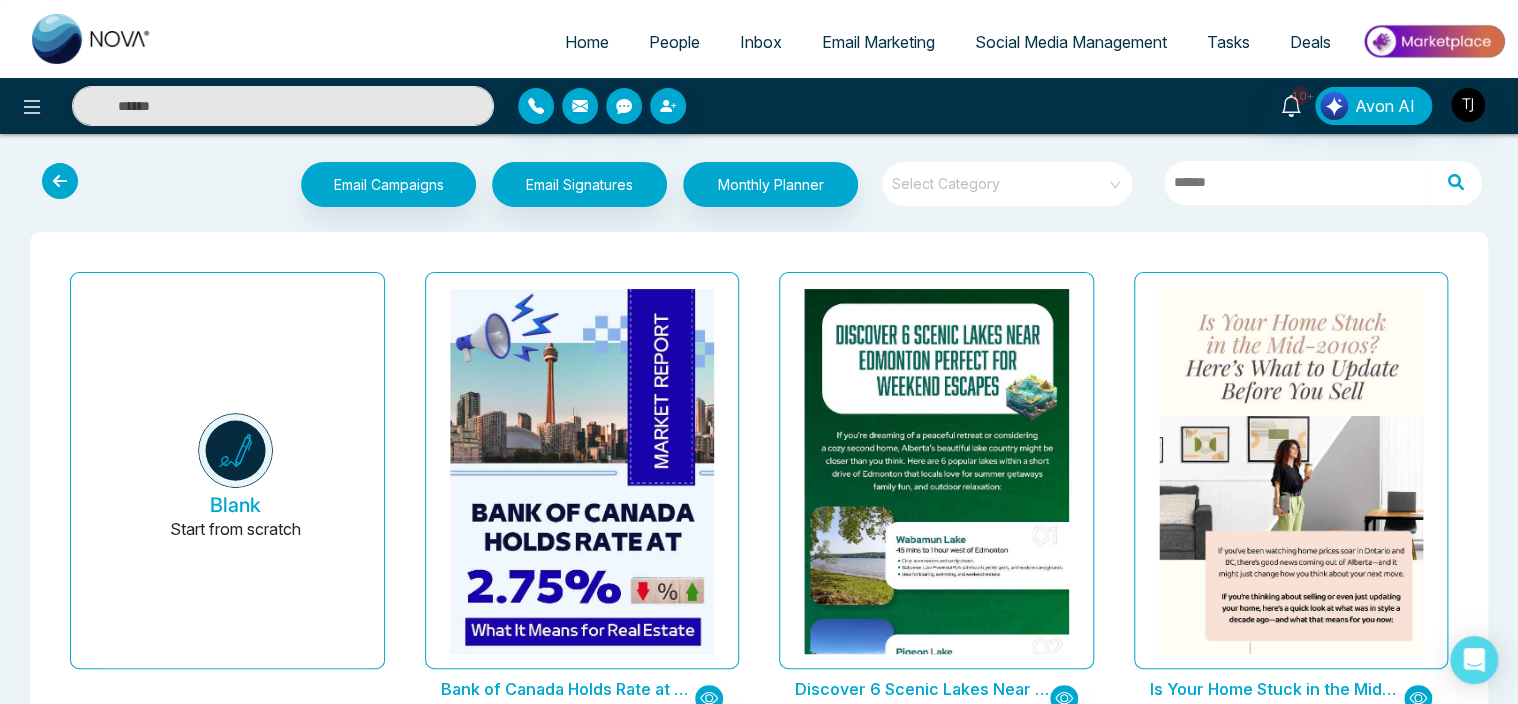 click on "Email Marketing" at bounding box center (878, 42) 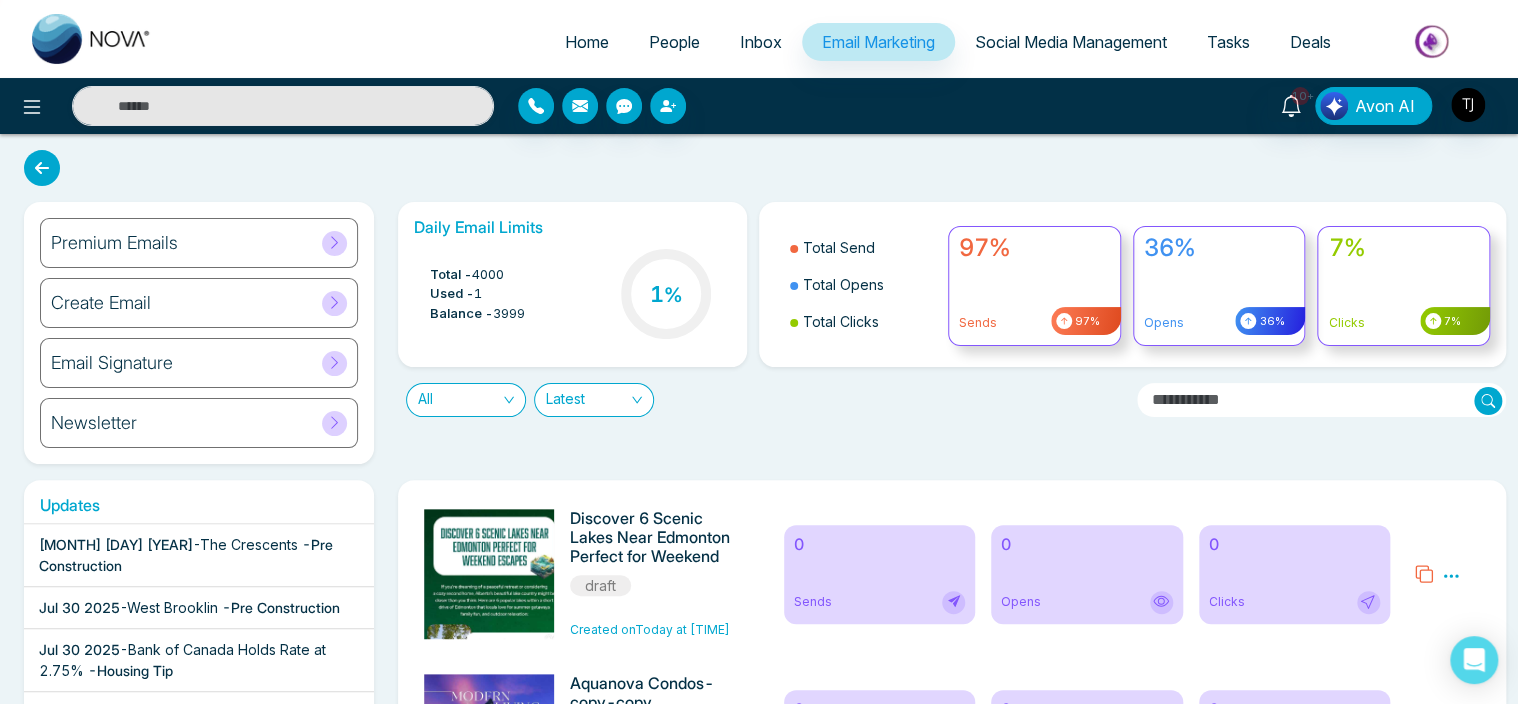 click on "Premium Emails Create Email Email Signature Newsletter Daily Email Limits Total - 4000 Used - 1 Balance - 3999 1 % Total Send Total Opens Total Clicks 97% Sends 97% 36% Opens 36% 7% Clicks 7% All Latest Updates [MONTH] [DAY] [YEAR] - The Crescents - Pre Construction [MONTH] [DAY] [YEAR] - West Brooklin - Pre Construction [MONTH] [DAY] [YEAR] - Bank of Canada Holds Rate at 2.75% - Housing Tip [MONTH] [DAY] [YEAR] - Discover 6 Scenic Lakes Near Edmonton Perfect for Weekend Escapes - Housing Tip [MONTH] [DAY] [YEAR] - Is Your Home Stuck in the Mid-2010s? Here’s What to Update Before You Sell - Housing Tip [MONTH] [DAY] [YEAR] - GTA Newsletter: [MONTH]-[YEAR] - Housing Tip [MONTH] [DAY] [YEAR] - What’s Next for Mortgage Rates & Home Prices in Canada? Here’s What You Should Know - Housing Tip [MONTH] [DAY] [YEAR] - Private Lending is Booming—What Homebuyers & Investors Need to Know - Housing Tip [MONTH] [DAY] [YEAR] - Georgina View Home- Treasure Hill Homes - Pre Construction [MONTH] [DAY] [YEAR] - - [MONTH] [DAY] [YEAR]" at bounding box center (759, 8580) 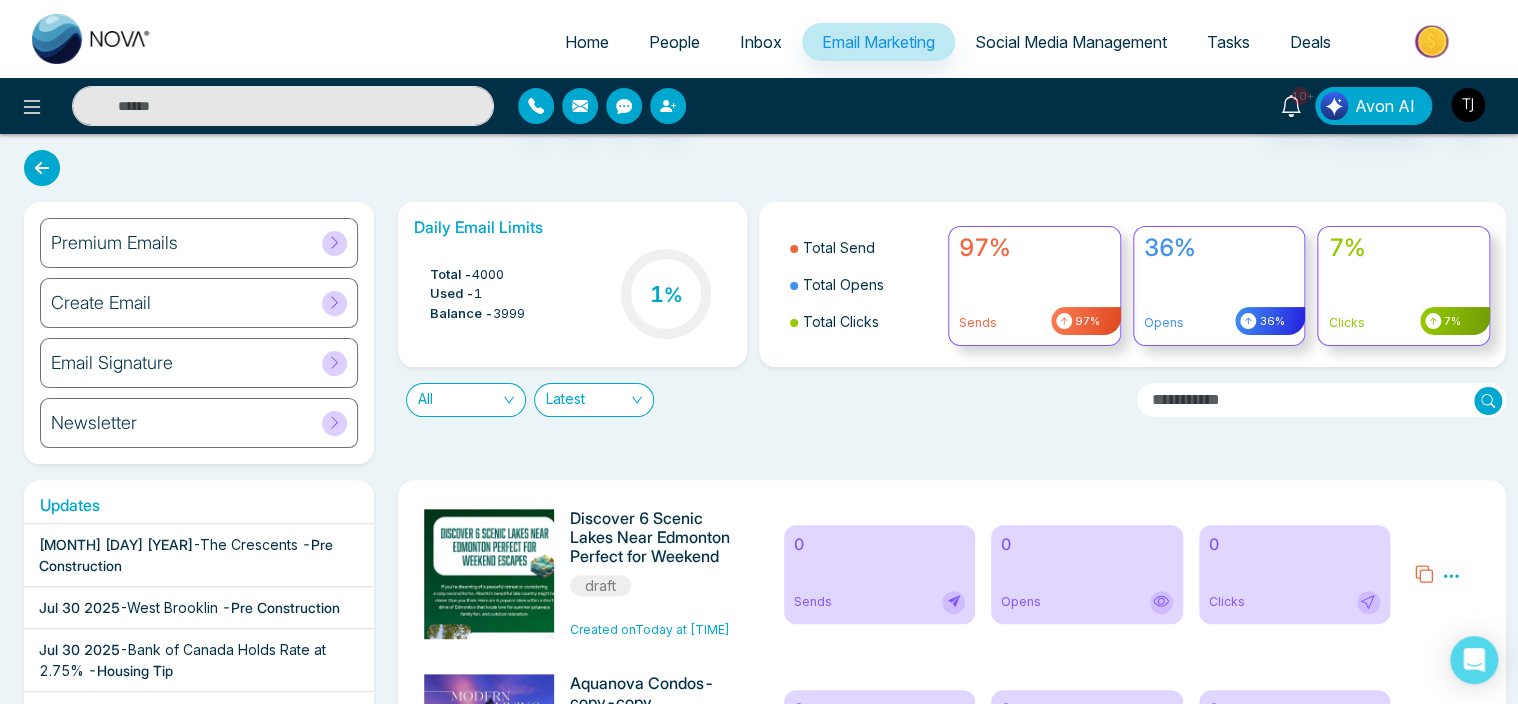 click on "Create Email" at bounding box center (199, 303) 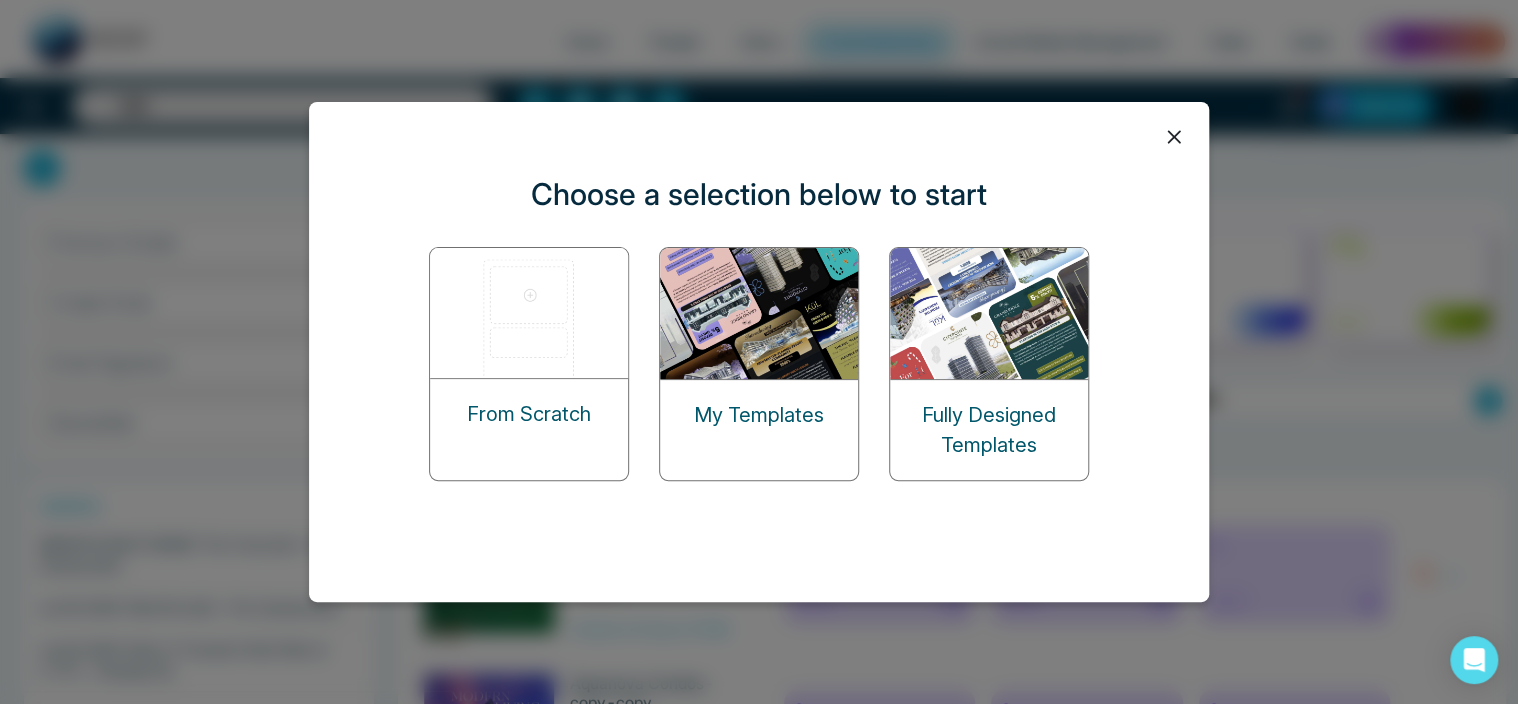 click on "Fully Designed Templates" at bounding box center [989, 430] 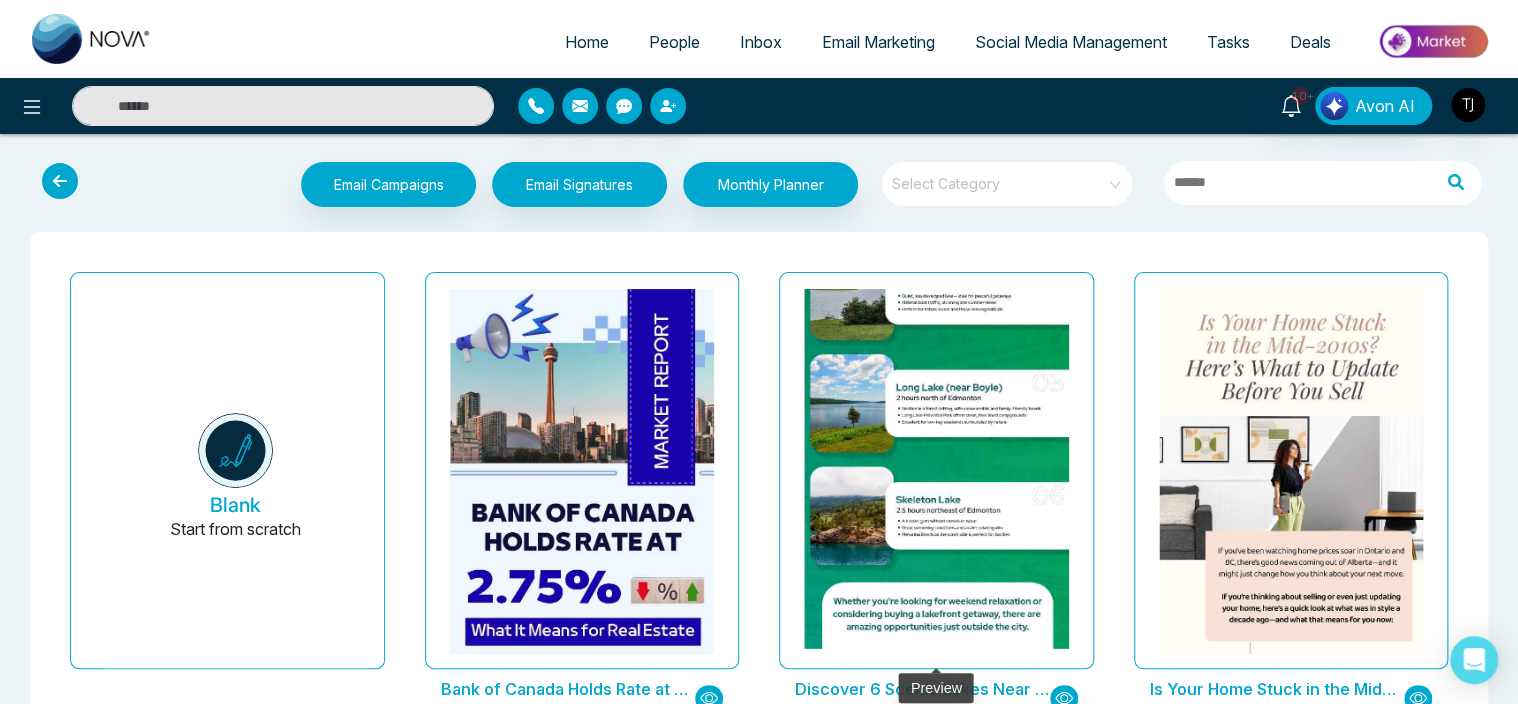 click at bounding box center [936, 168] 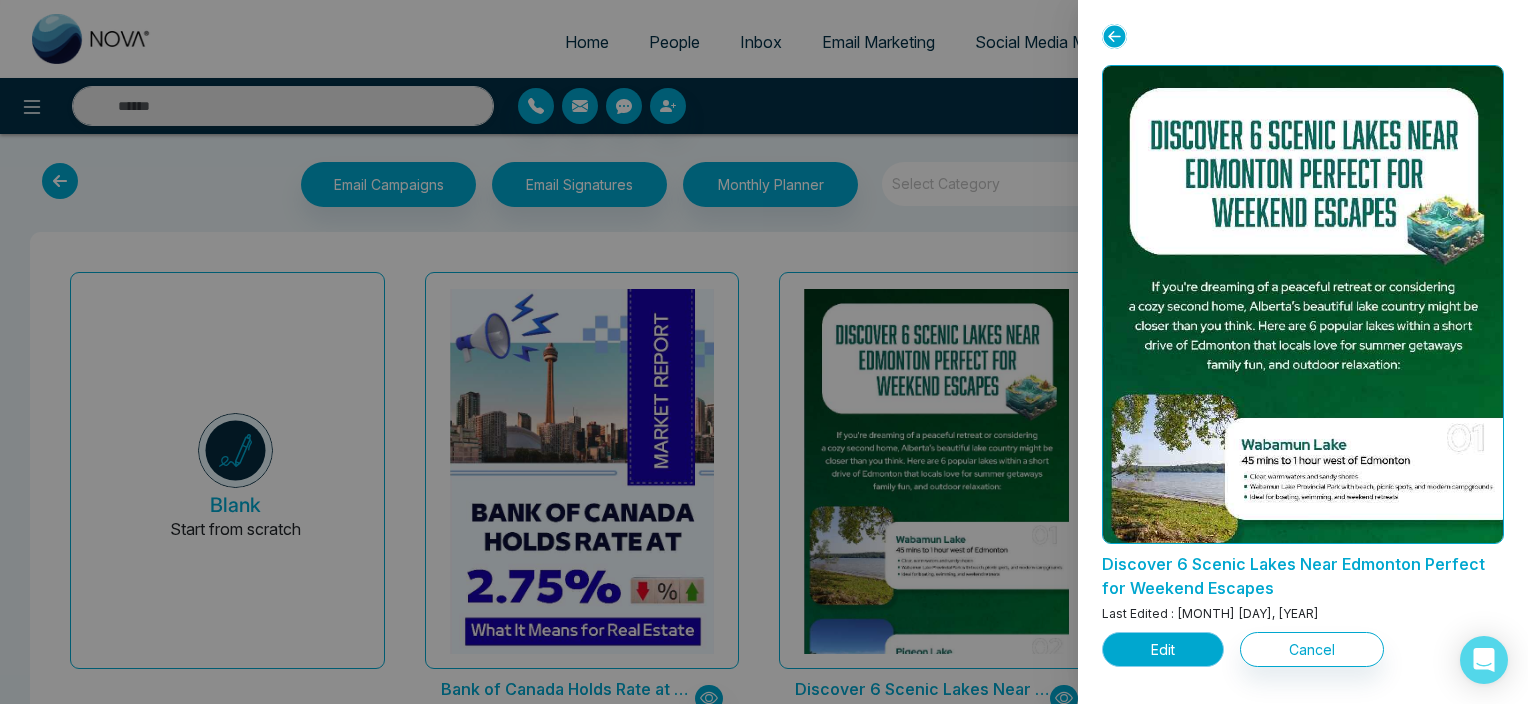 click on "Edit" at bounding box center (1163, 649) 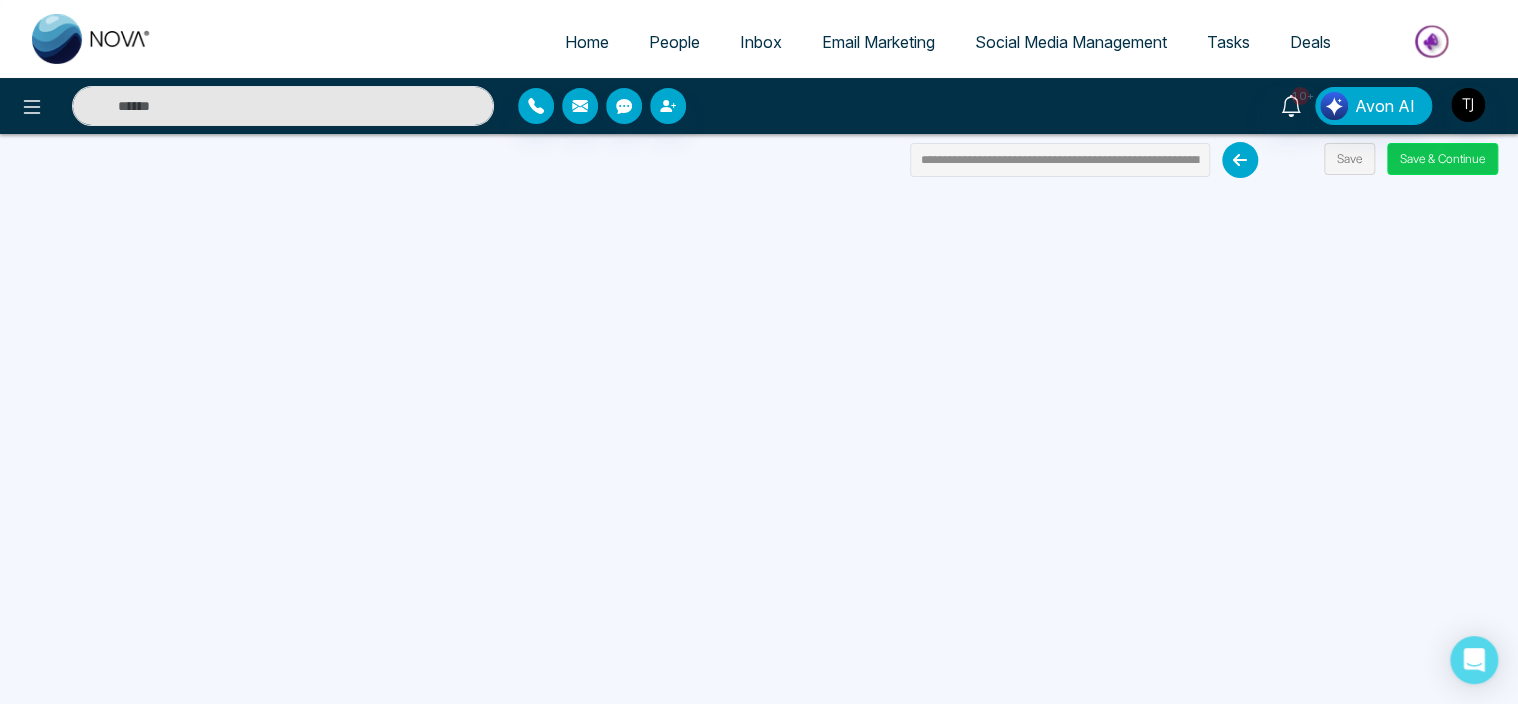 click on "Save & Continue" at bounding box center (1442, 159) 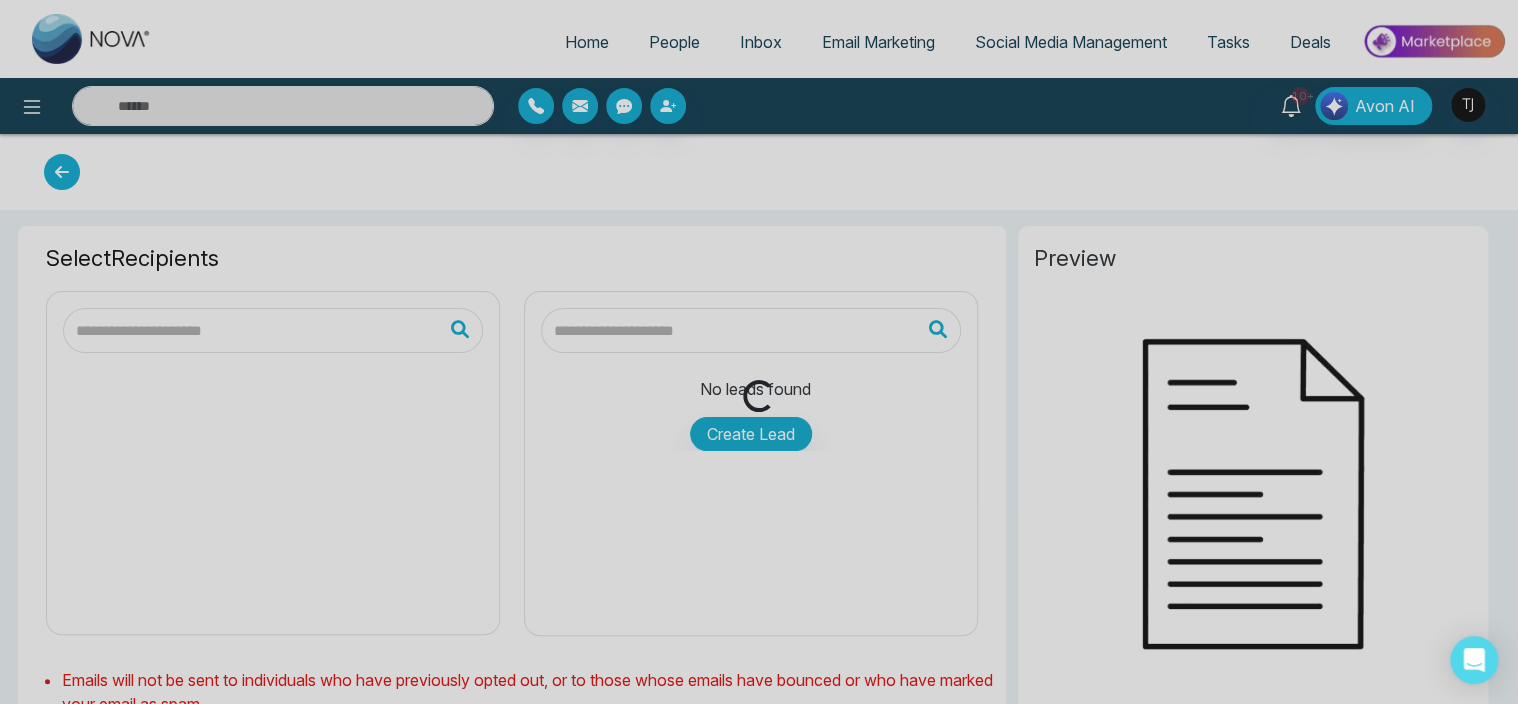 type on "**********" 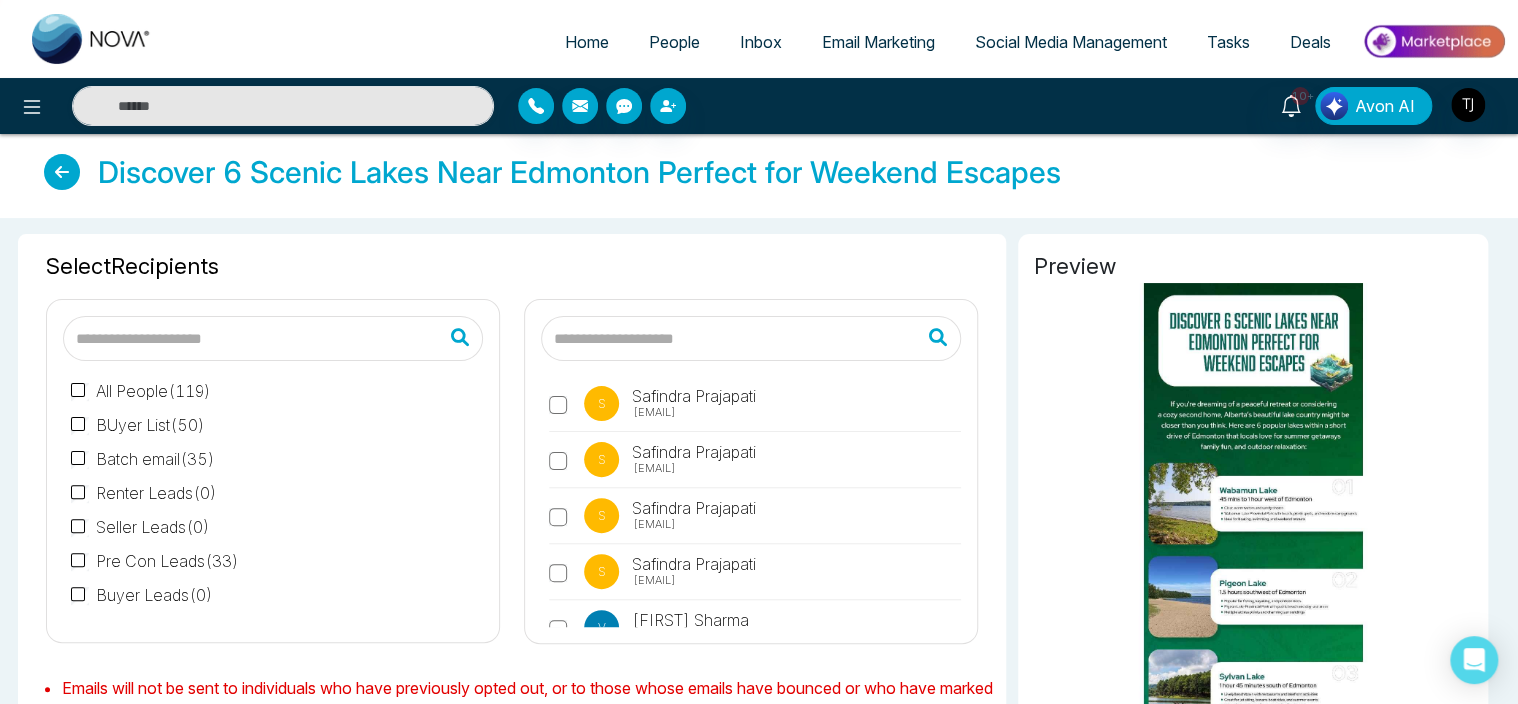 scroll, scrollTop: 0, scrollLeft: 0, axis: both 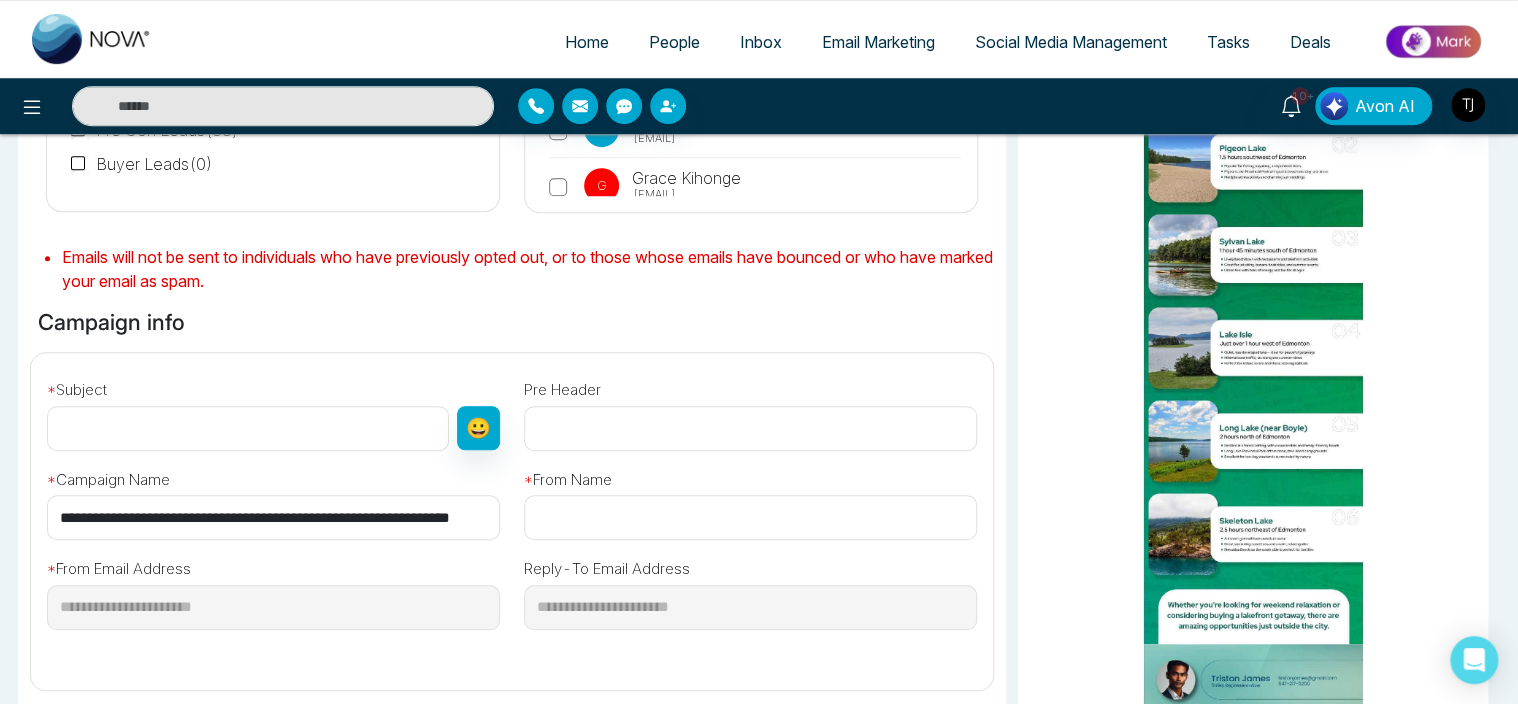 click at bounding box center (248, 428) 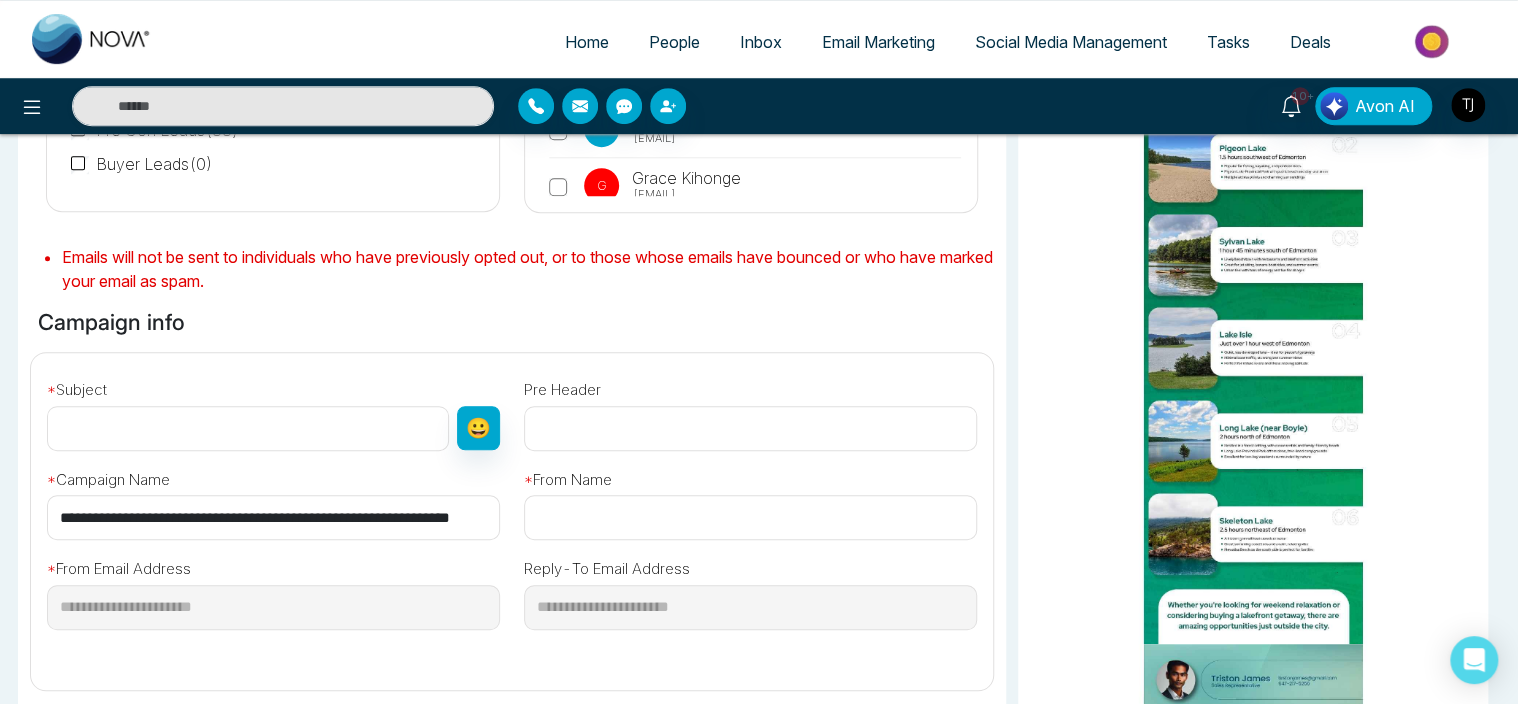 type on "****" 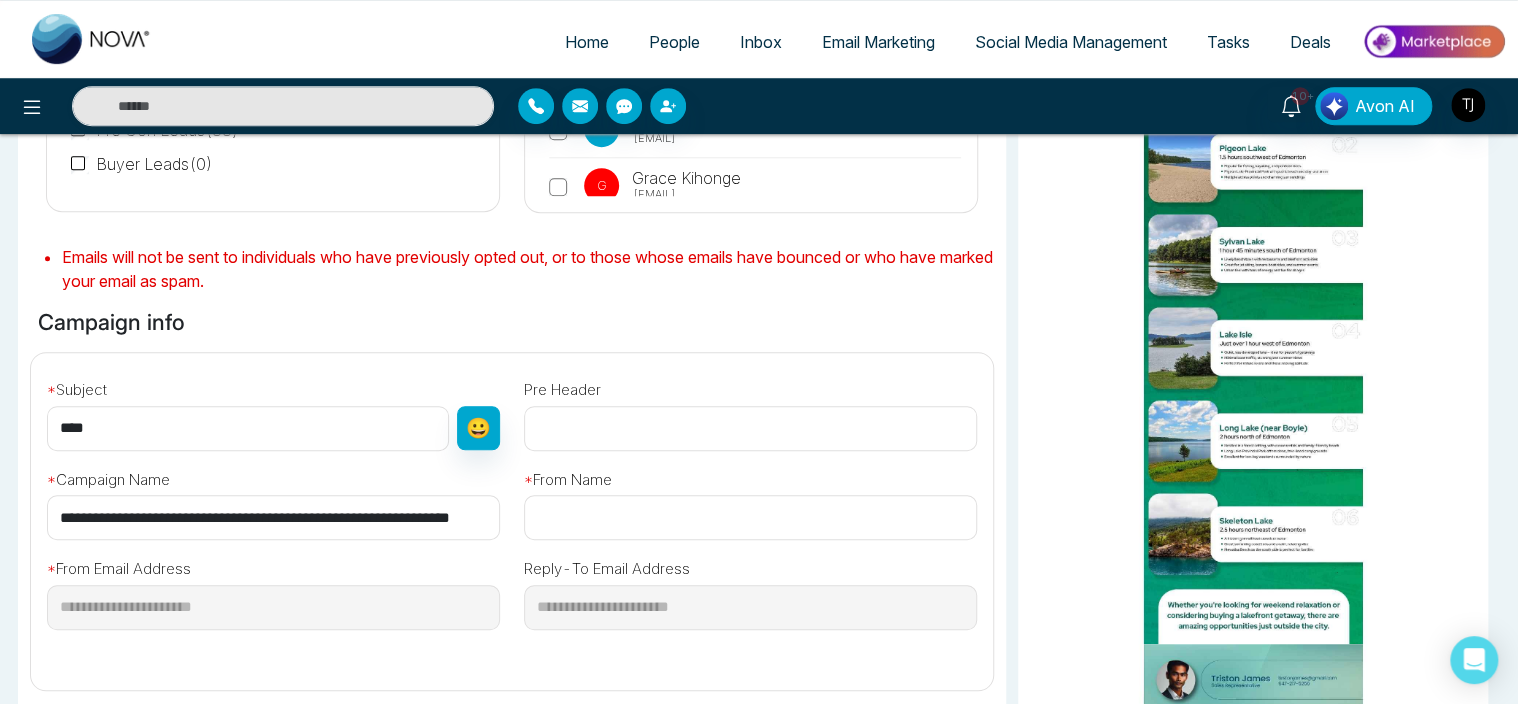 type on "**" 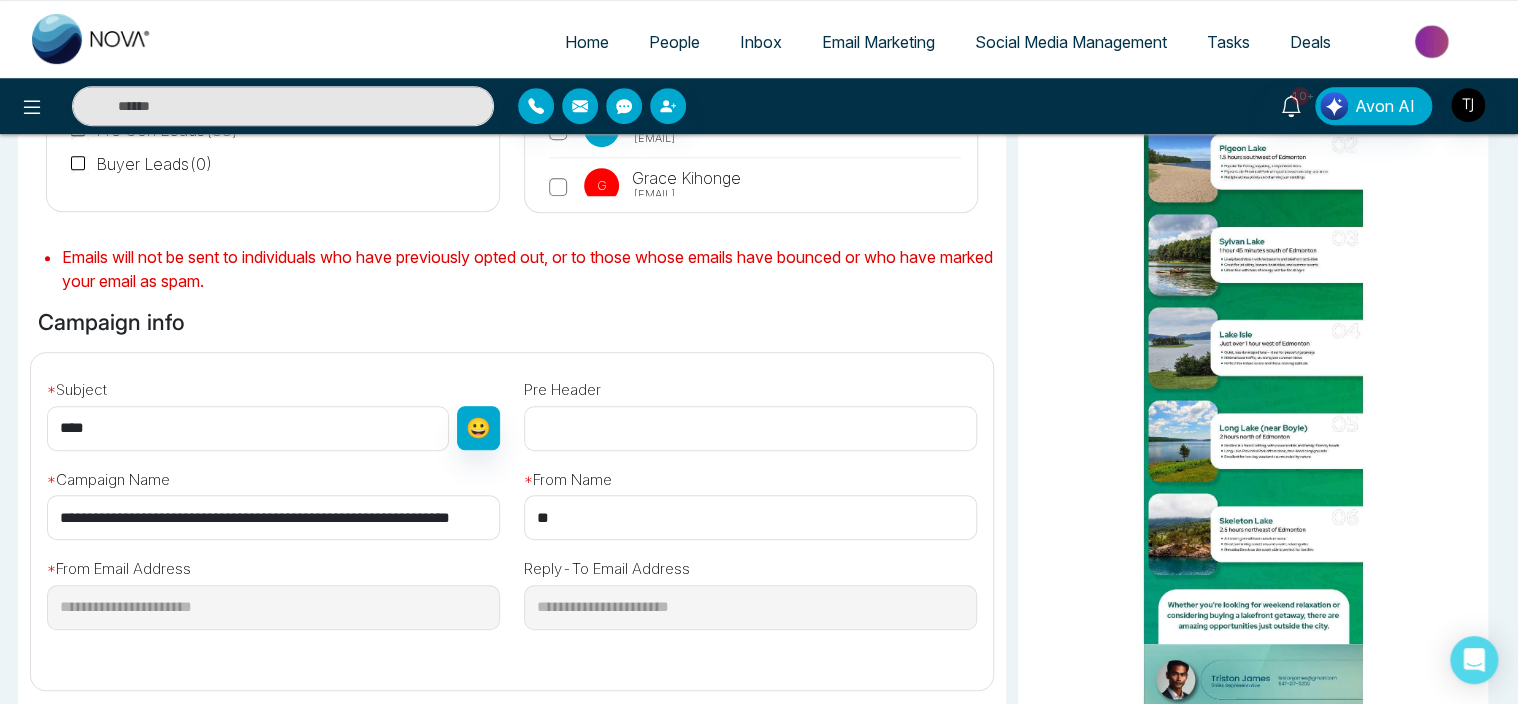 scroll, scrollTop: 684, scrollLeft: 0, axis: vertical 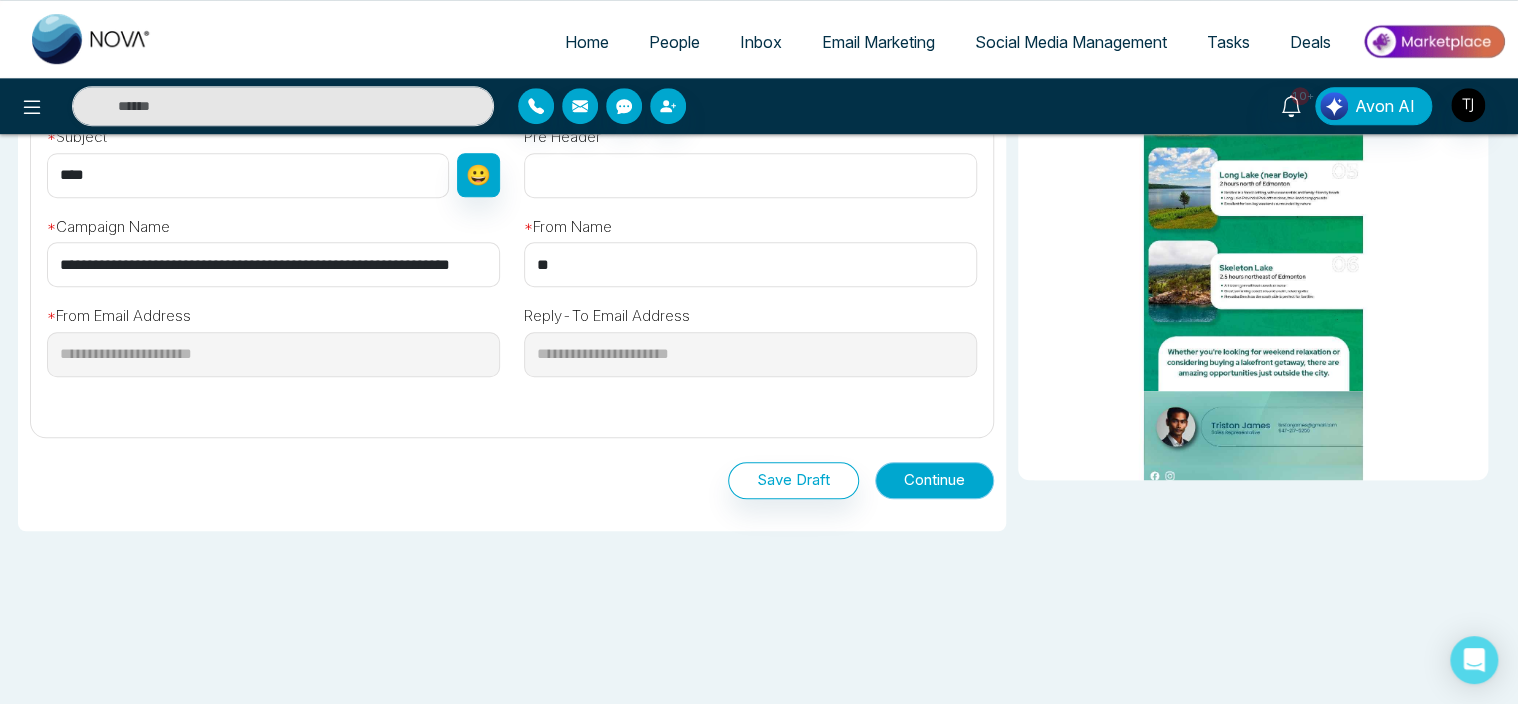 click on "Continue" at bounding box center (934, 480) 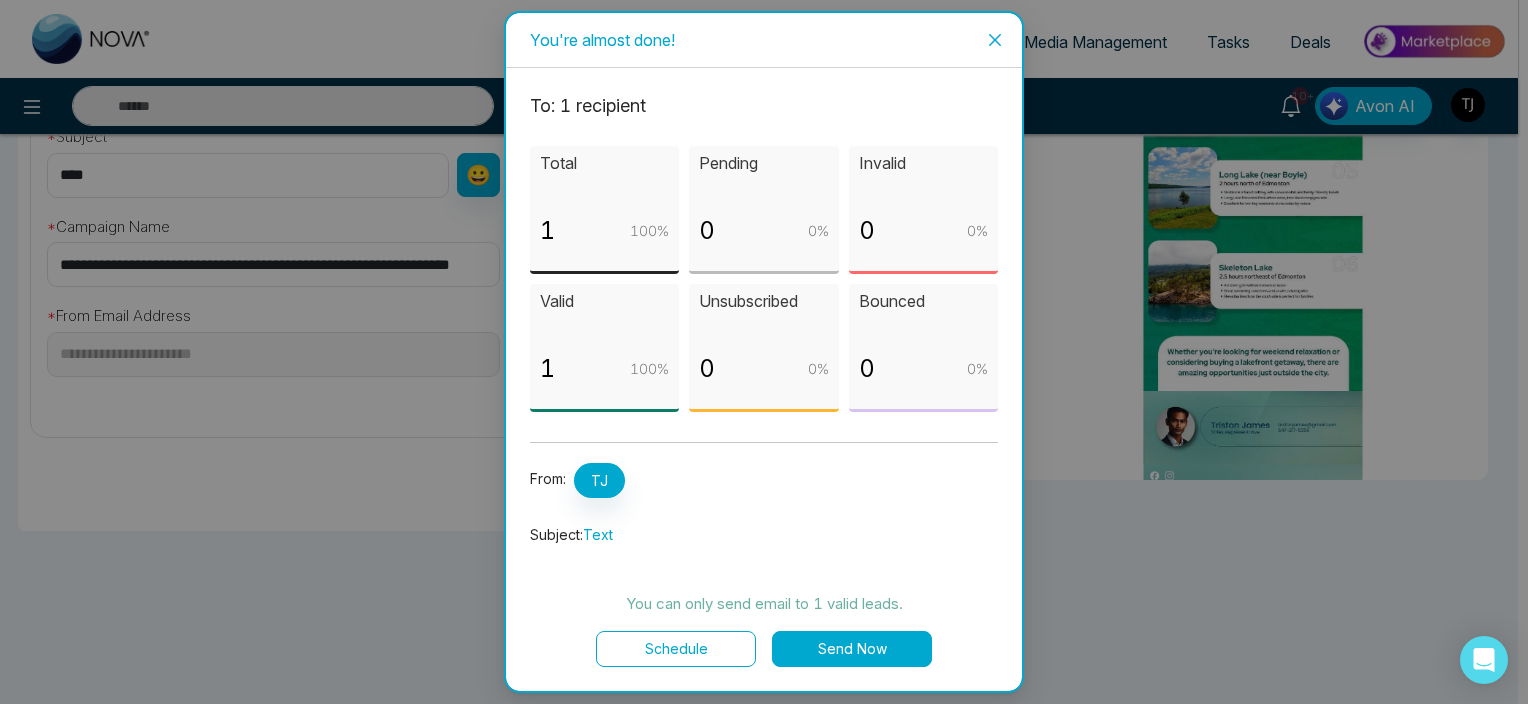click on "Schedule" at bounding box center [676, 649] 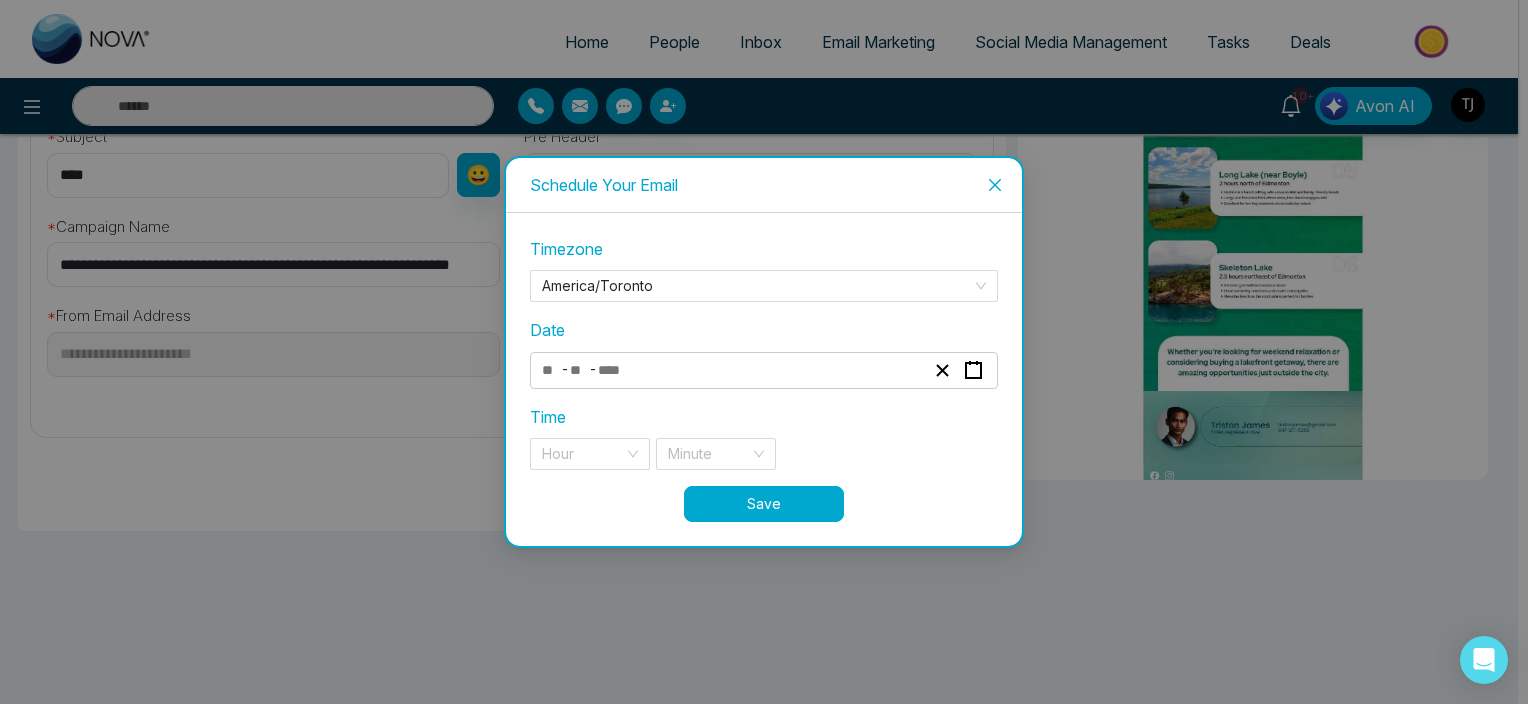 click 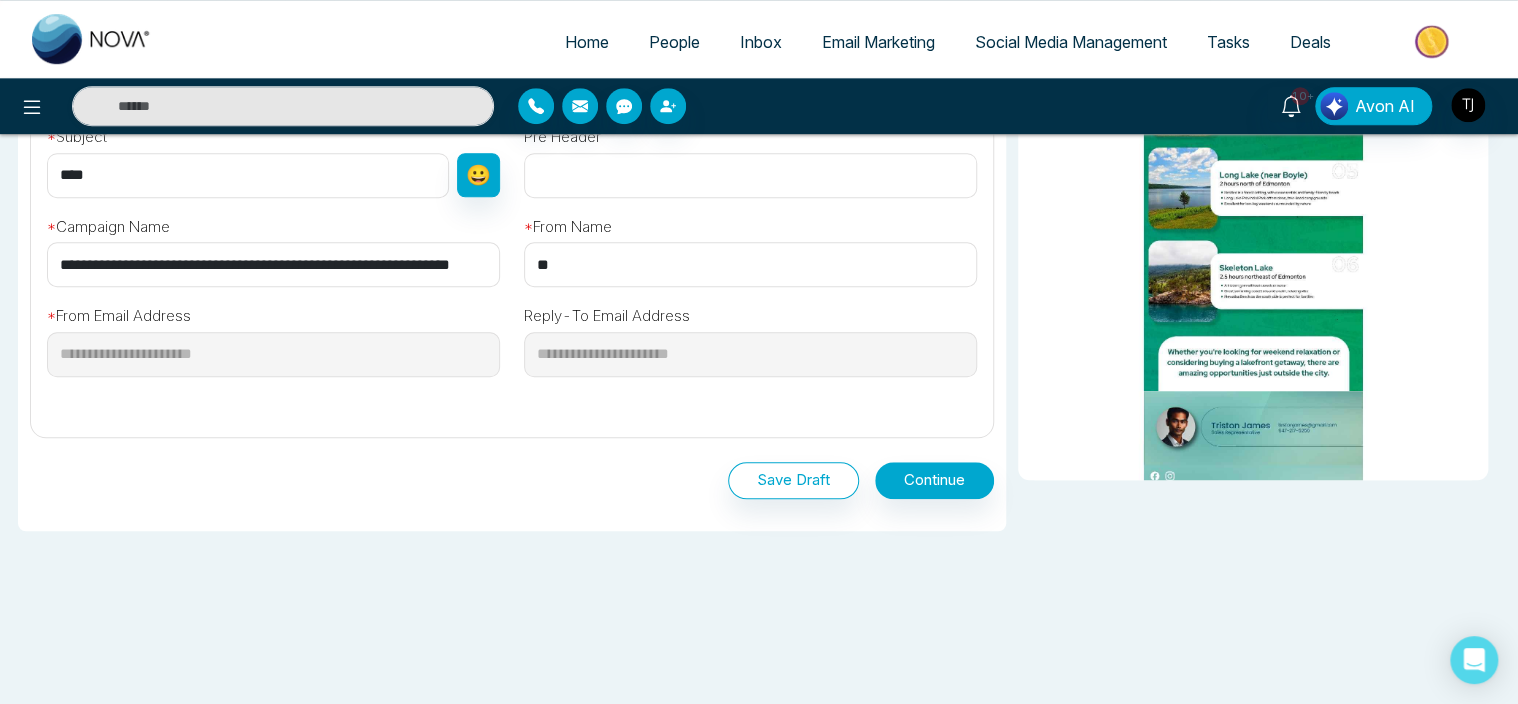 scroll, scrollTop: 0, scrollLeft: 0, axis: both 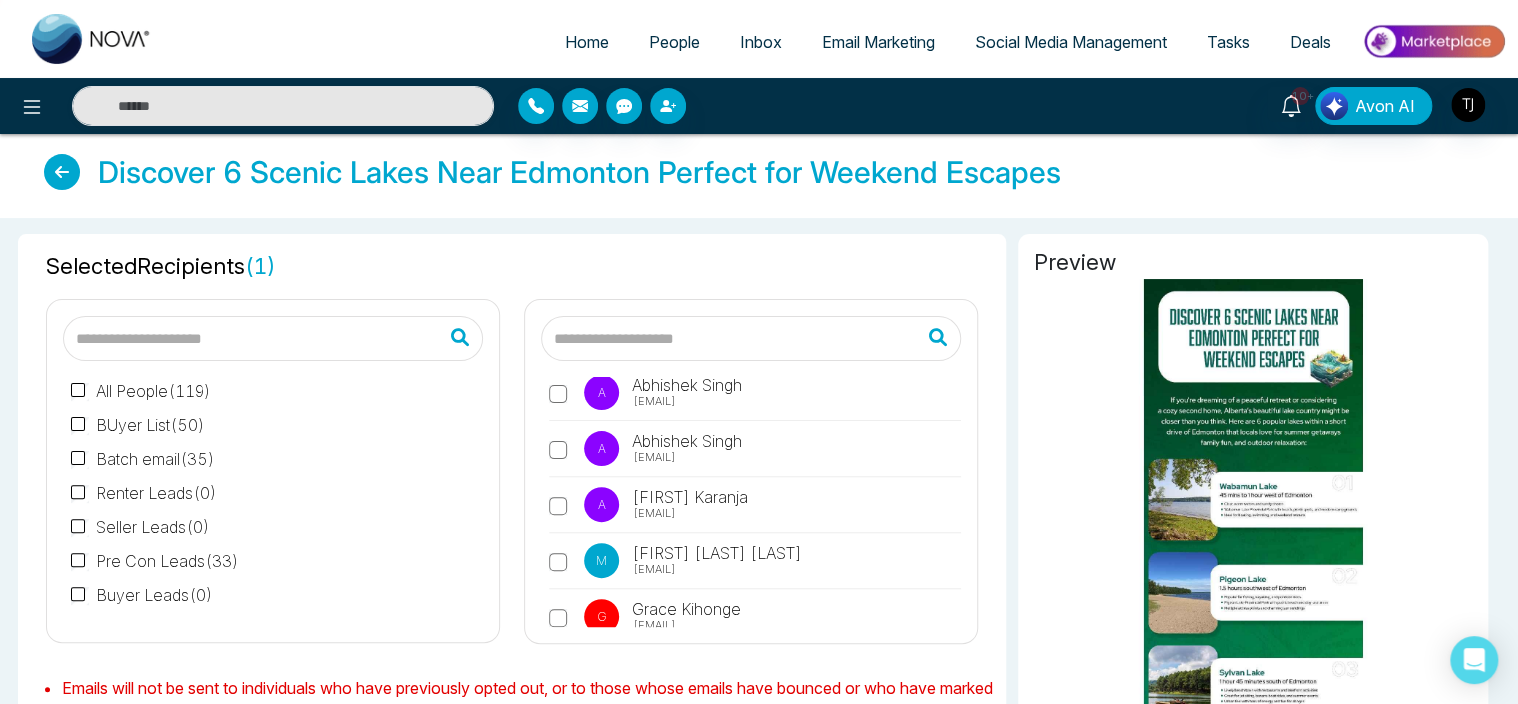 click on "Email Marketing" at bounding box center [878, 42] 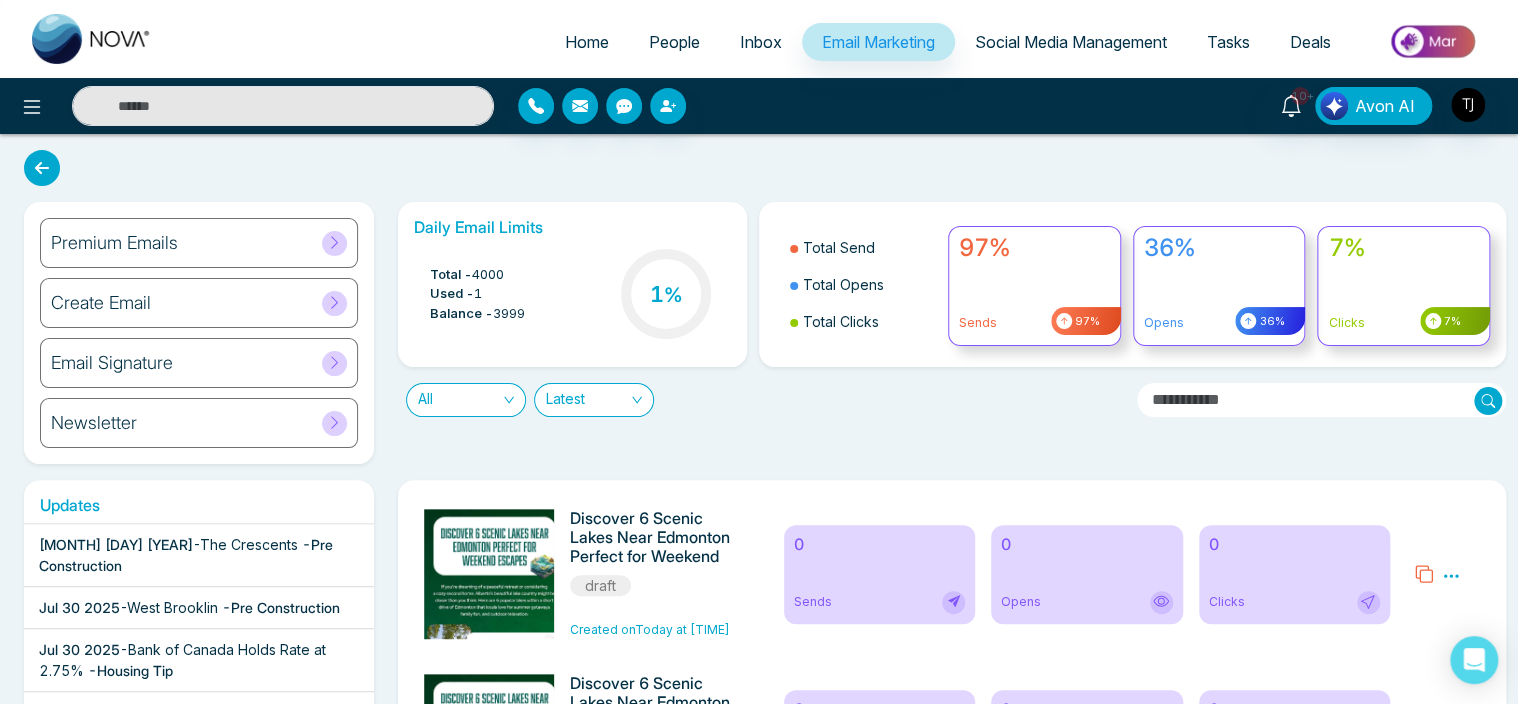 click on "Preview Edit Delete" at bounding box center (1451, 574) 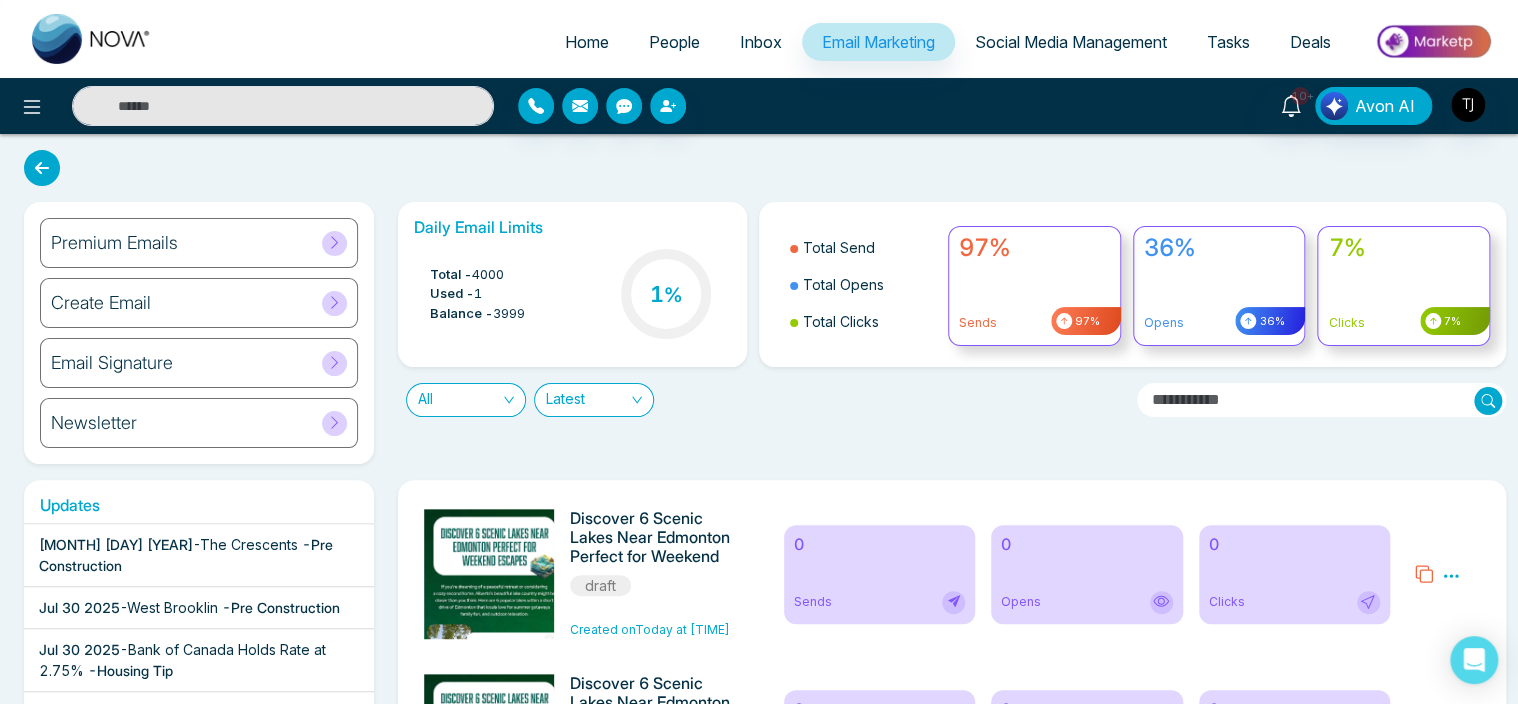 click 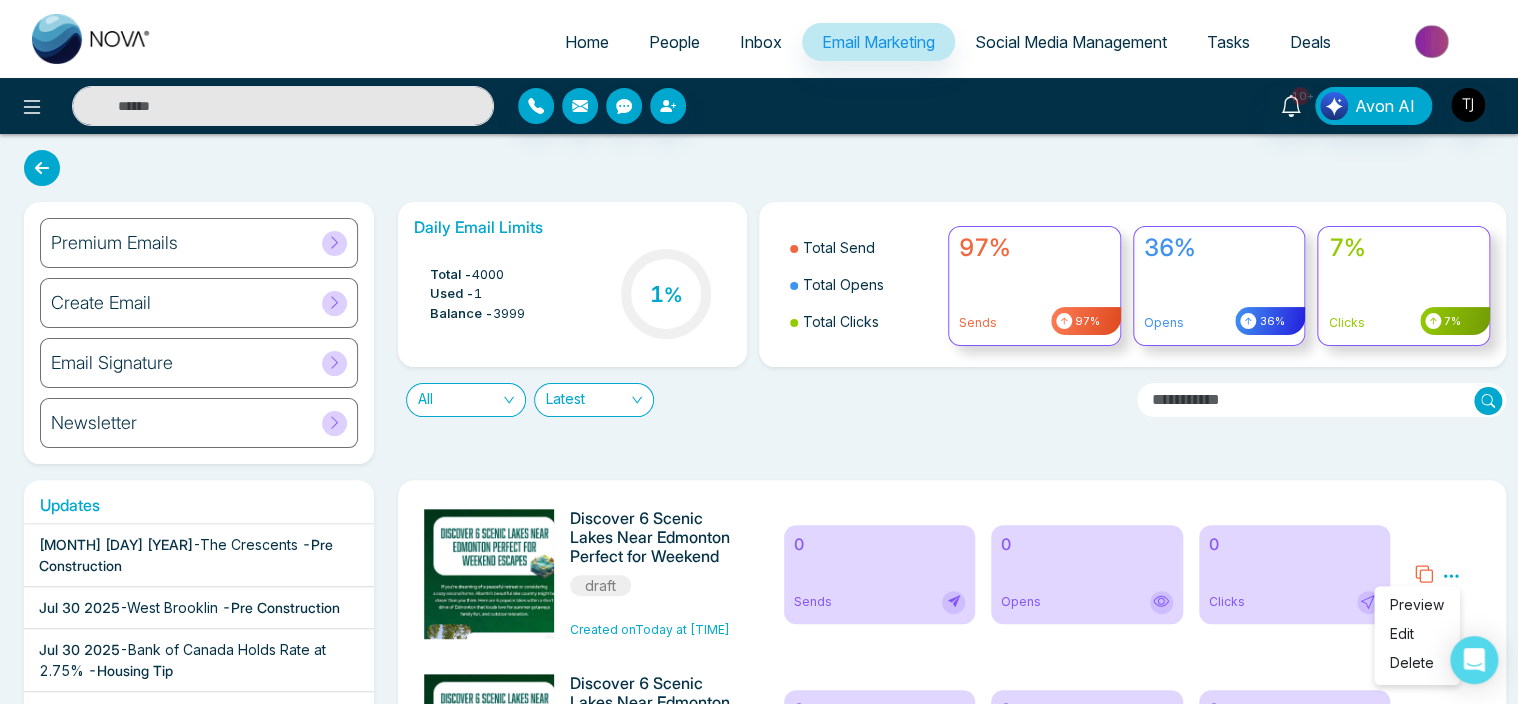 click on "Preview Edit Delete" at bounding box center (1447, 574) 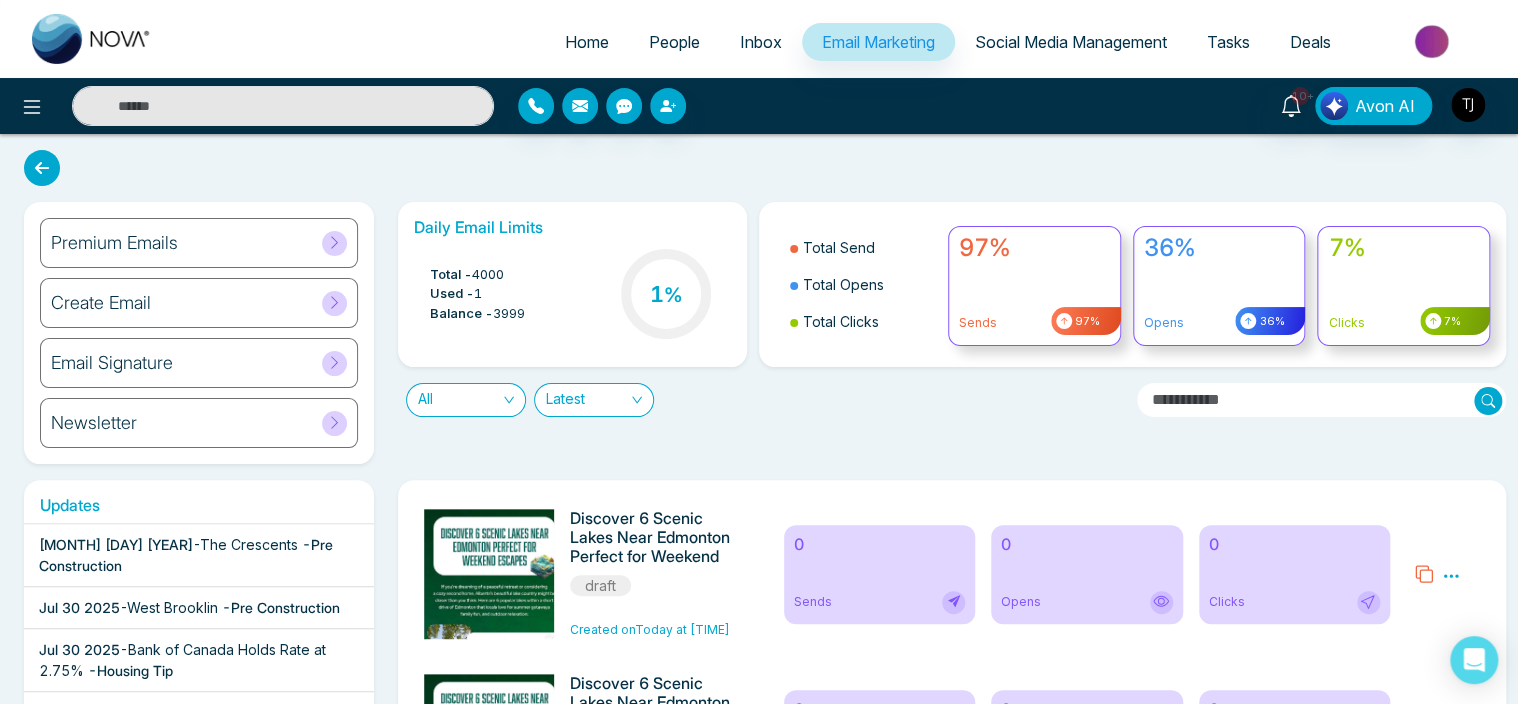 click 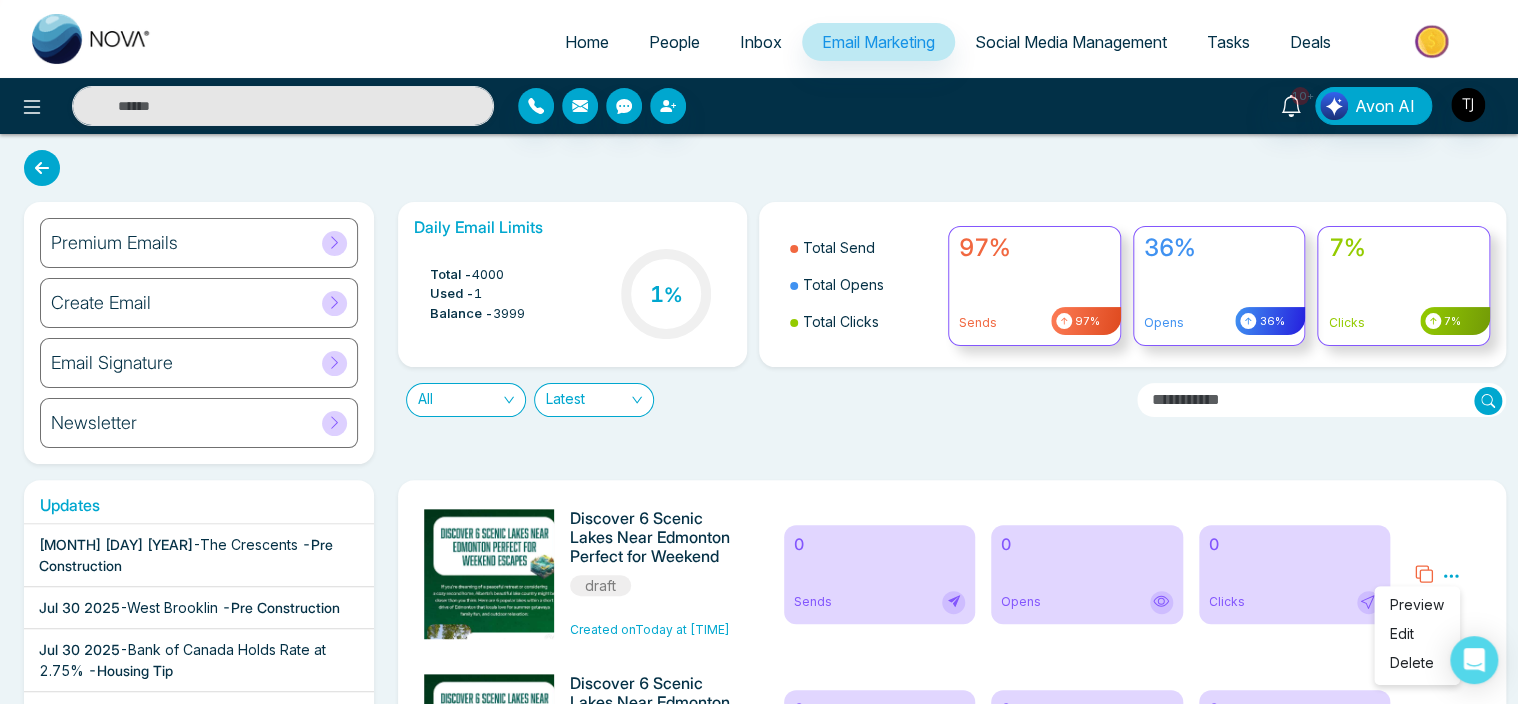 drag, startPoint x: 1486, startPoint y: 540, endPoint x: 1490, endPoint y: 499, distance: 41.19466 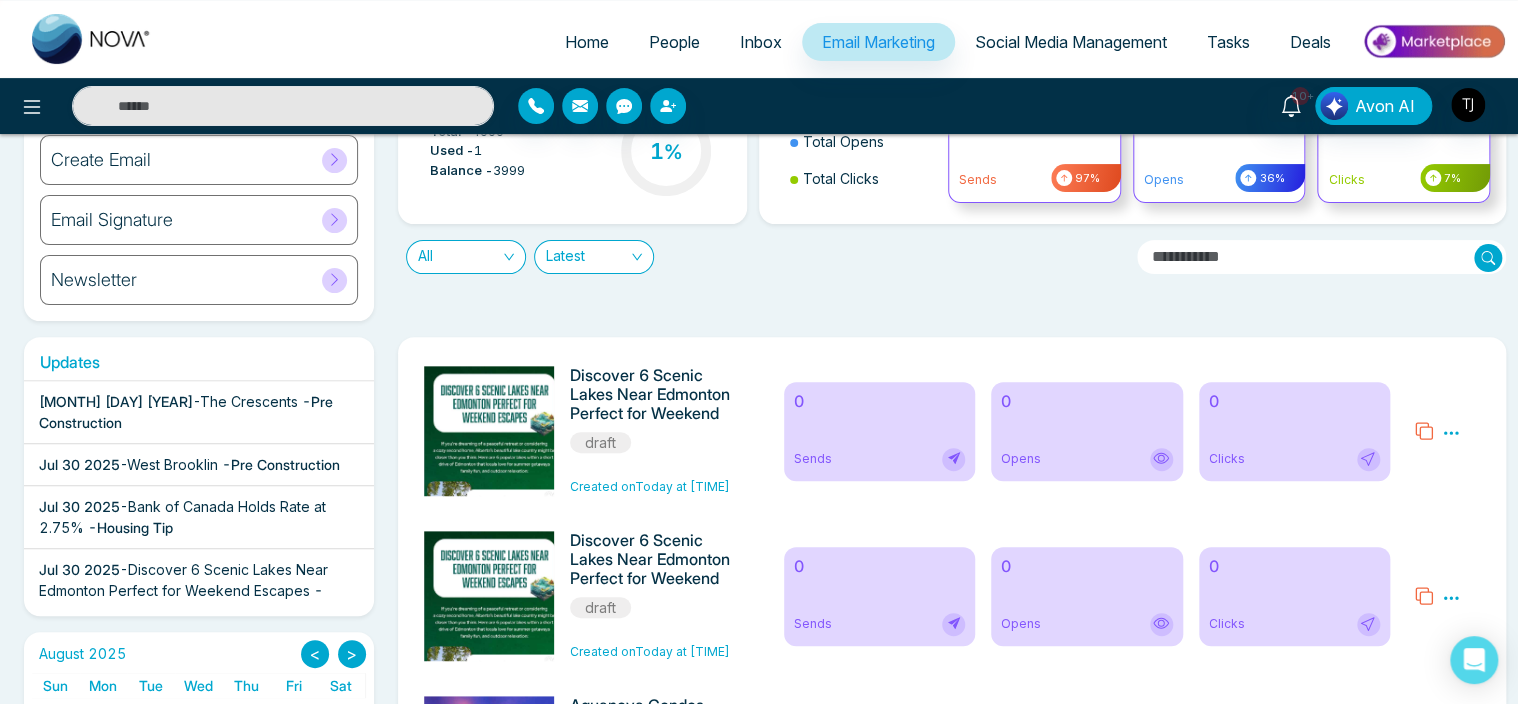 scroll, scrollTop: 166, scrollLeft: 0, axis: vertical 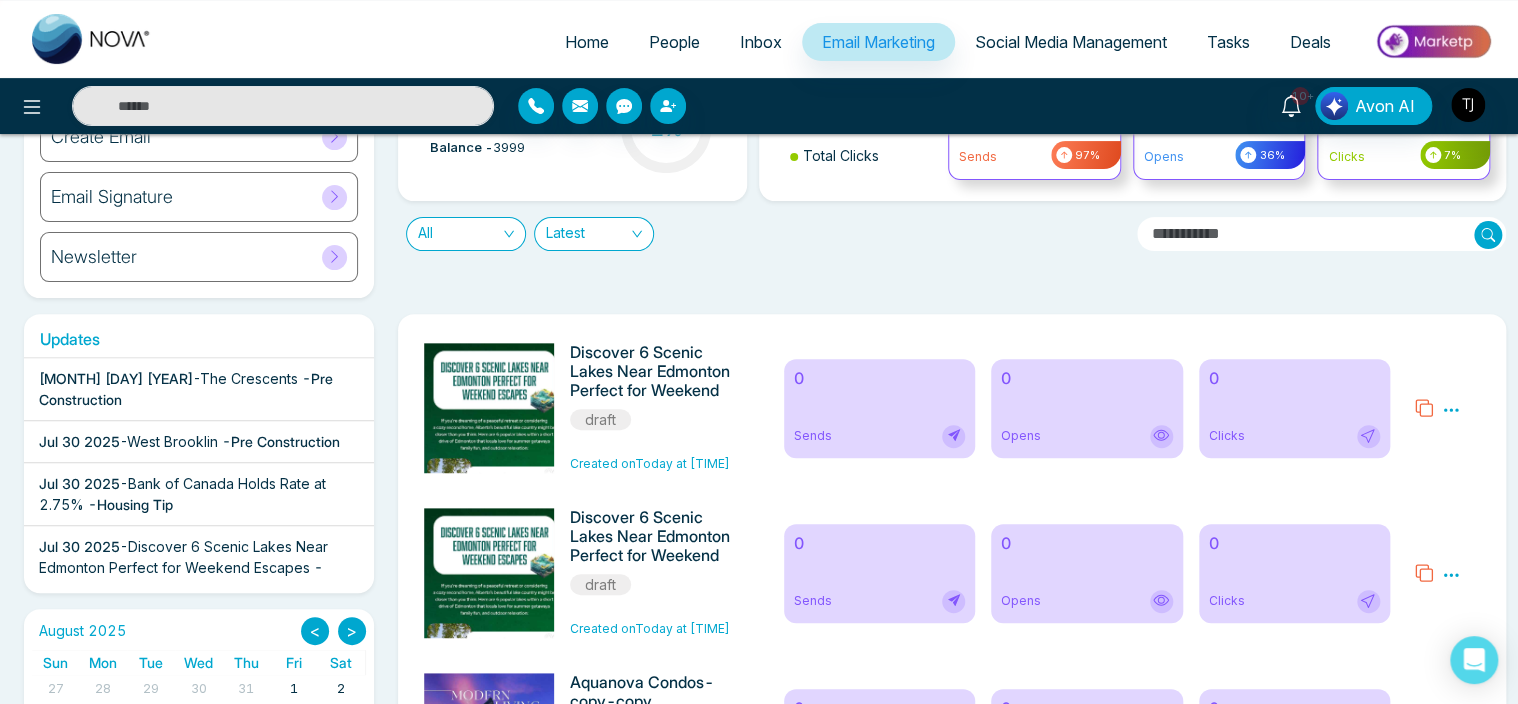 click 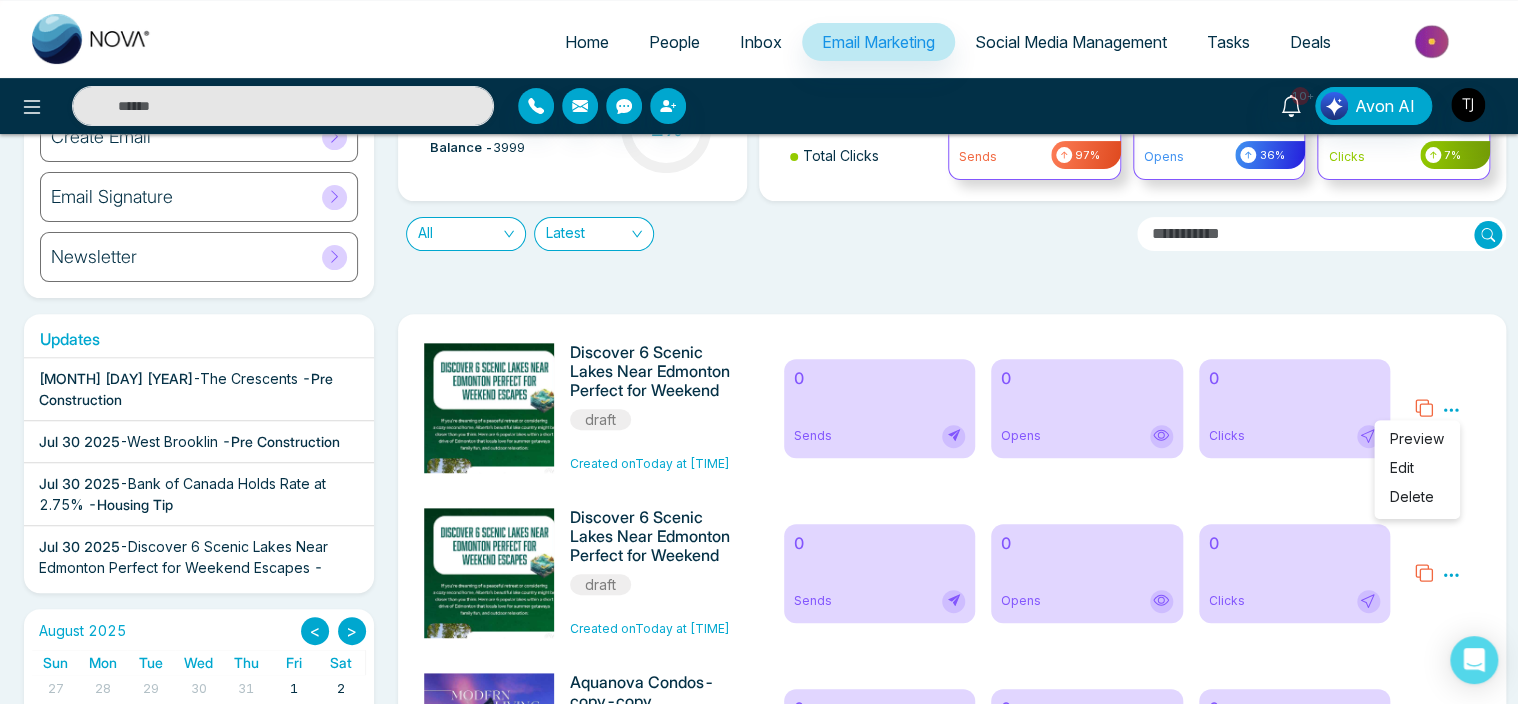scroll, scrollTop: 0, scrollLeft: 0, axis: both 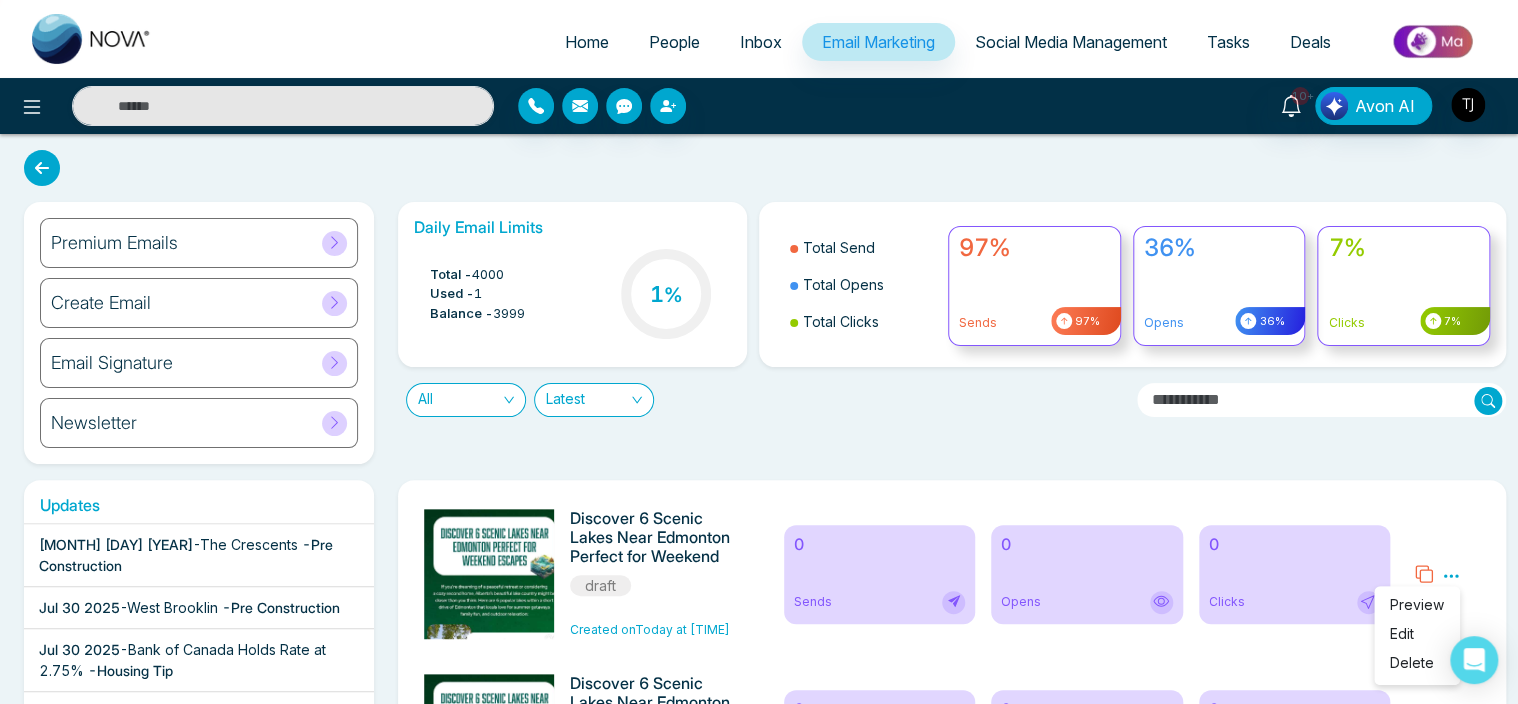 click on "Premium Emails" at bounding box center [199, 243] 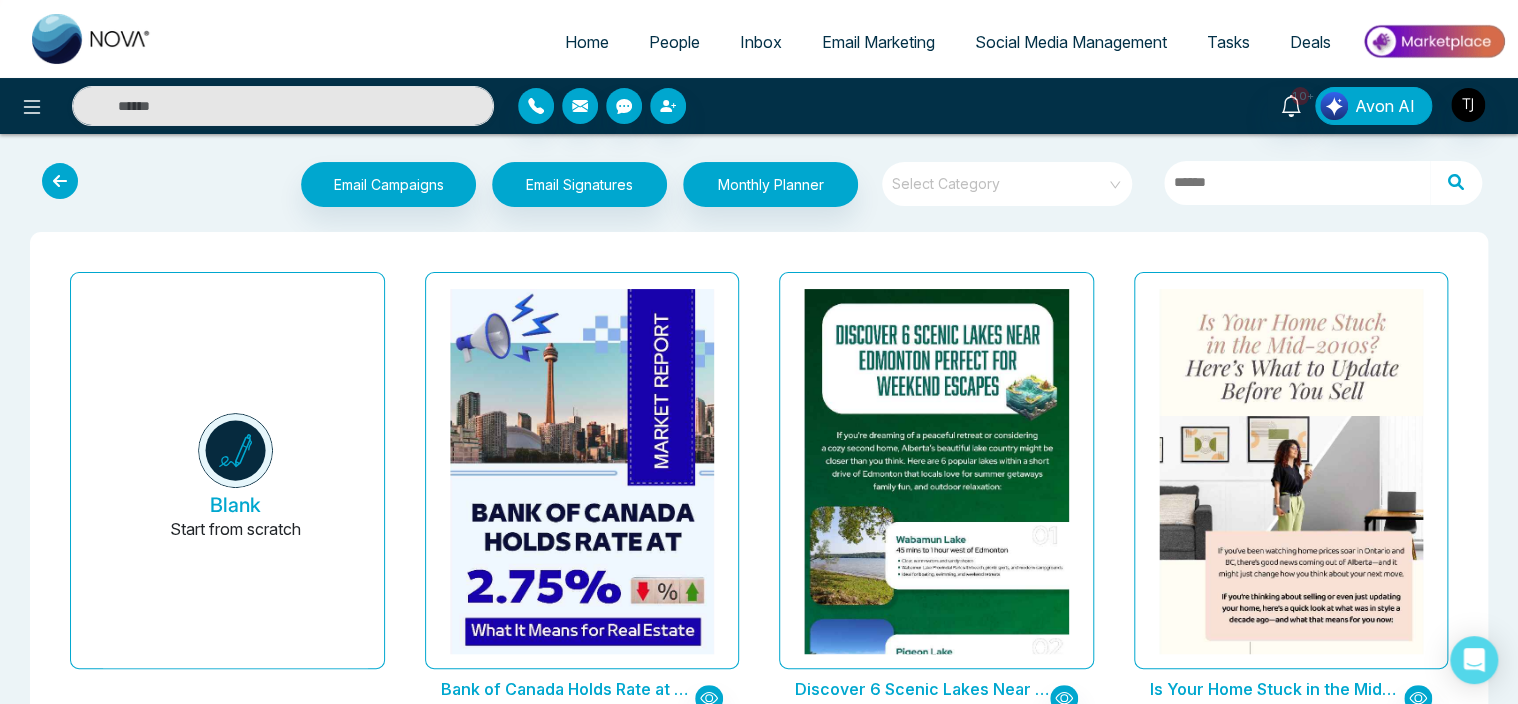 click on "Email Marketing" at bounding box center (878, 42) 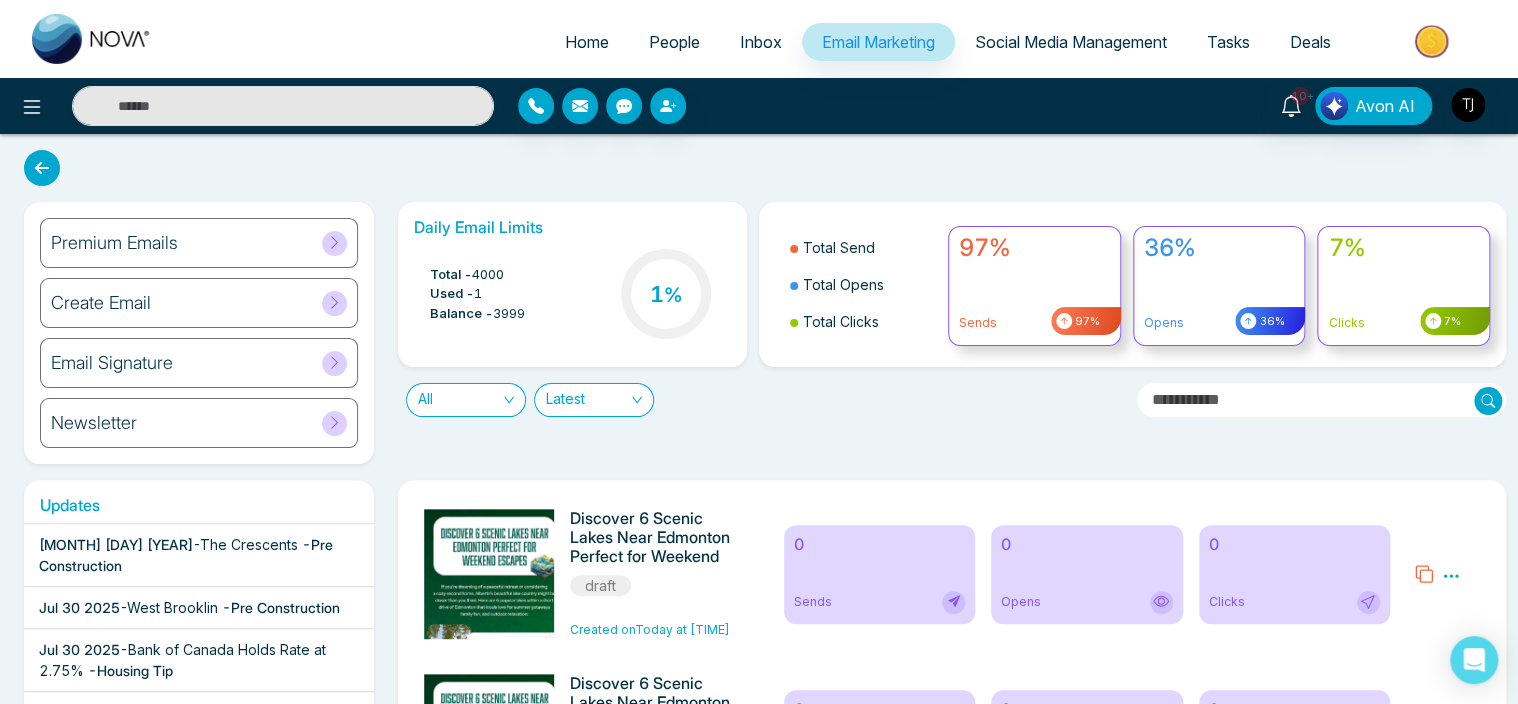 click on "Premium Emails" at bounding box center (199, 243) 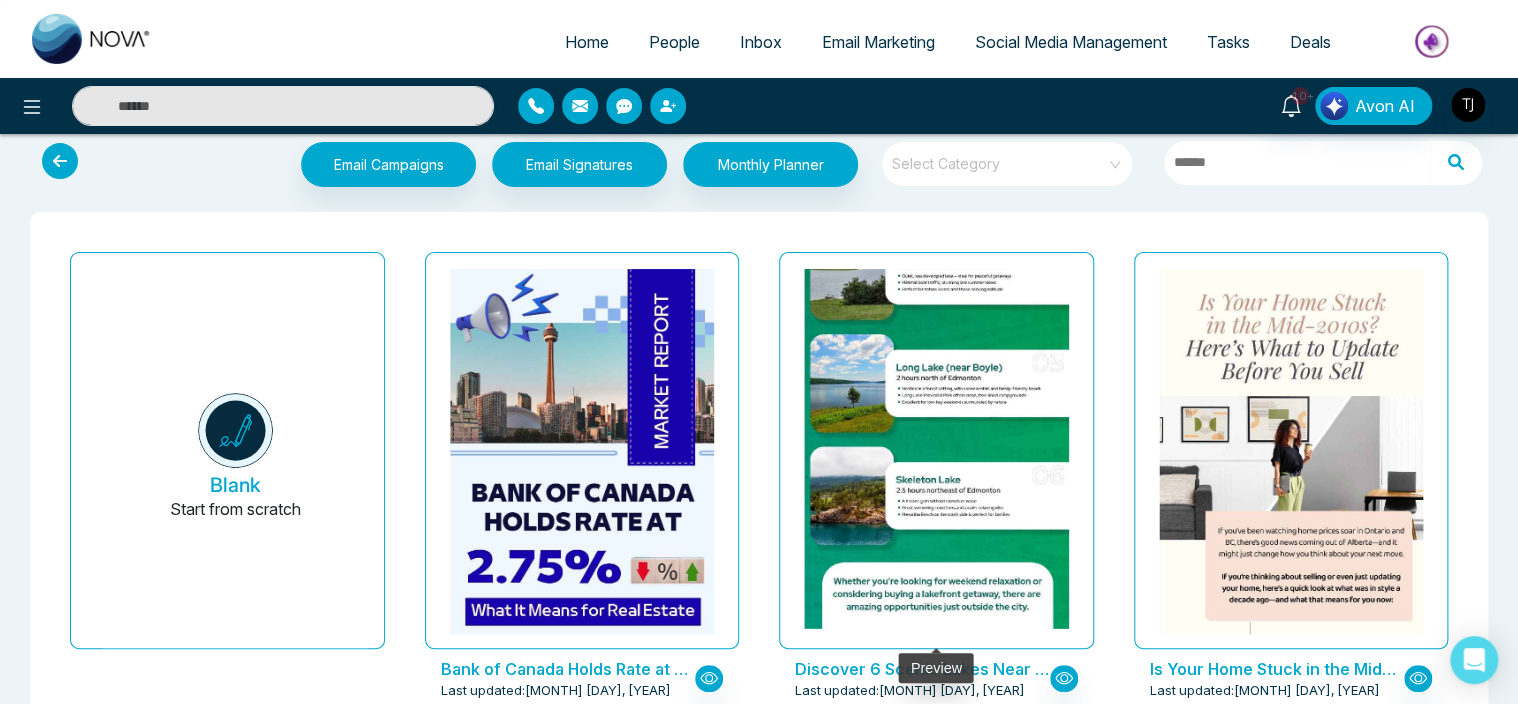 scroll, scrollTop: 16, scrollLeft: 0, axis: vertical 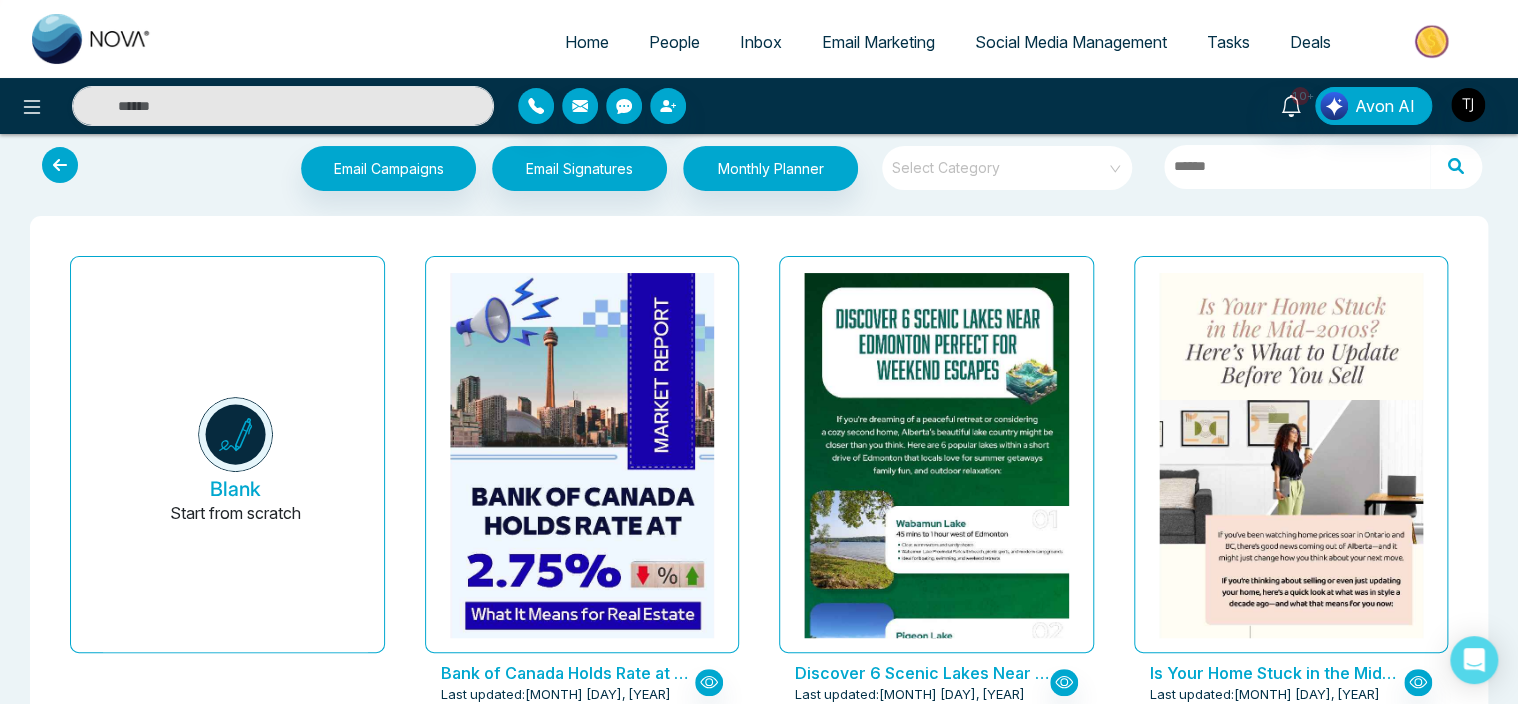 click on "Email Marketing" at bounding box center [878, 42] 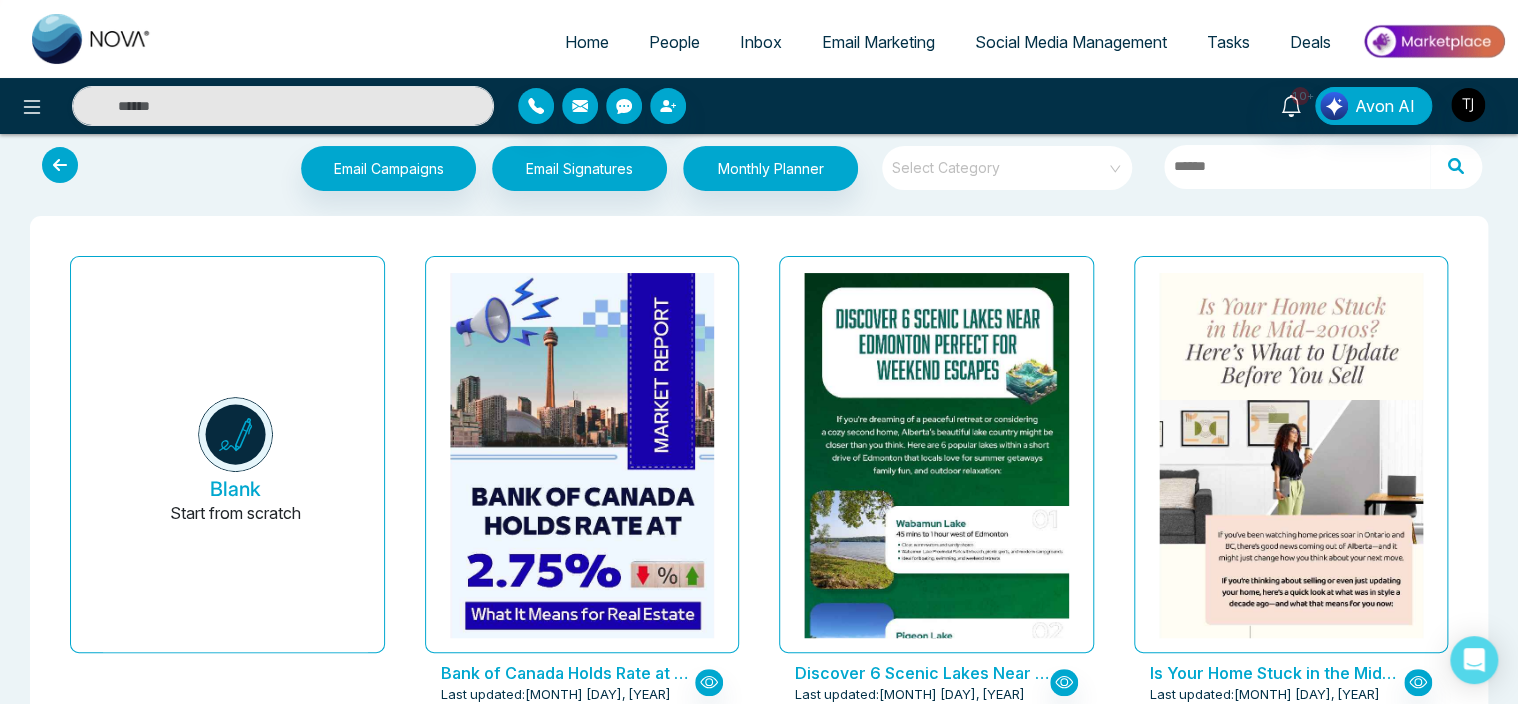 scroll, scrollTop: 0, scrollLeft: 0, axis: both 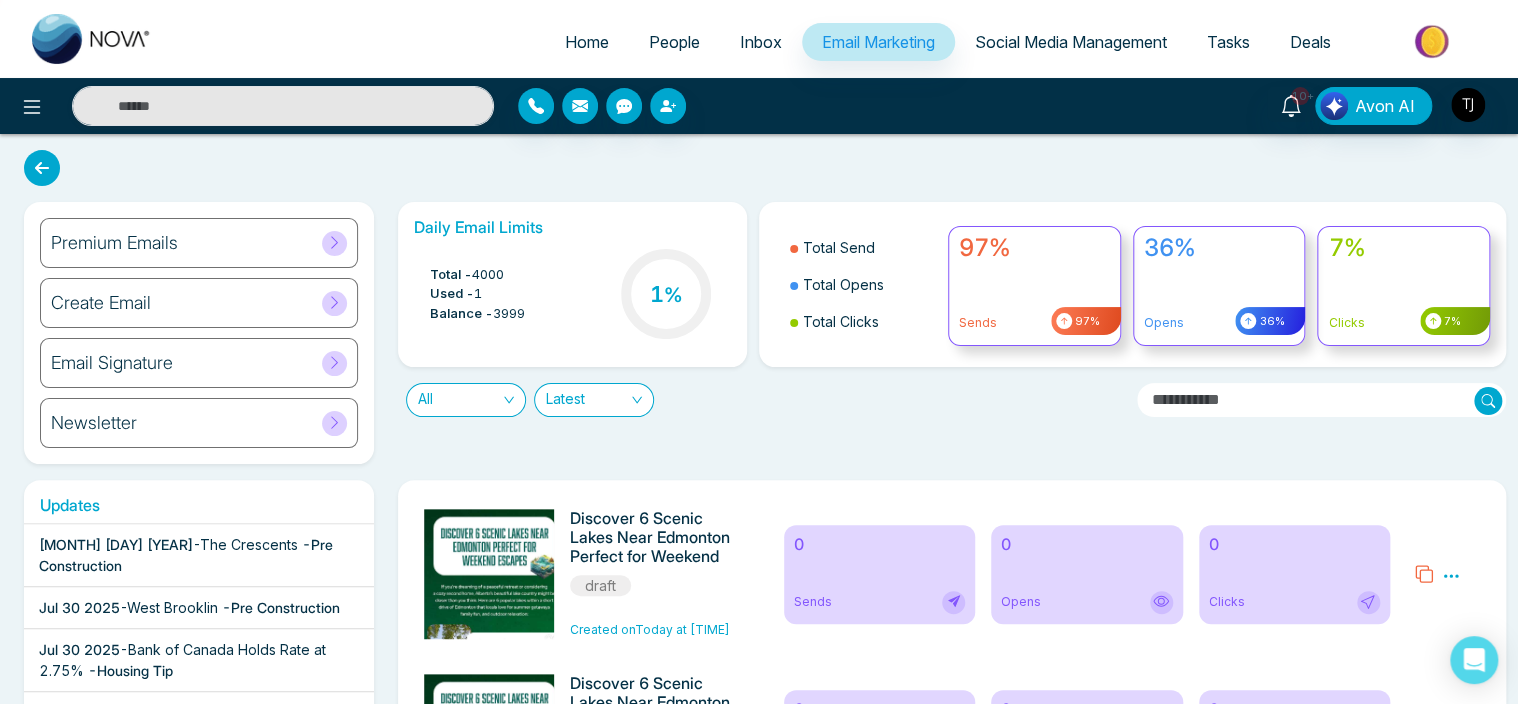 click 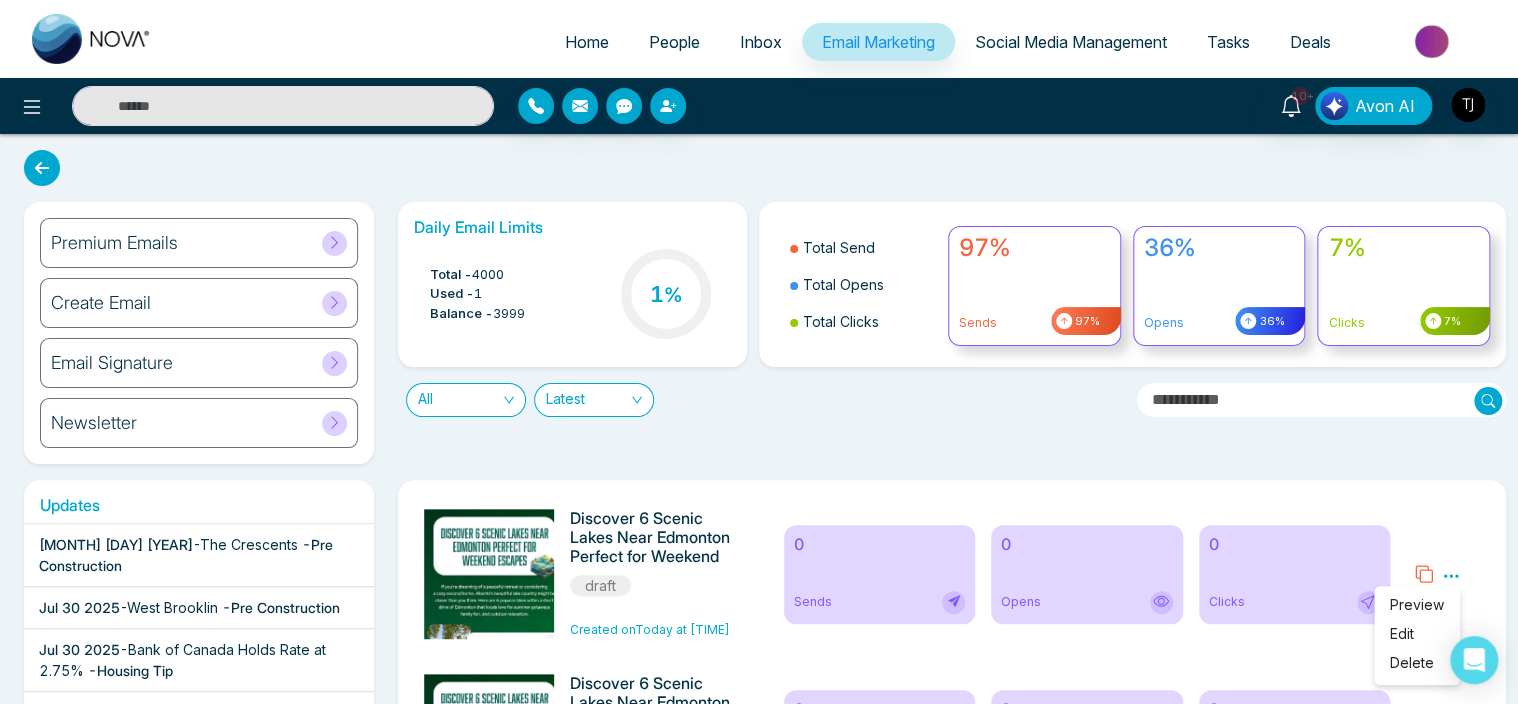 click on "Discover 6 Scenic Lakes Near Edmonton Perfect for Weekend Escapes draft Created on Today at [TIME] 0 Sends 0 Opens 0 Clicks Preview Edit Delete Discover 6 Scenic Lakes Near Edmonton Perfect for Weekend Escapes draft Created on Today at [TIME] 0 Sends 0 Opens 0 Clicks Preview Edit Delete Aquanova Condos-copy-copy draft Created on Today at [TIME] 0 Sends 0 Opens 0 Clicks Preview Edit Delete Discover 6 Scenic Lakes Near Edmonton Perfect for Weekend Escapes draft Created on Today at [TIME] 0 Sends 0 Opens 0 Clicks Preview Edit Delete Newsletter draft Created on Today at [TIME] 0 Sends 0 Opens 0 Clicks Preview Edit Delete Newsletter draft Created on Today at [TIME] 0 Sends 0 Opens 0 Clicks Preview Edit Delete Bank of Canada Holds Rate at 2.75% draft Created on Today at [TIME] 0 Sends 0 Opens 0 Clicks Preview Edit Delete Bank of Canada Holds Rate at 2.75% draft Created on Today at [TIME] 0 Sends 0 Opens 0 Clicks Preview Edit Delete Bank of Canada Holds Rate at 2.75% Sent 1 1" at bounding box center [952, 8741] 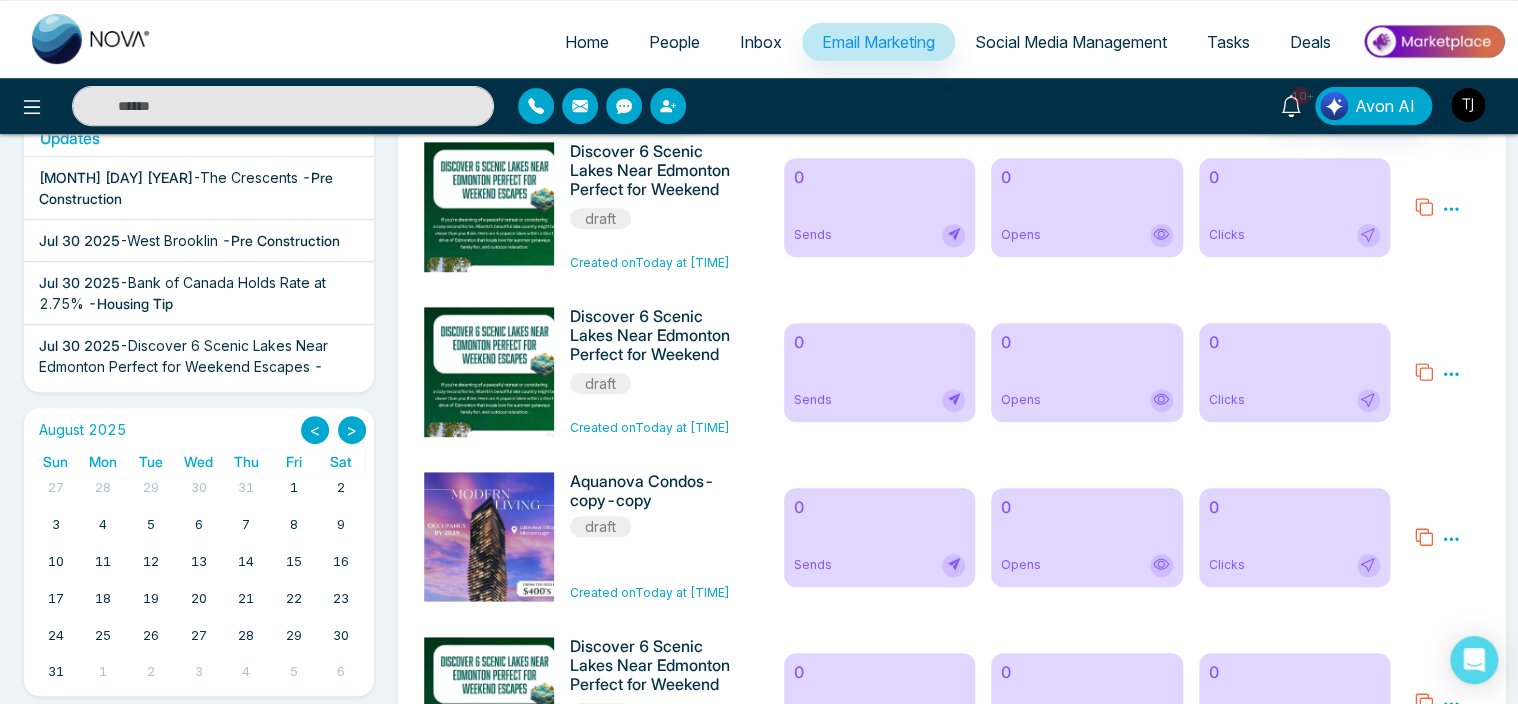 scroll, scrollTop: 0, scrollLeft: 0, axis: both 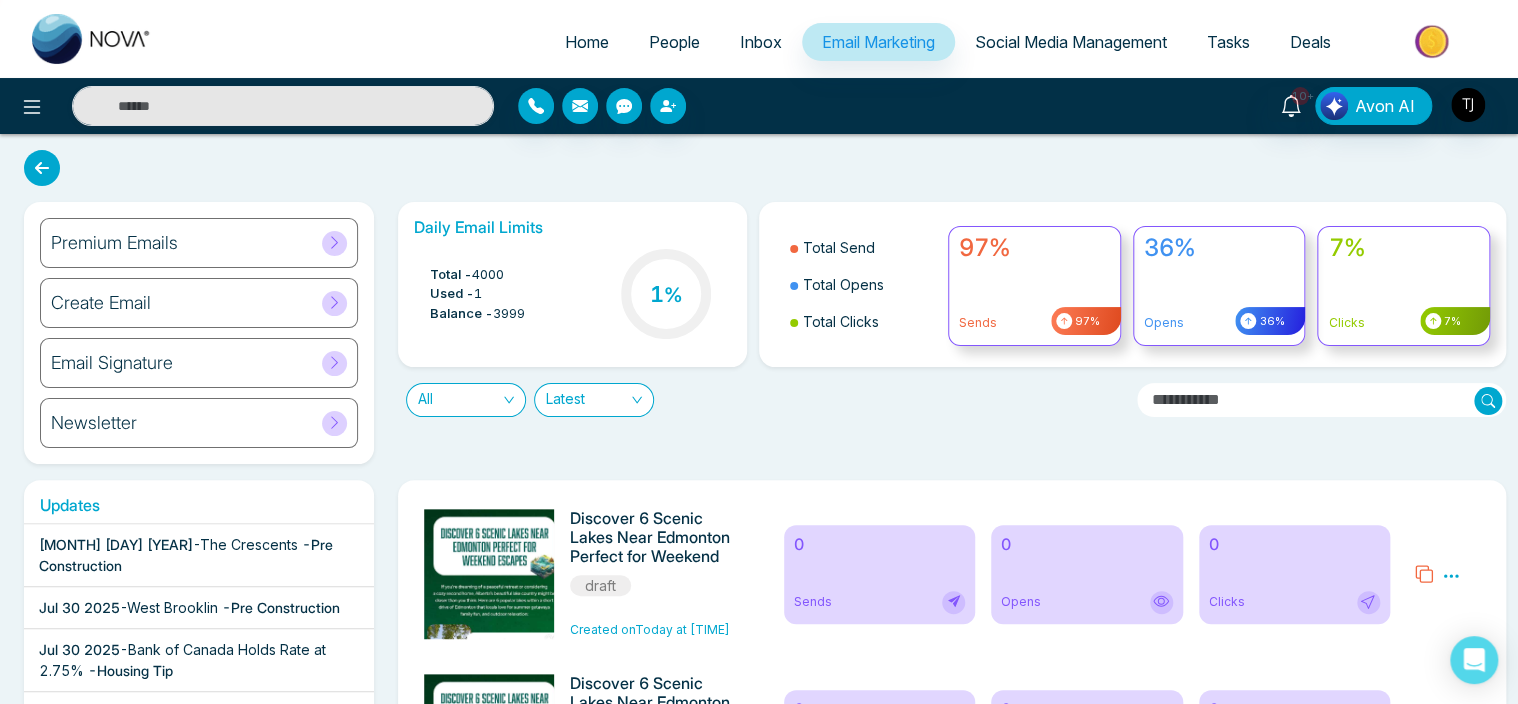 click on "Premium Emails" at bounding box center (199, 243) 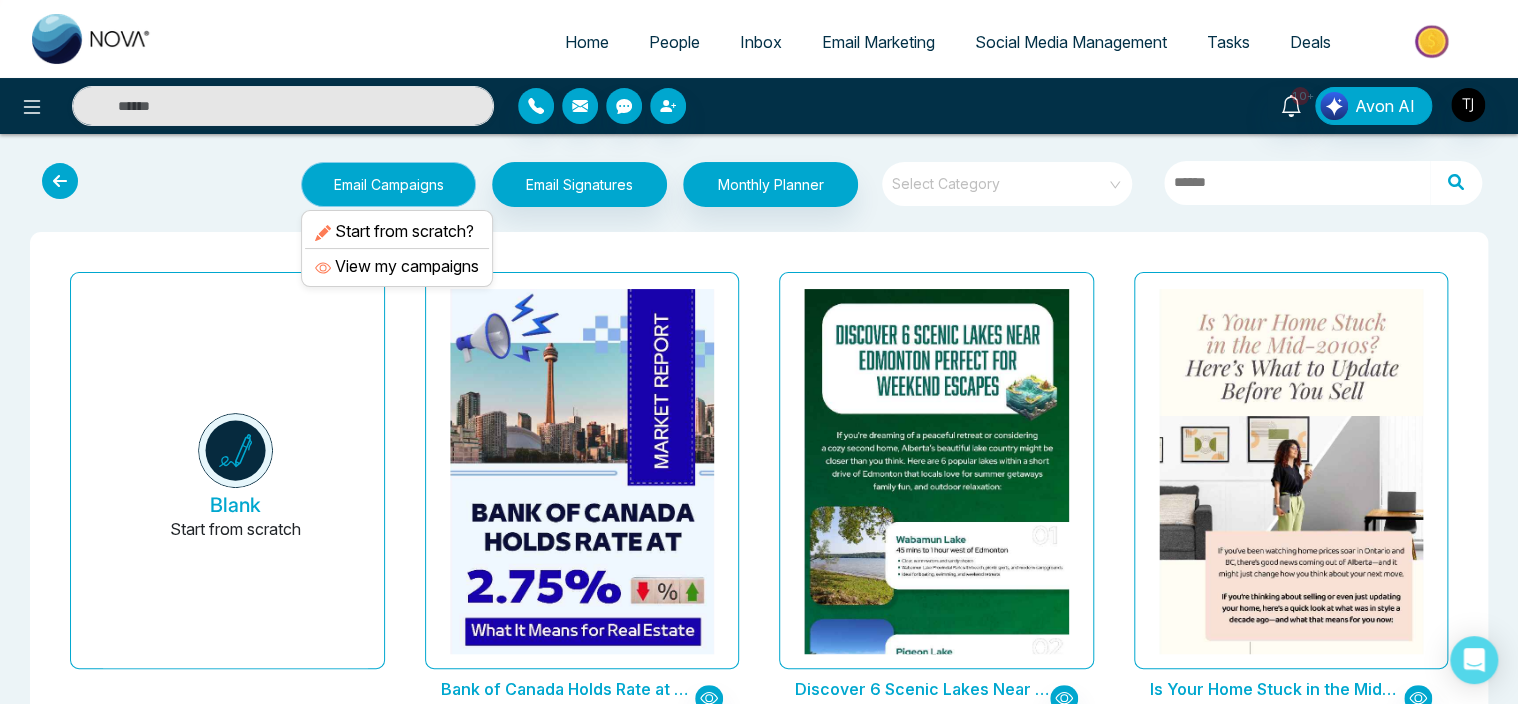click on "Email Campaigns" at bounding box center [388, 184] 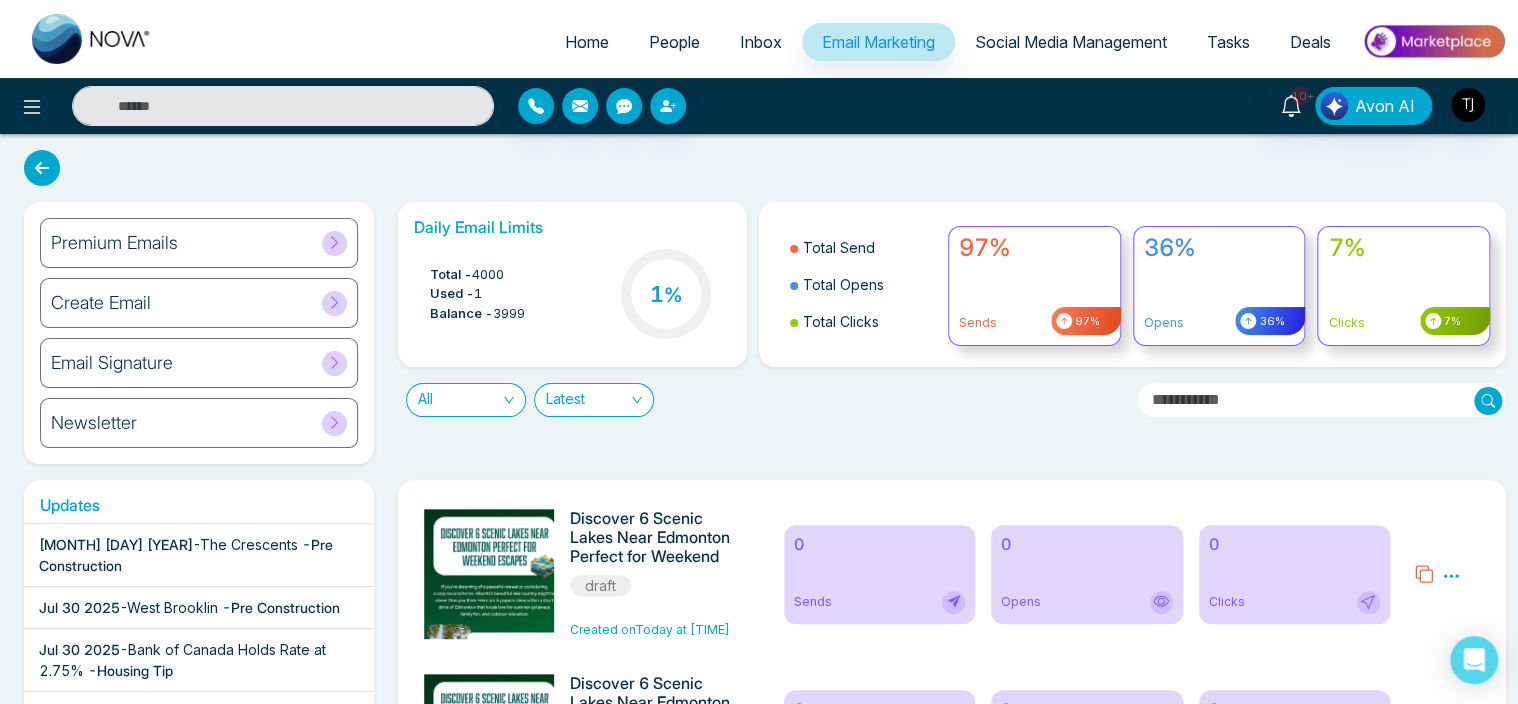 click 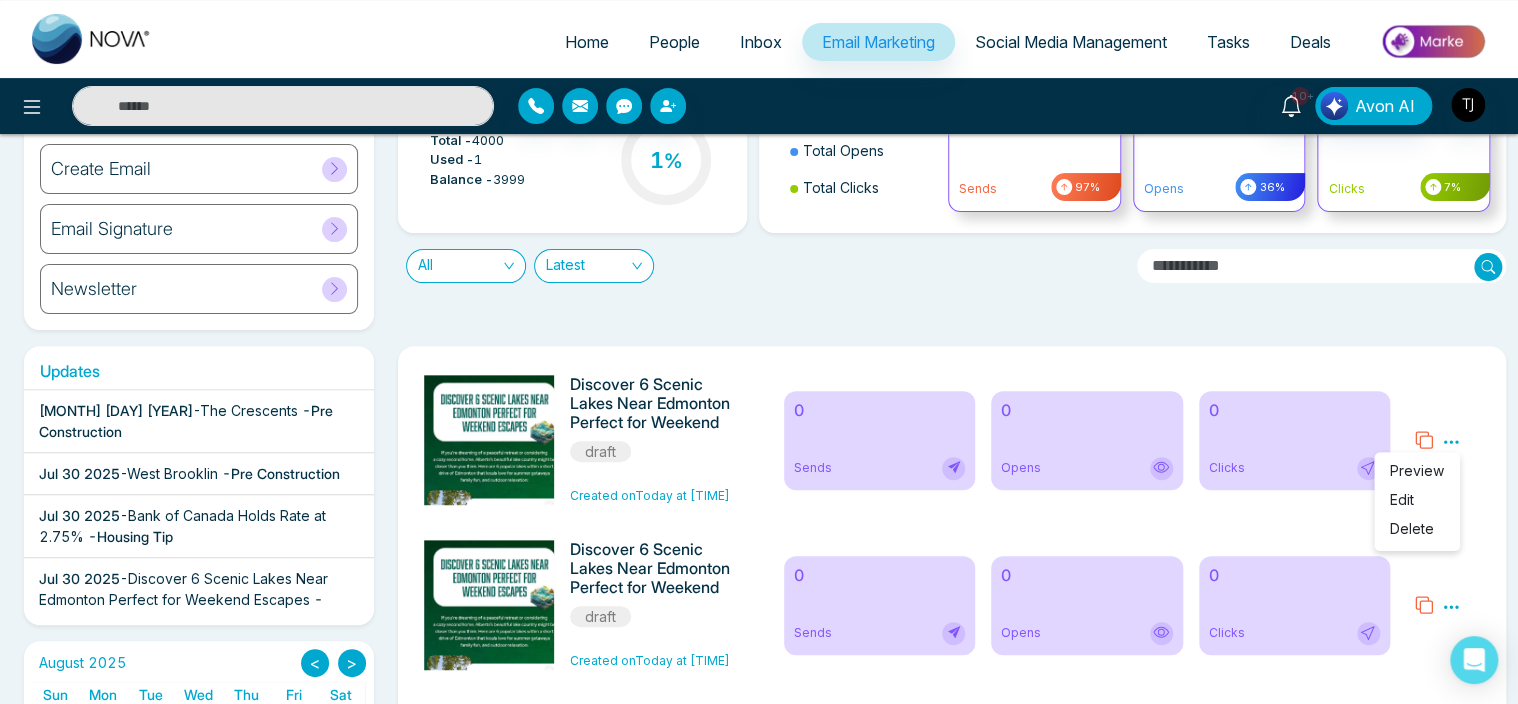 scroll, scrollTop: 0, scrollLeft: 0, axis: both 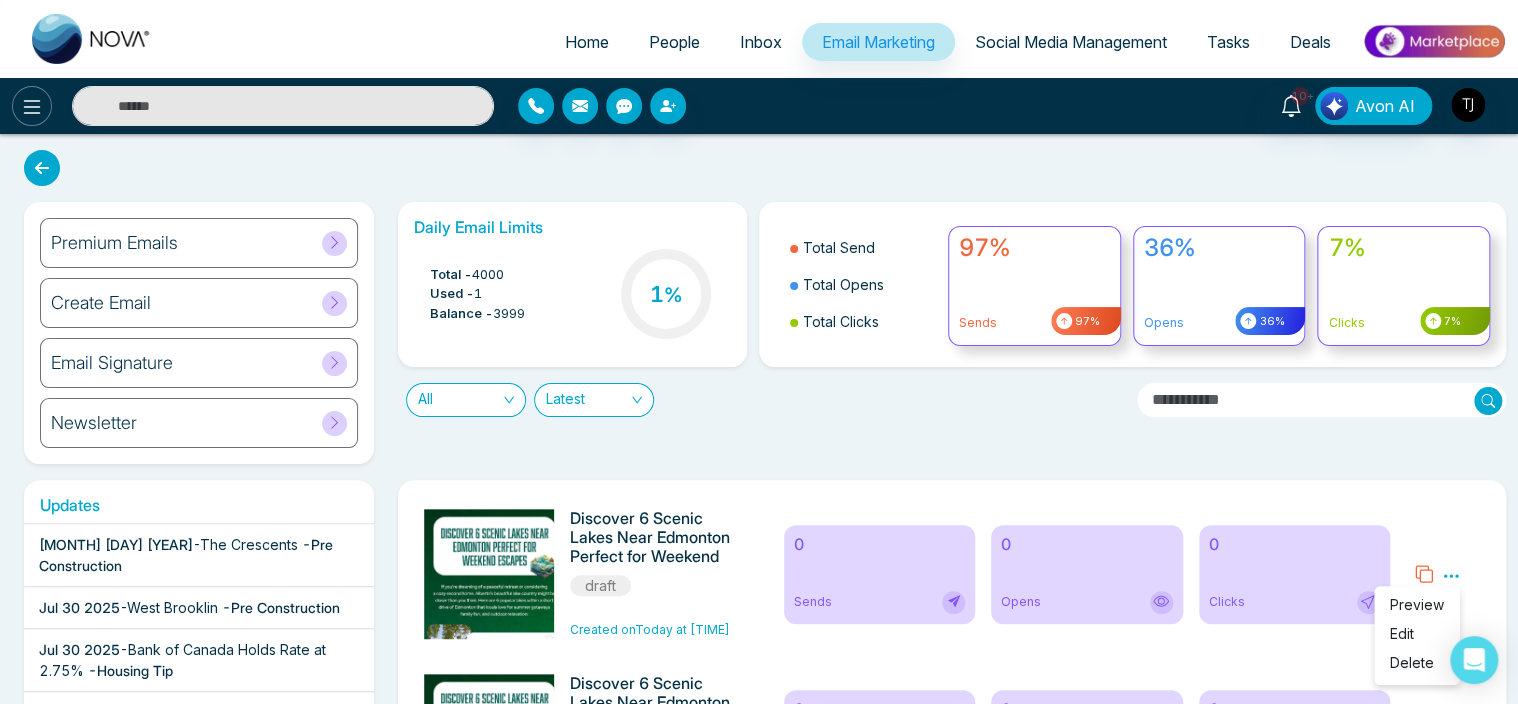 click 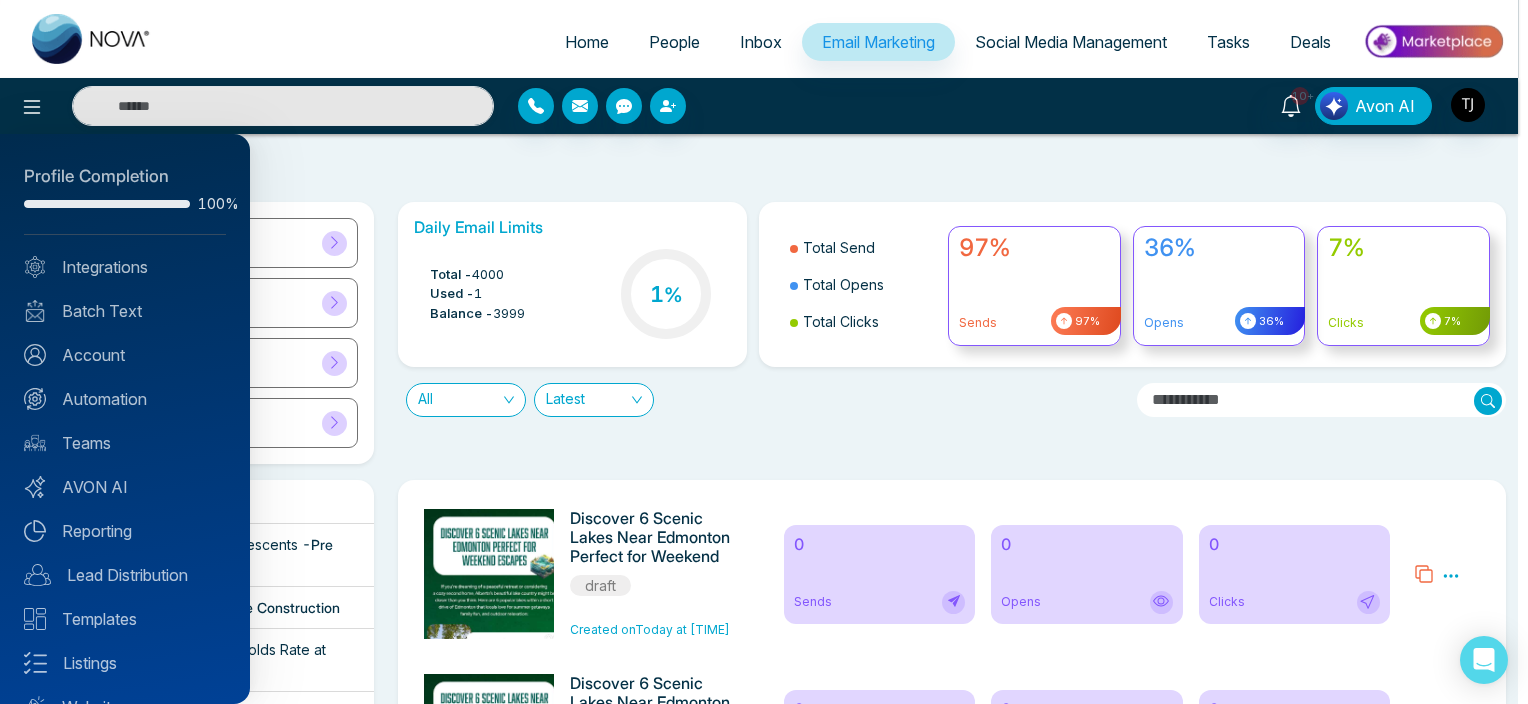 click at bounding box center (764, 352) 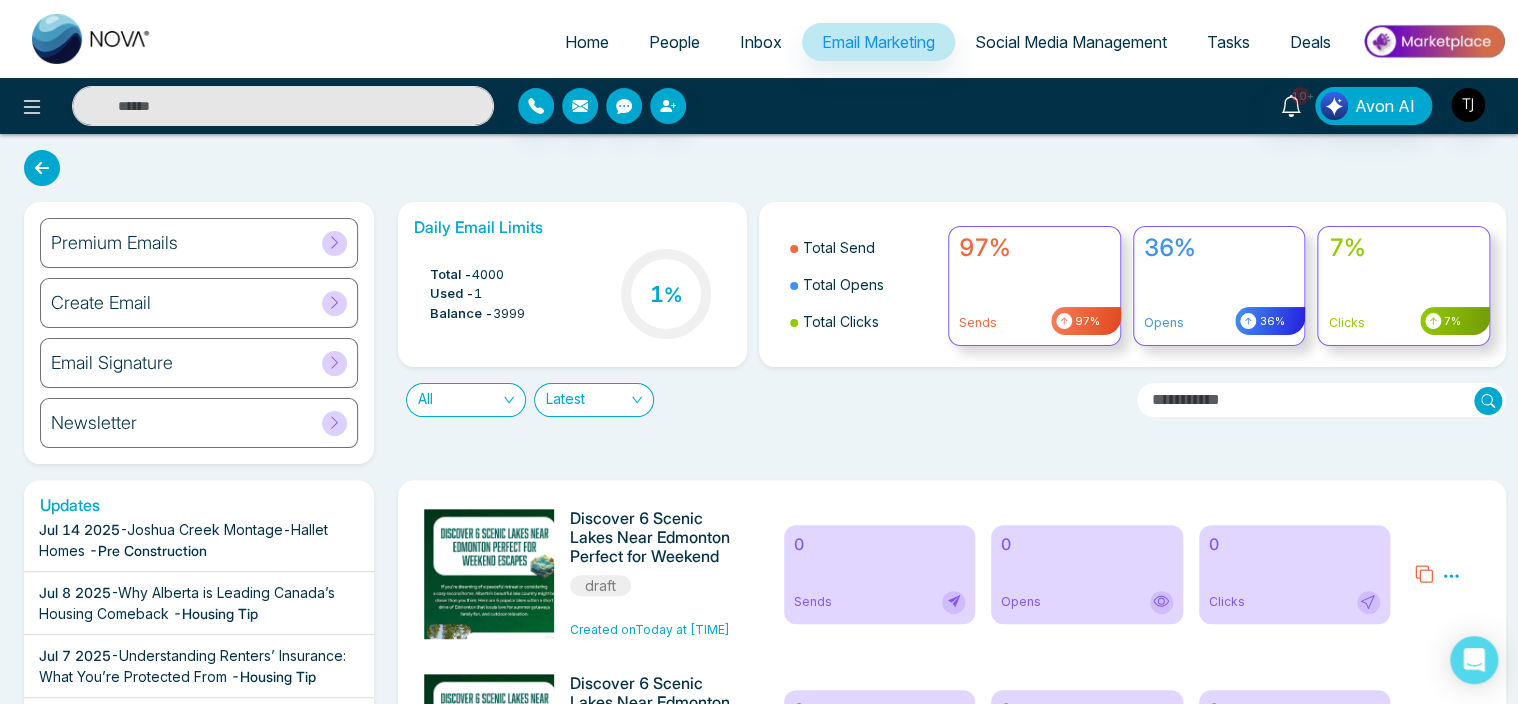 scroll, scrollTop: 711, scrollLeft: 0, axis: vertical 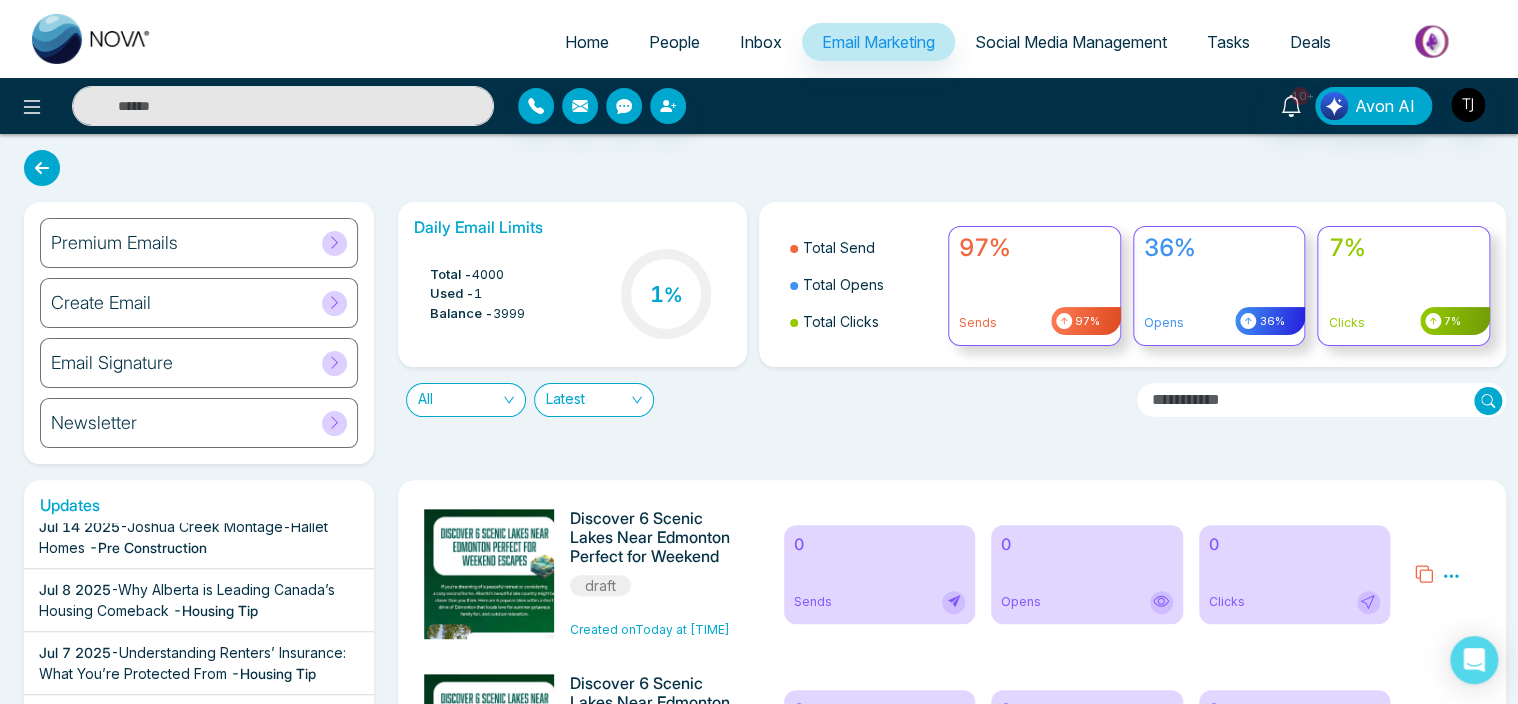 click 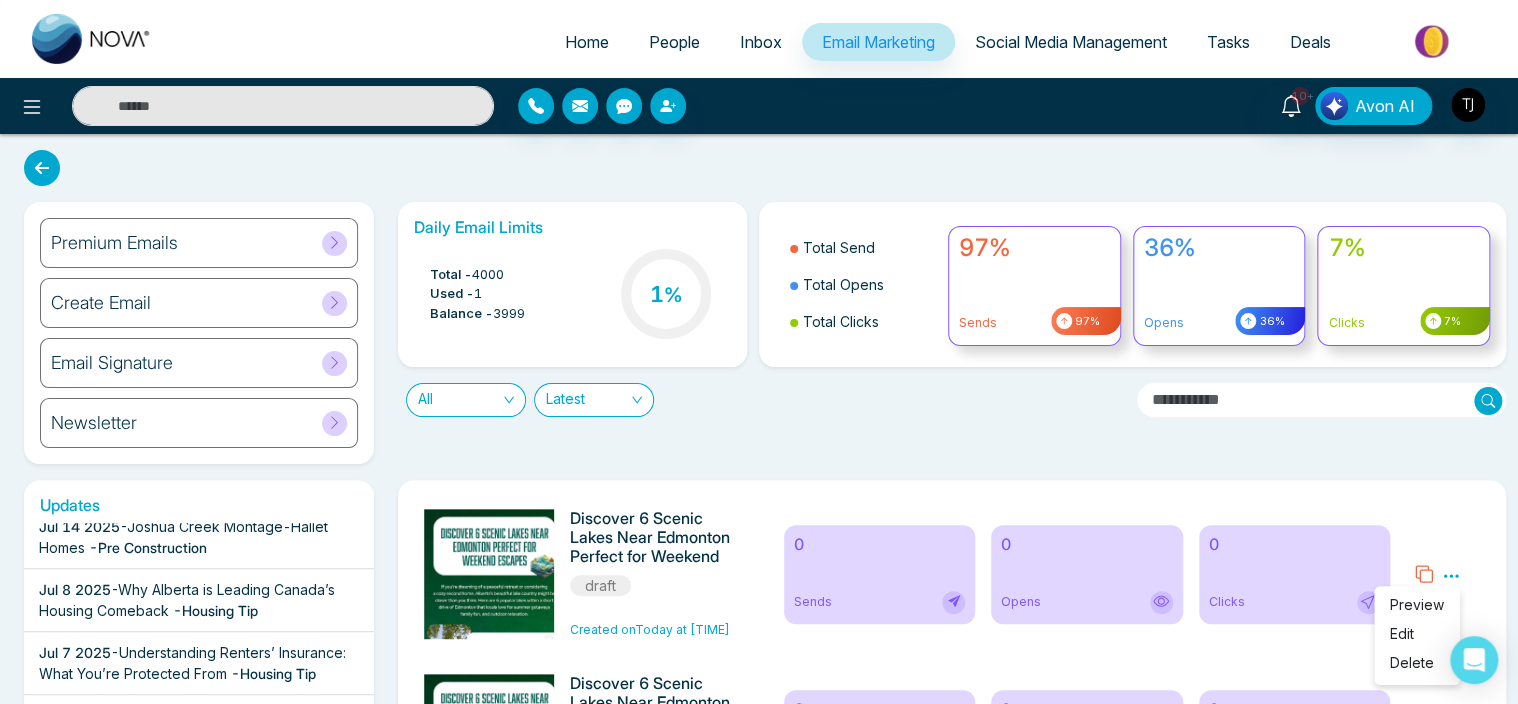 click on "Edit" at bounding box center (1402, 633) 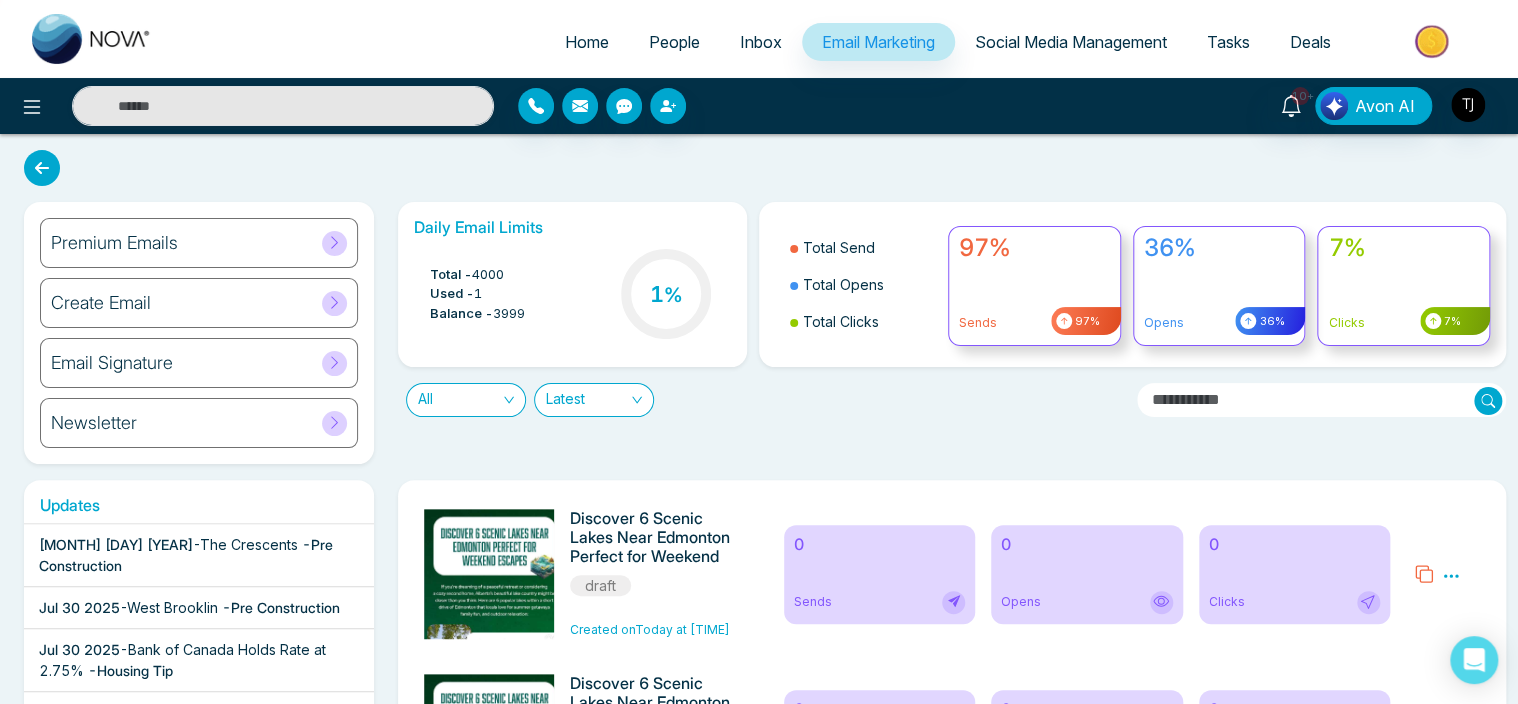 click 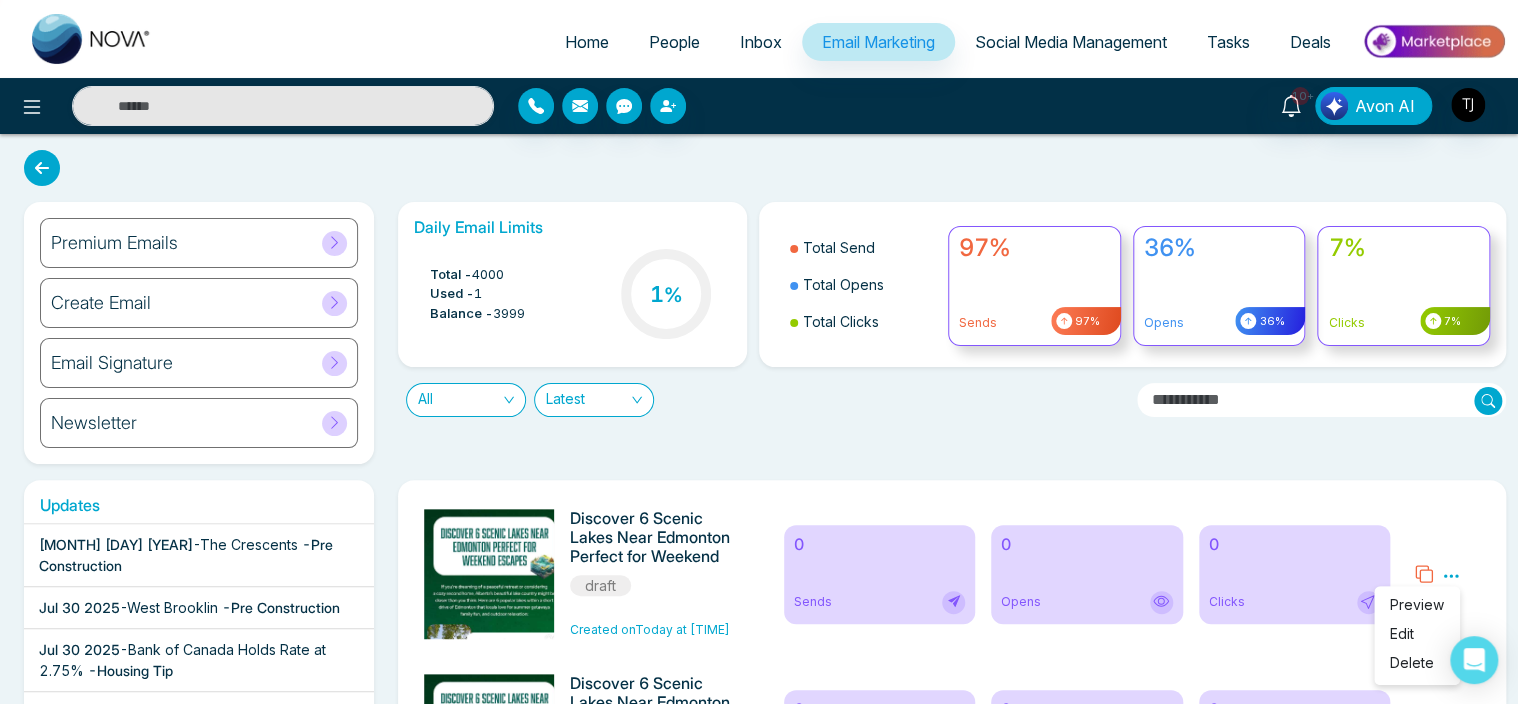 click on "Edit" at bounding box center (1402, 633) 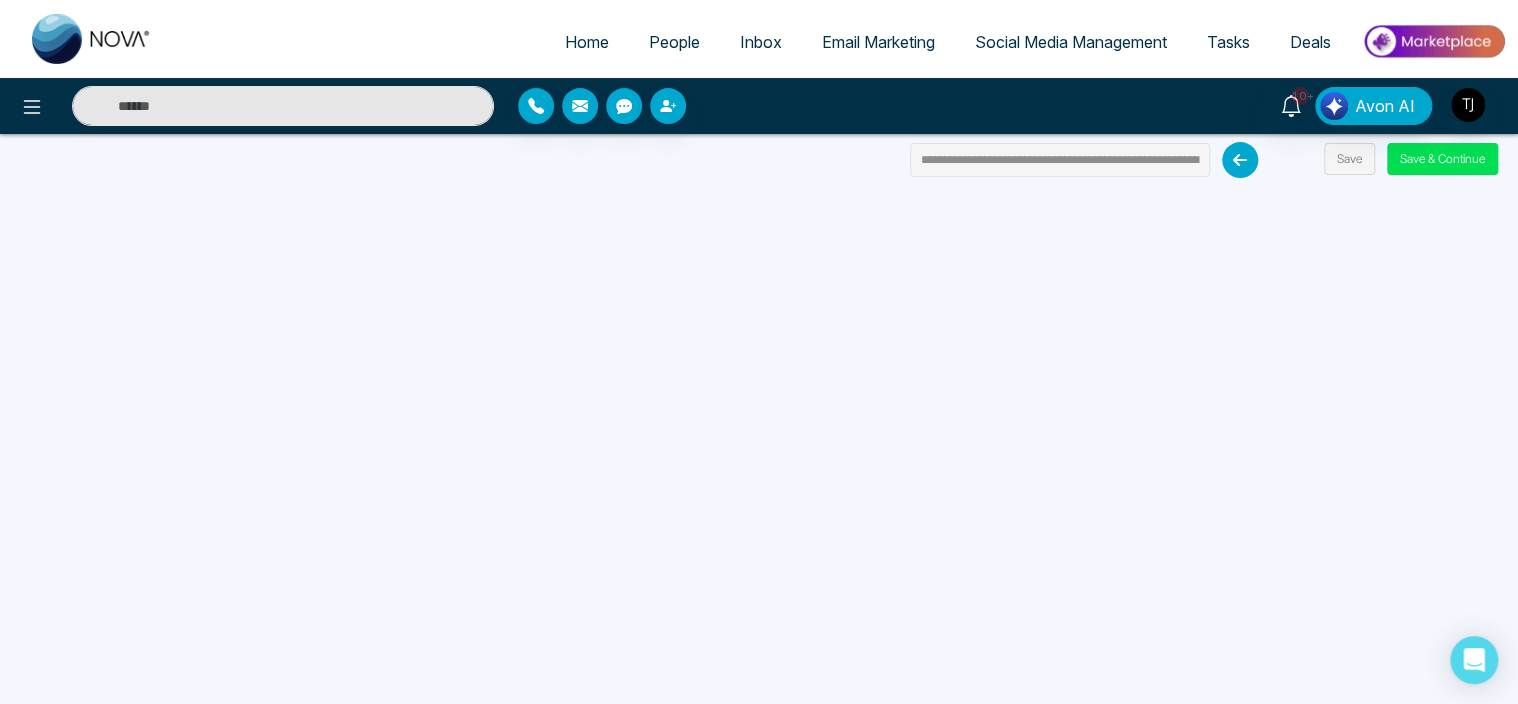 scroll, scrollTop: 190, scrollLeft: 0, axis: vertical 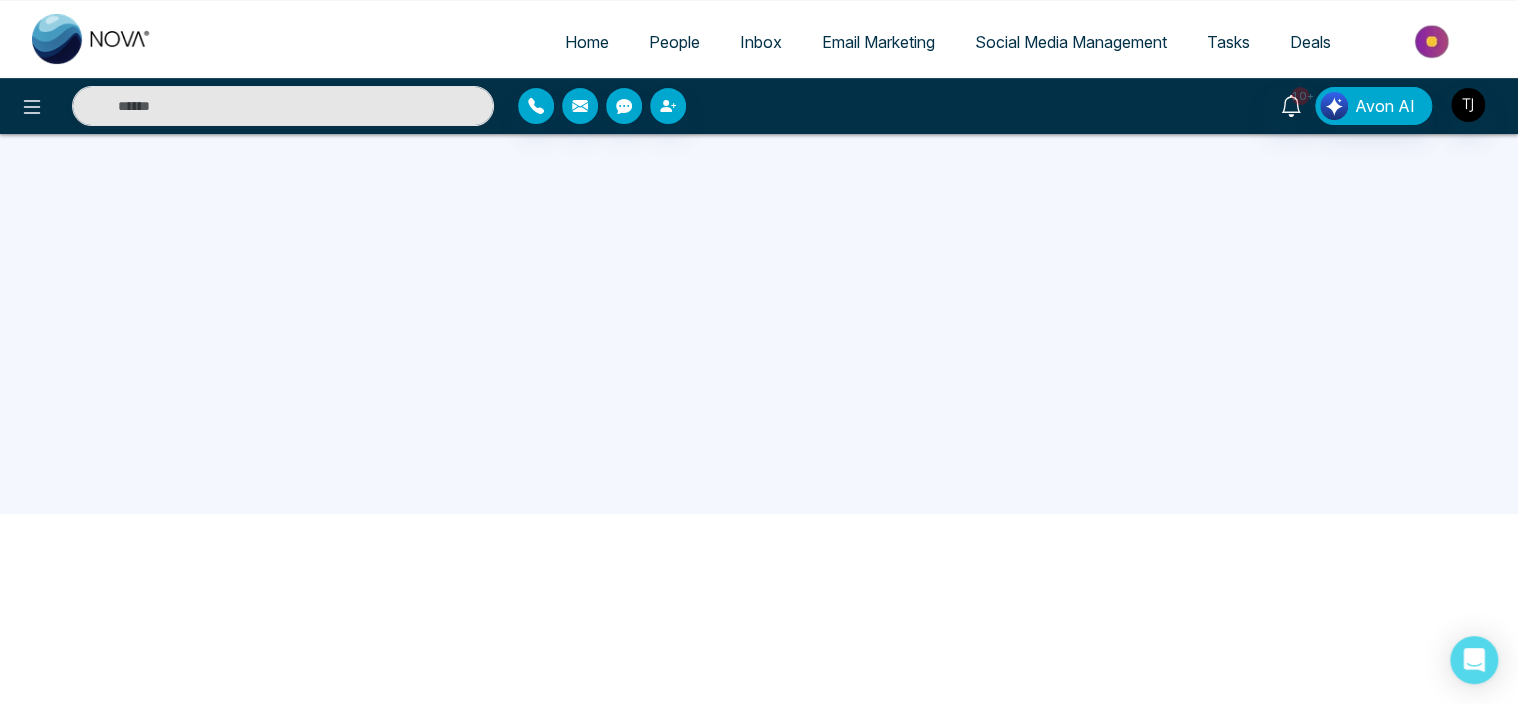 click on "Email Marketing" at bounding box center (878, 43) 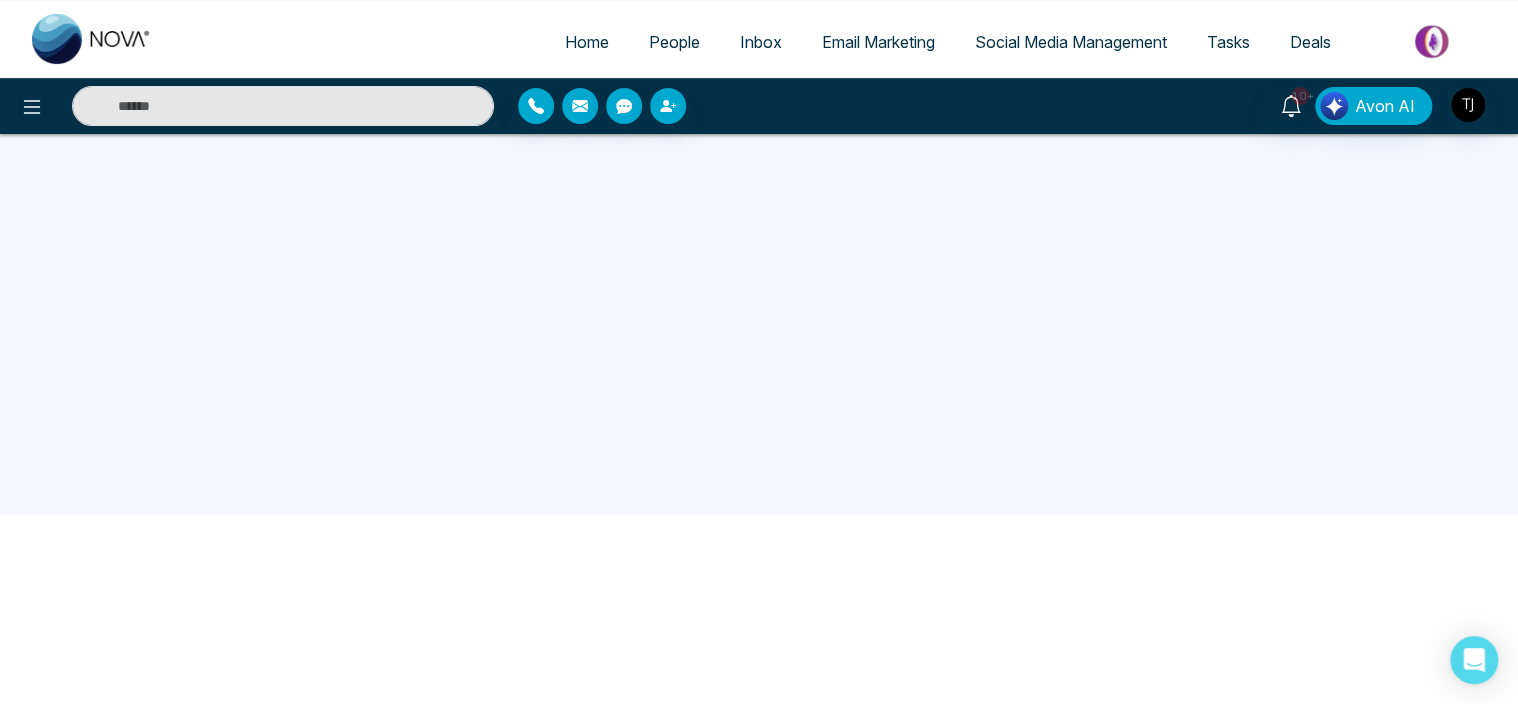 click on "Email Marketing" at bounding box center (878, 42) 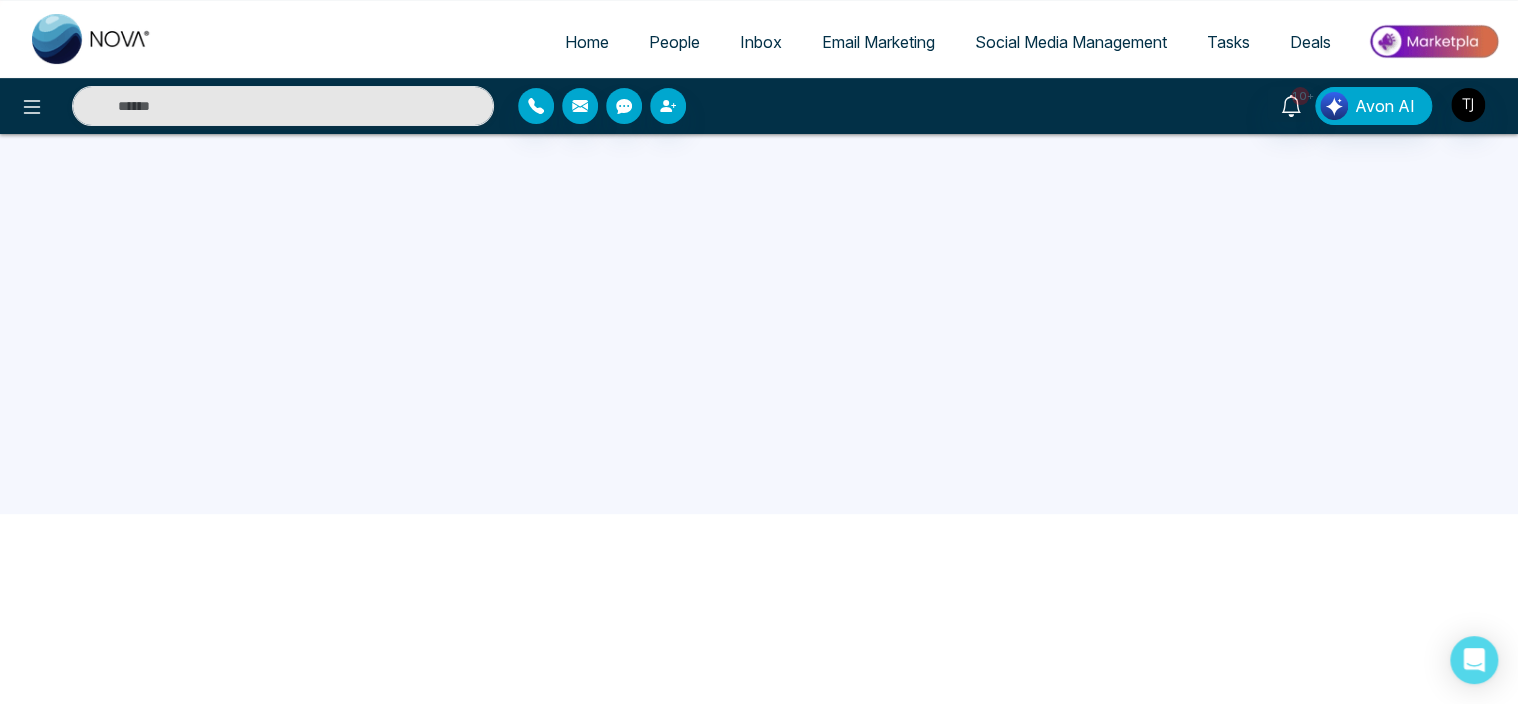 scroll, scrollTop: 0, scrollLeft: 0, axis: both 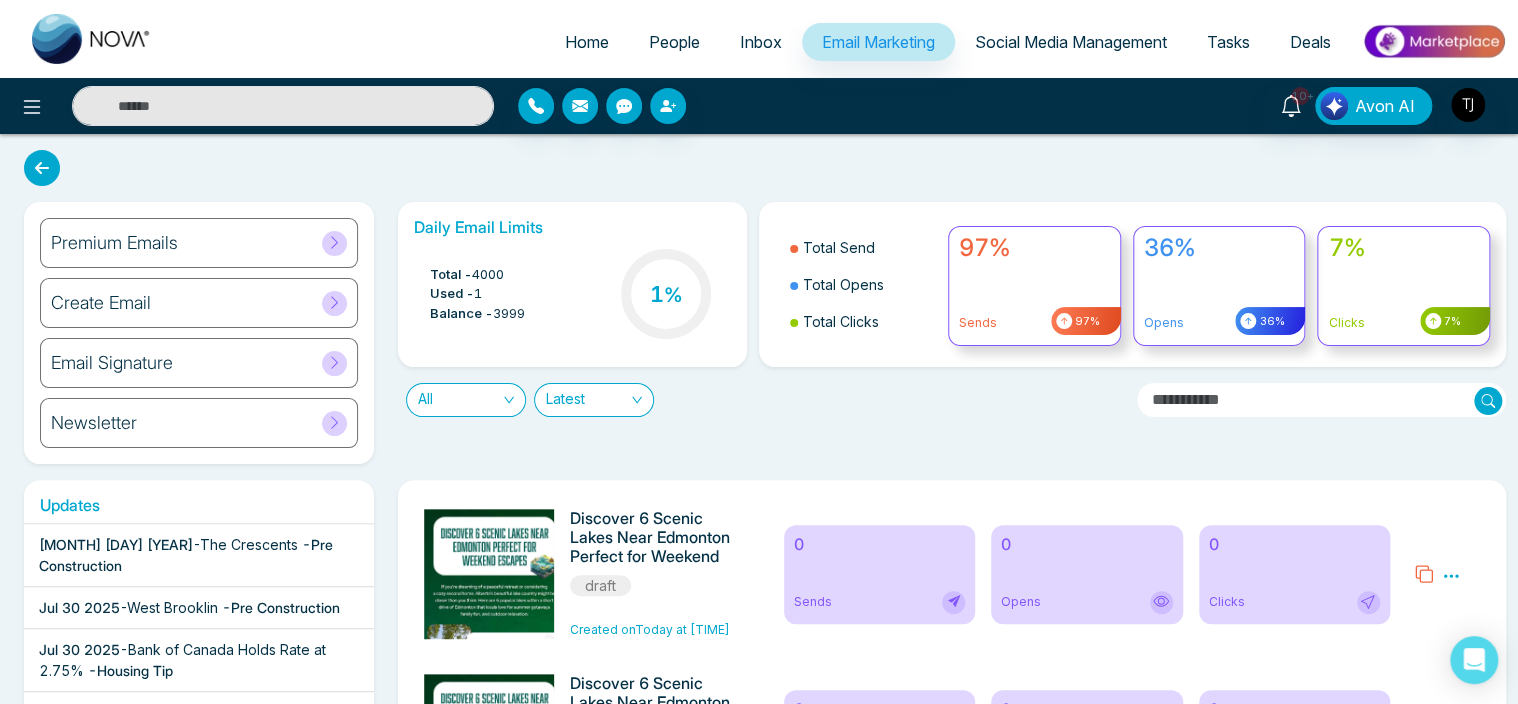 click 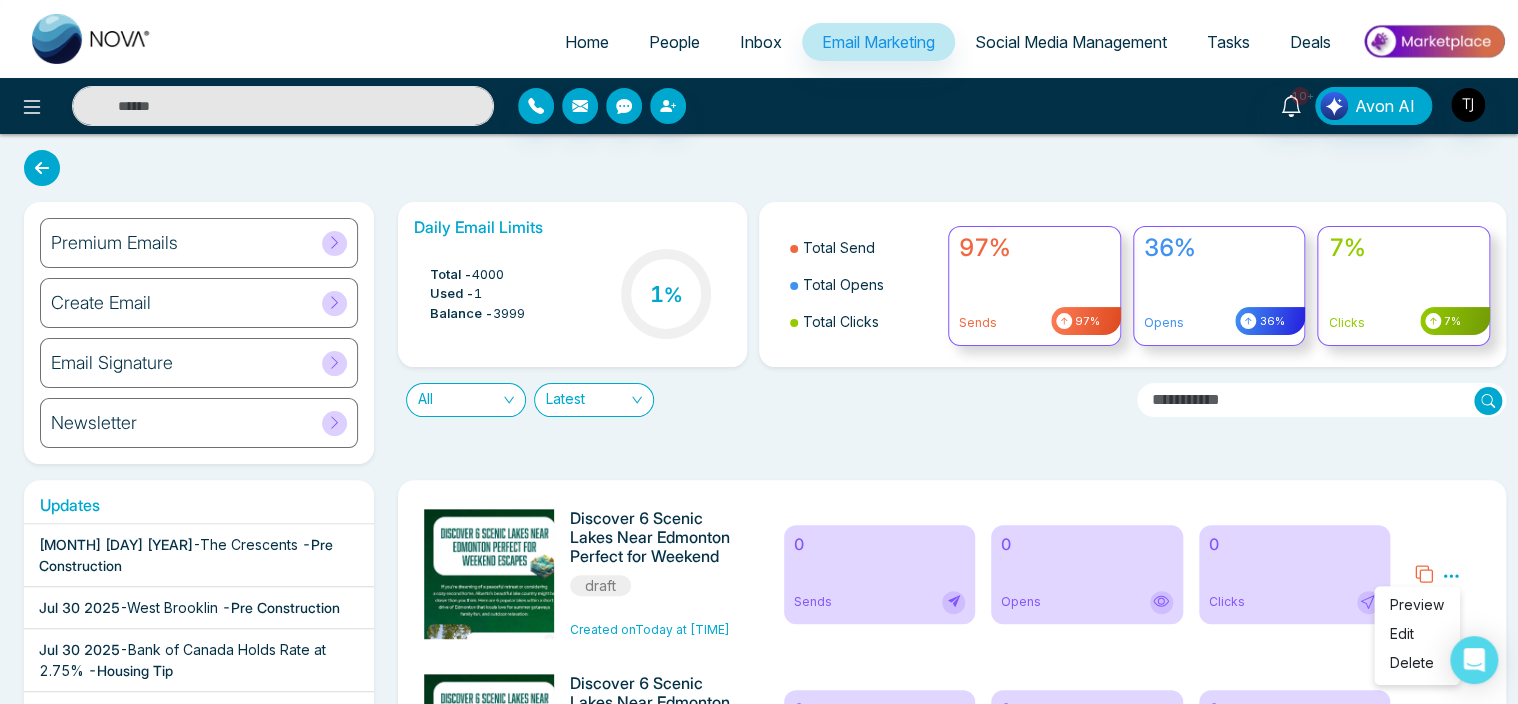 click on "Preview Edit Delete" at bounding box center [1447, 574] 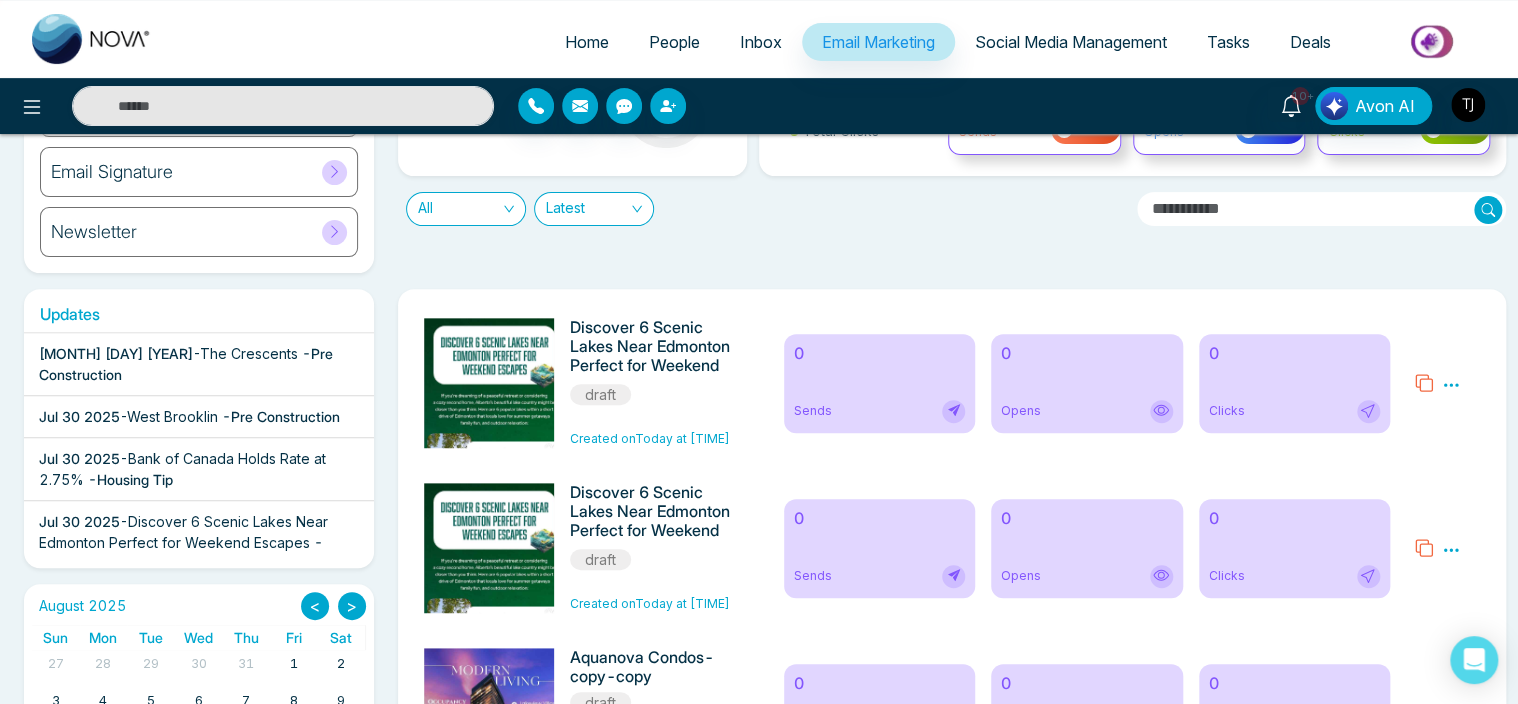 scroll, scrollTop: 212, scrollLeft: 0, axis: vertical 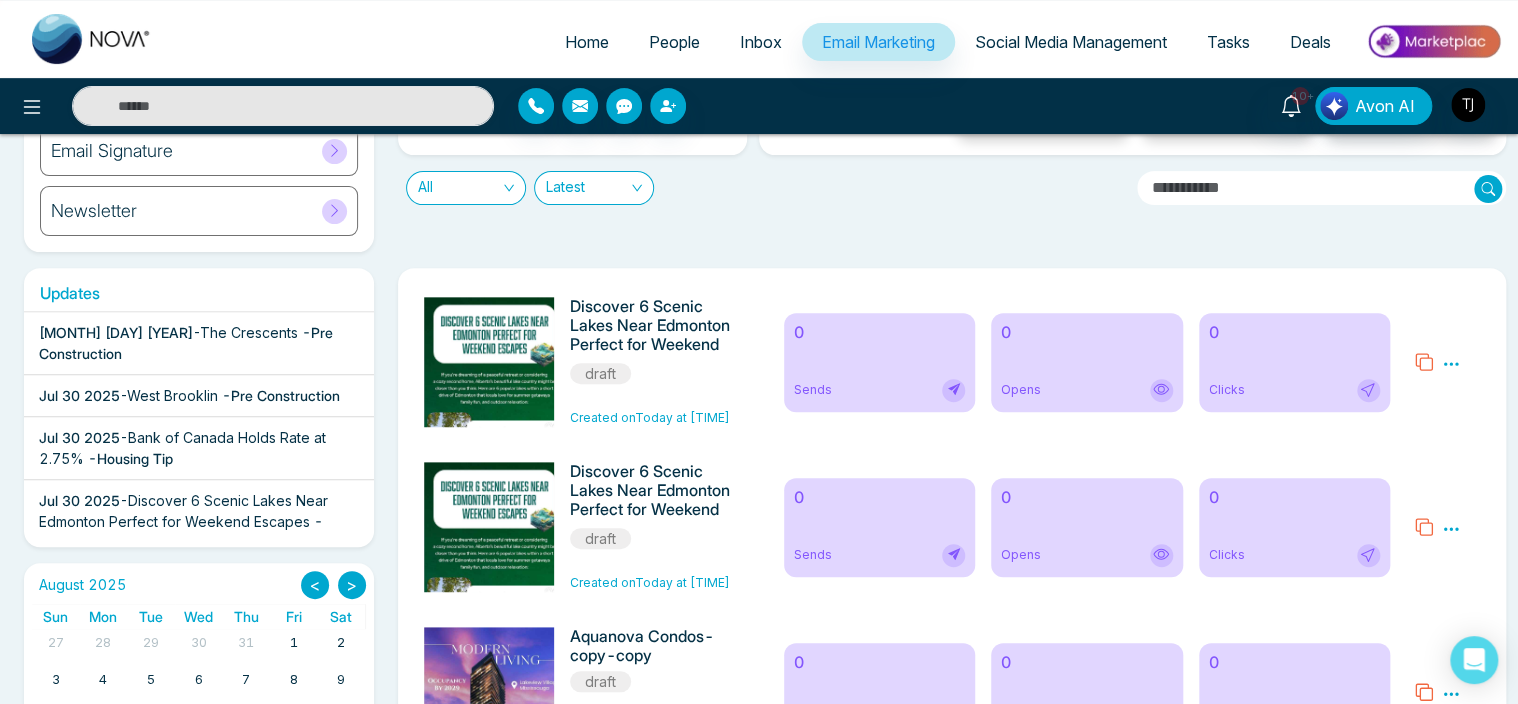 click on "Preview Edit Delete" at bounding box center (1447, 362) 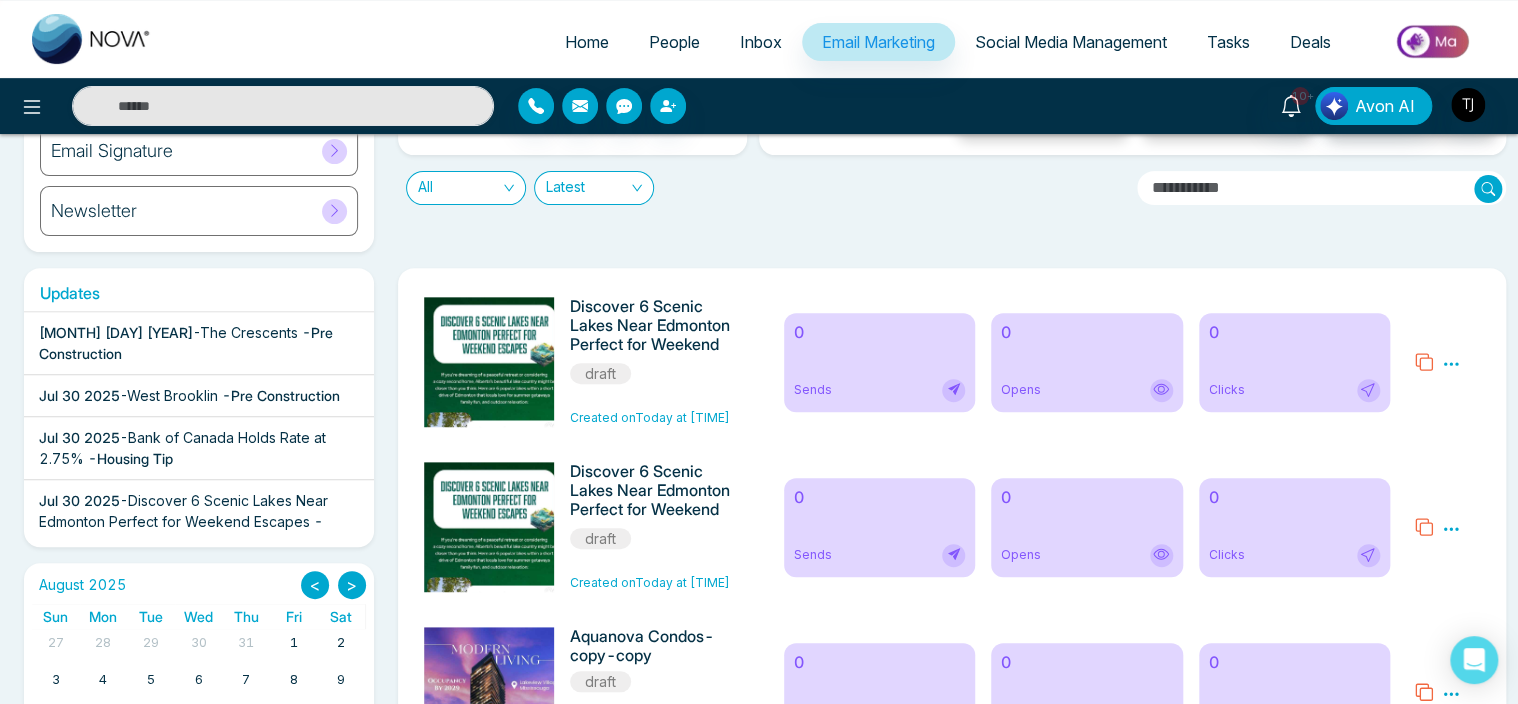 click 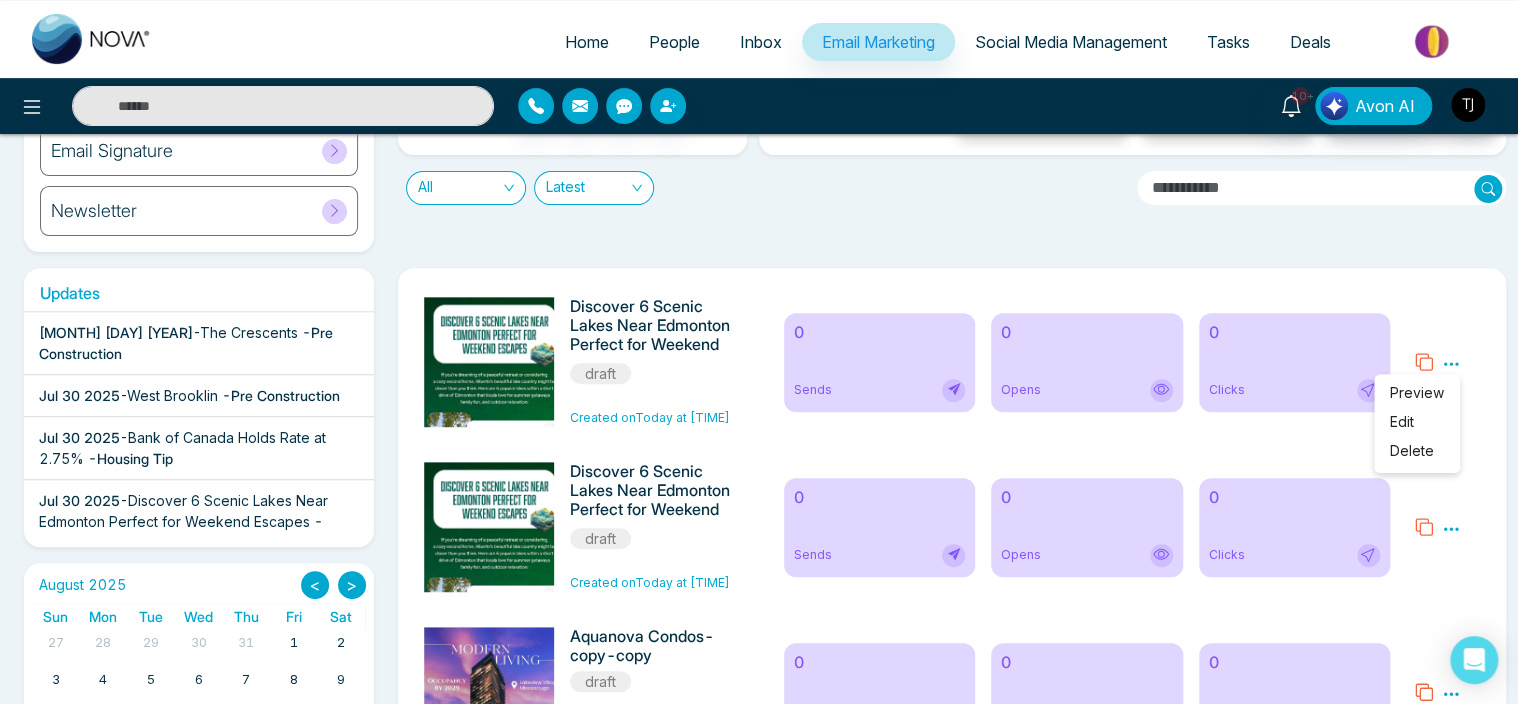 click on "Edit" at bounding box center (1402, 421) 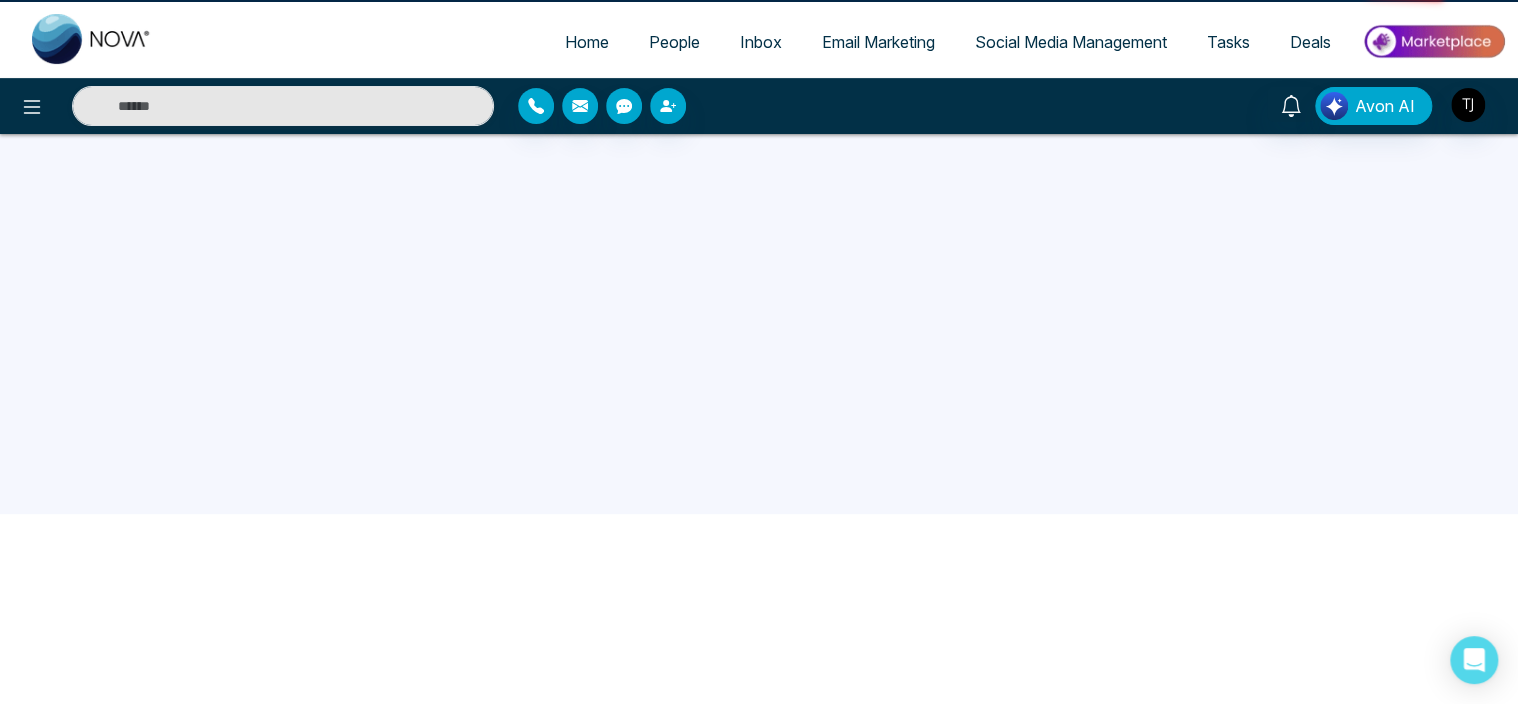 scroll, scrollTop: 0, scrollLeft: 0, axis: both 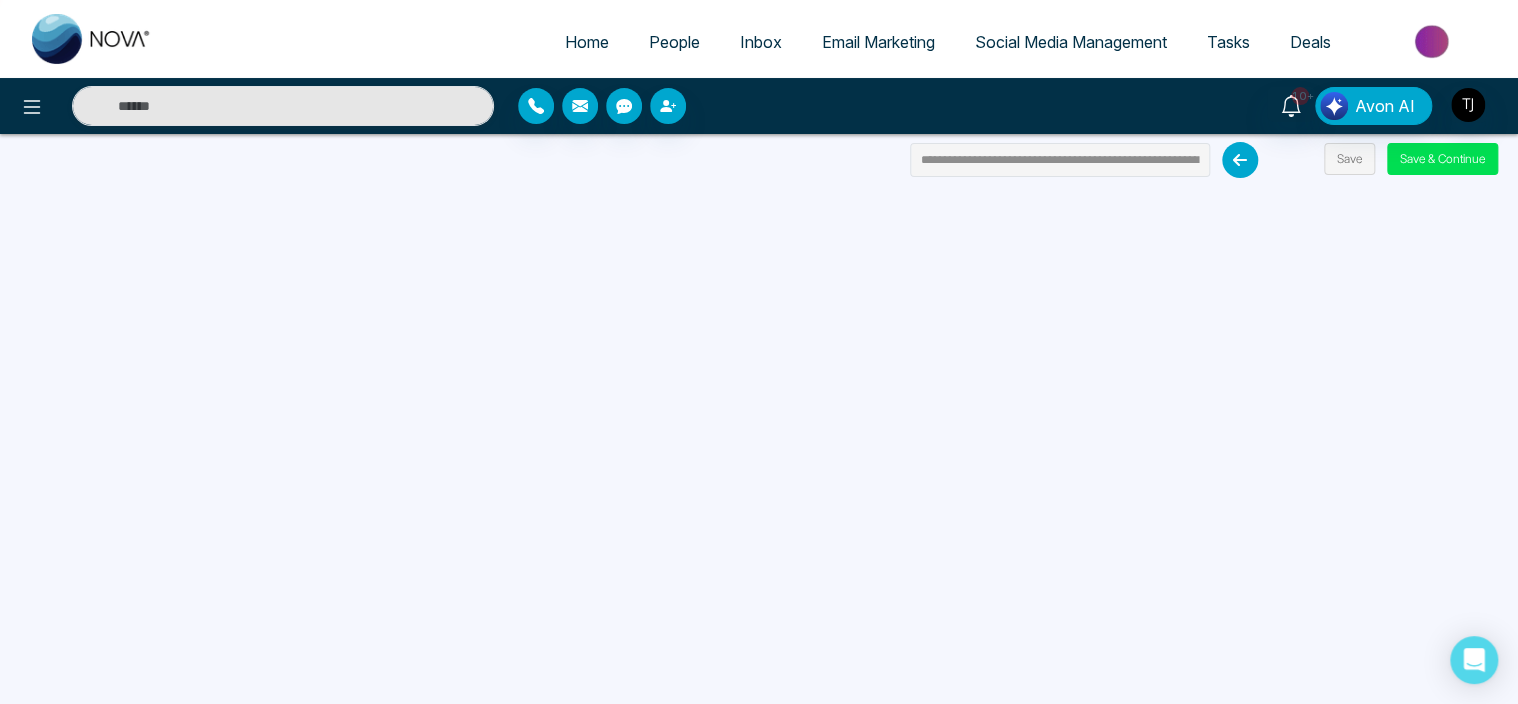 click on "Email Marketing" at bounding box center (878, 42) 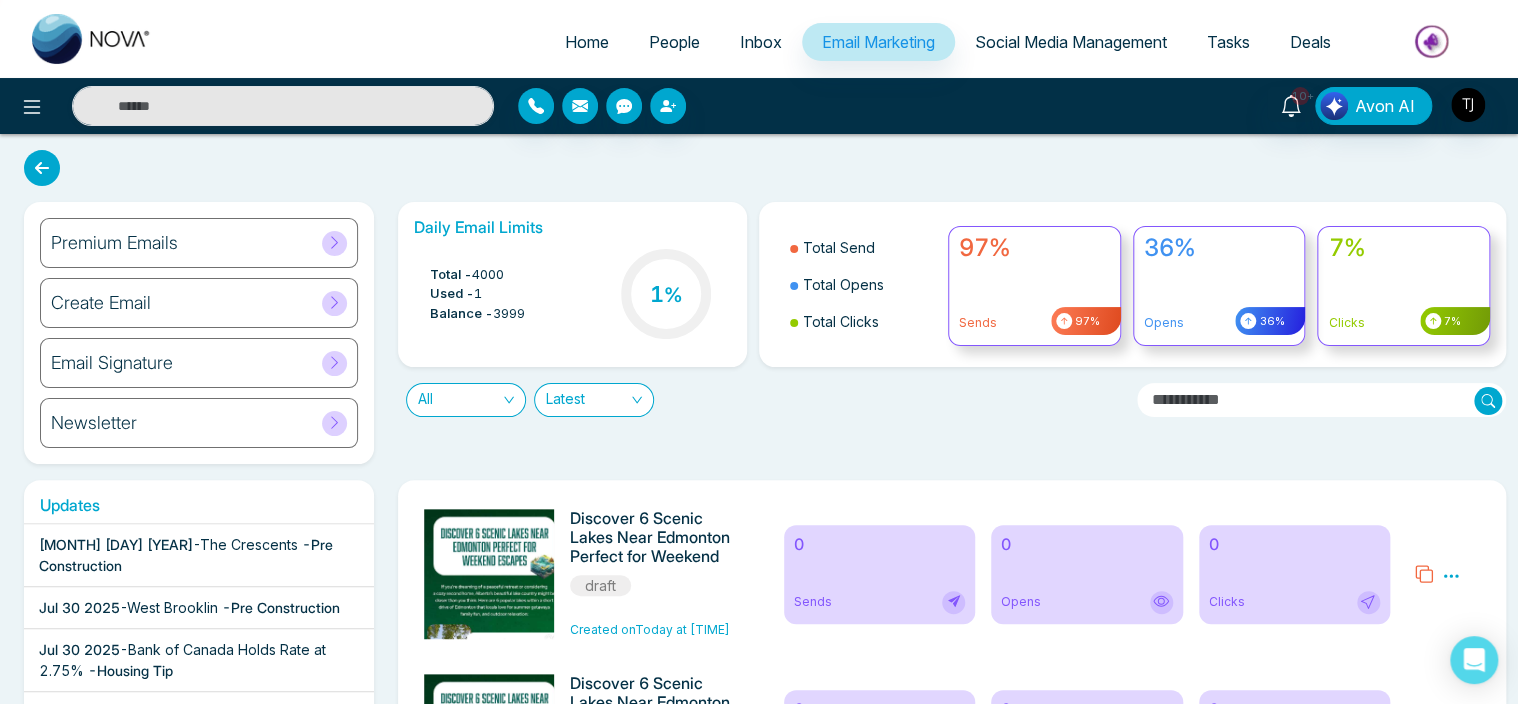 click 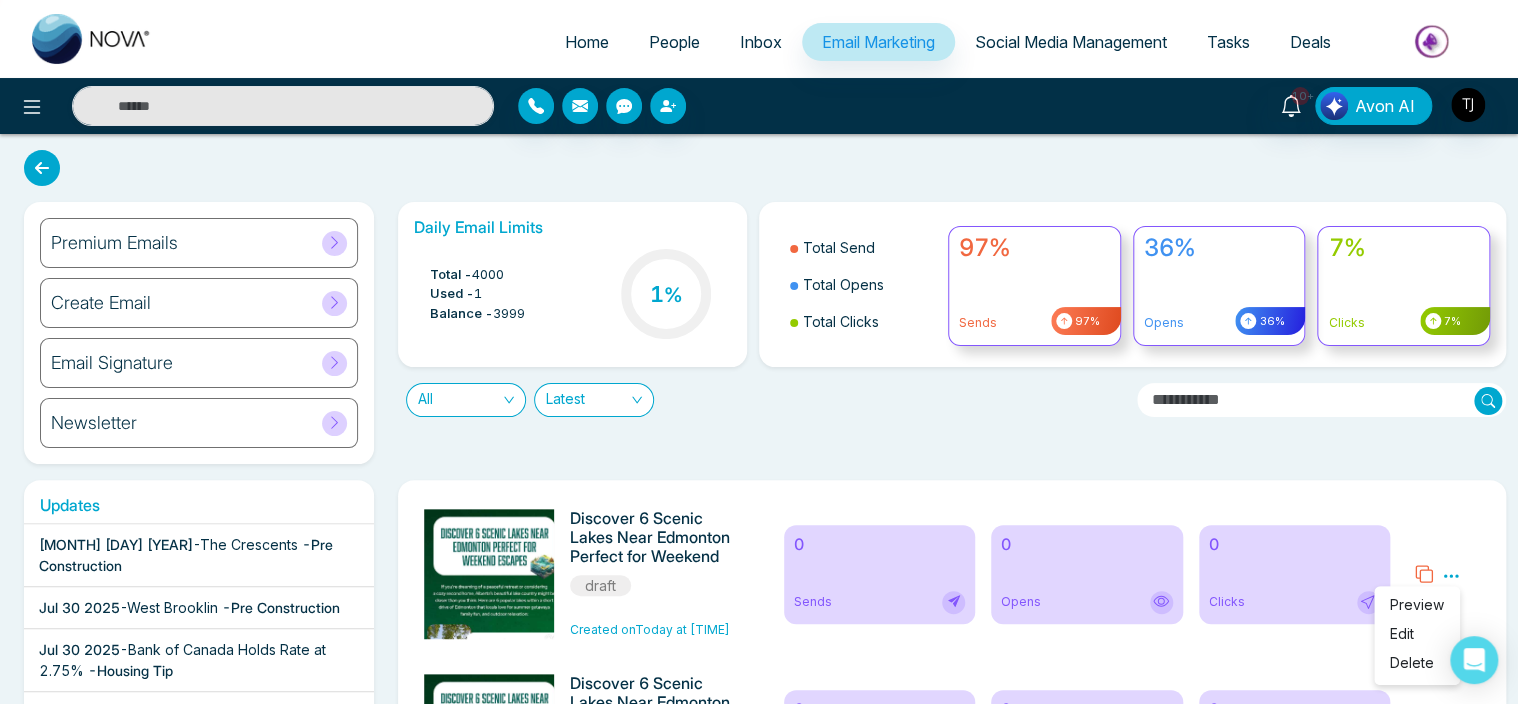 click on "Edit" at bounding box center (1417, 637) 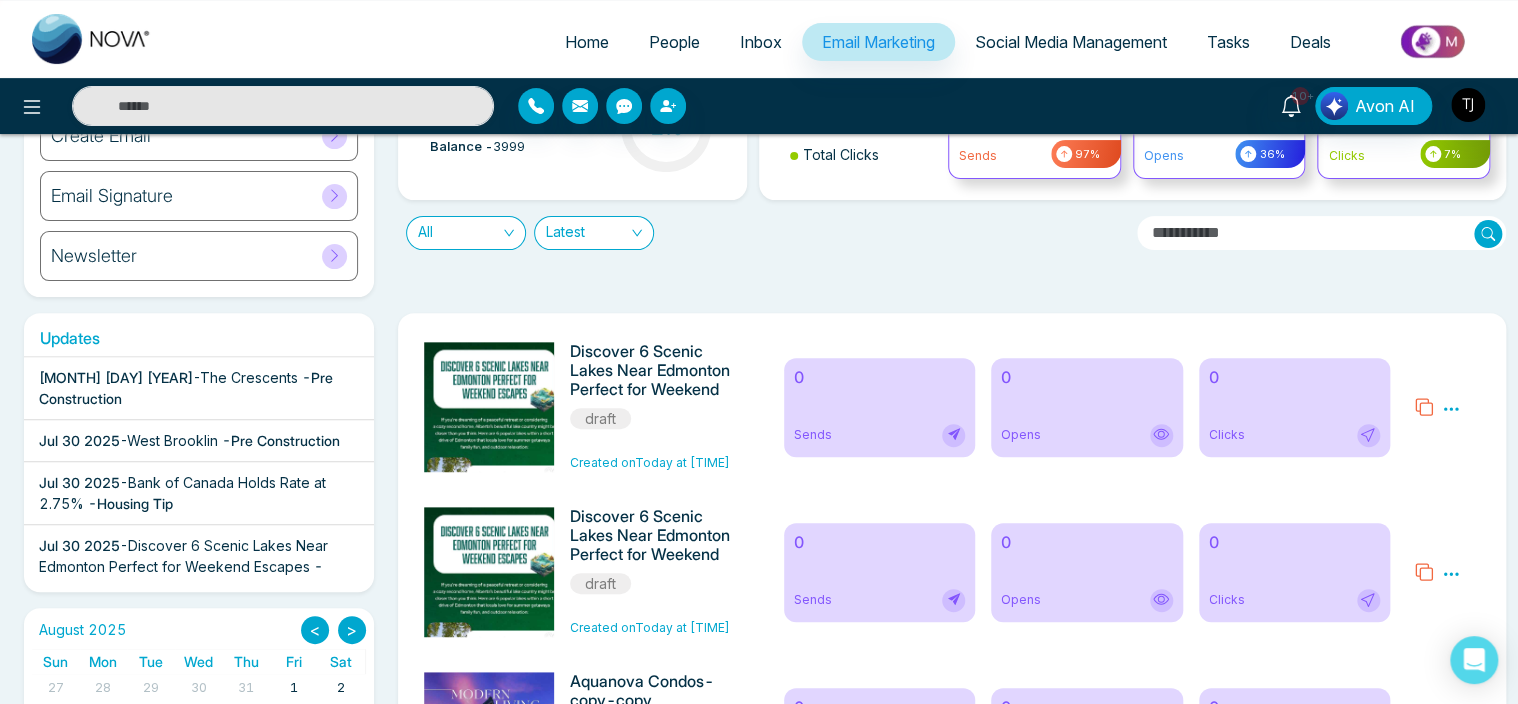 scroll, scrollTop: 174, scrollLeft: 0, axis: vertical 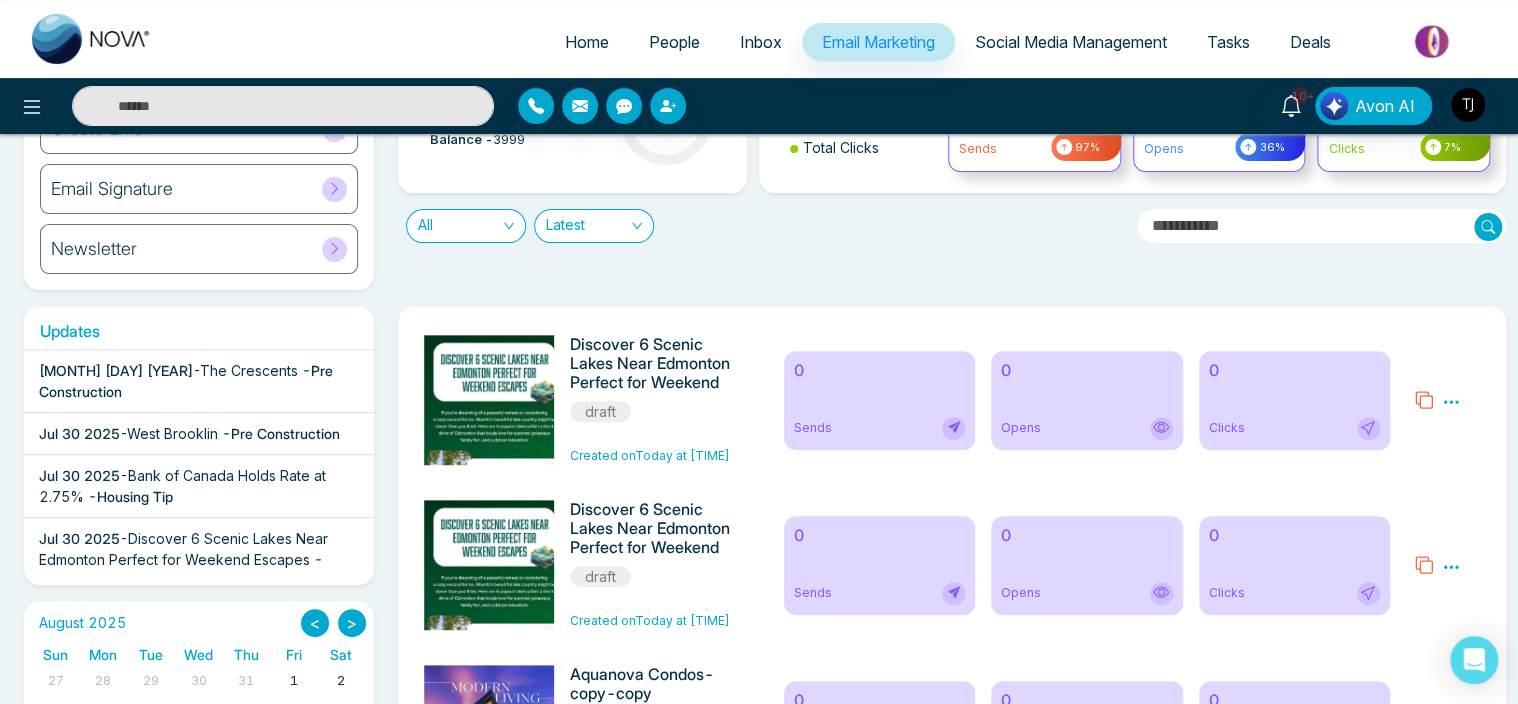 click 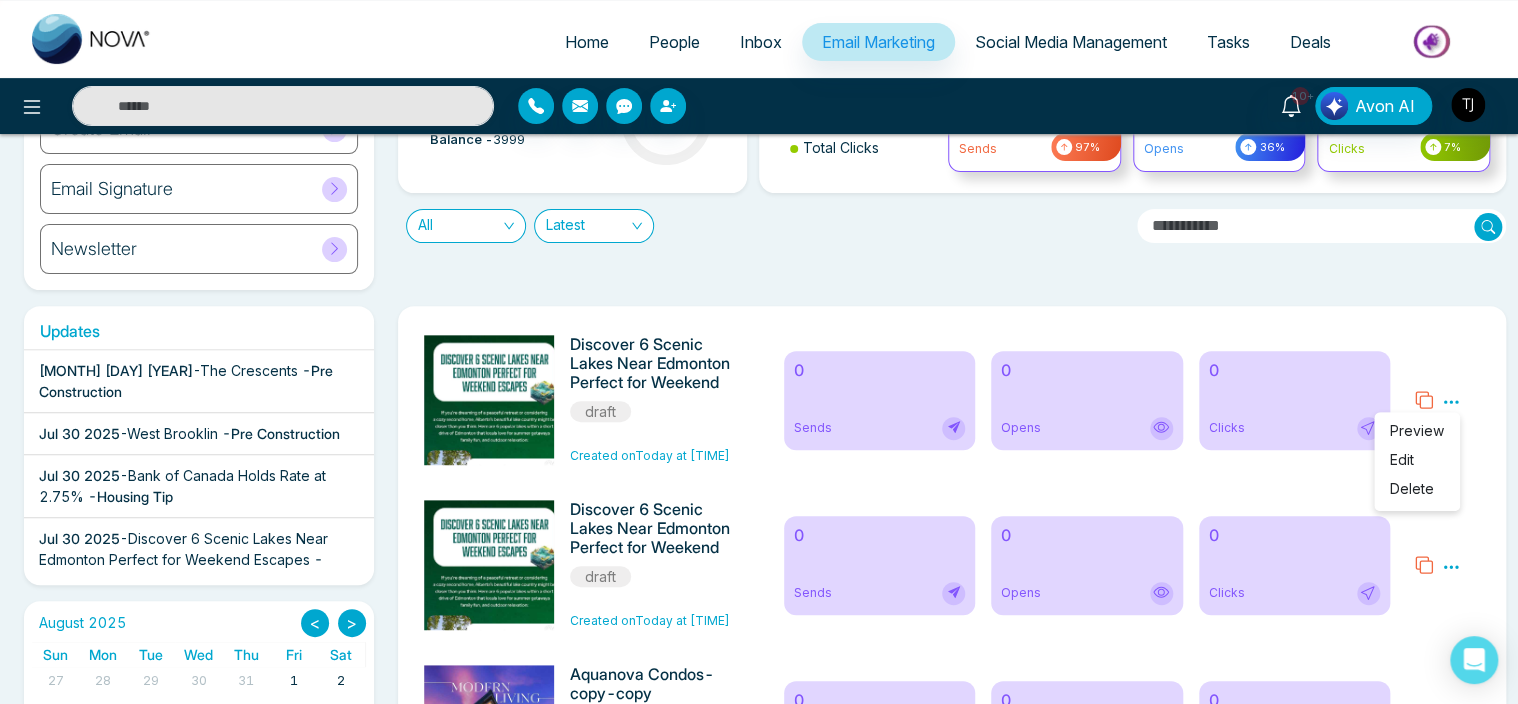 click on "Edit" at bounding box center (1402, 459) 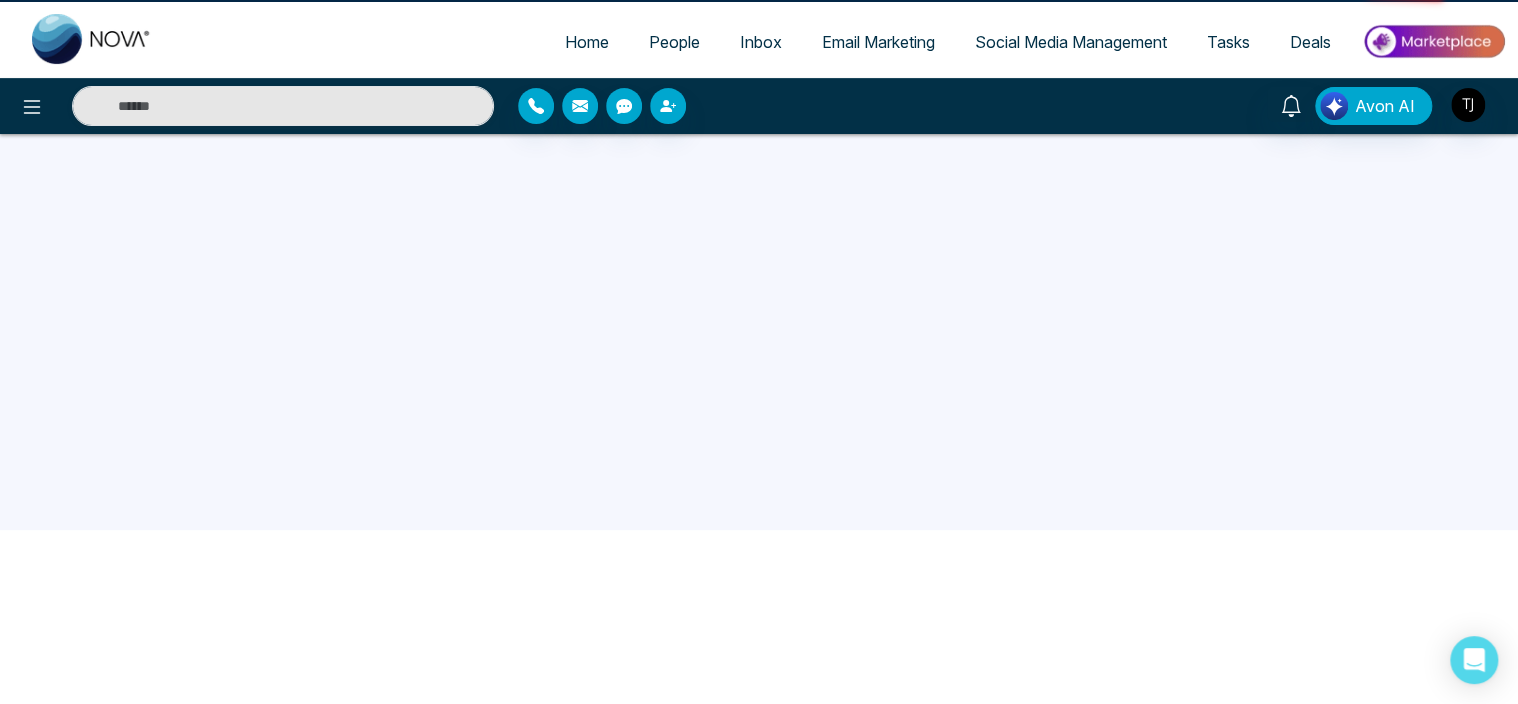 scroll, scrollTop: 0, scrollLeft: 0, axis: both 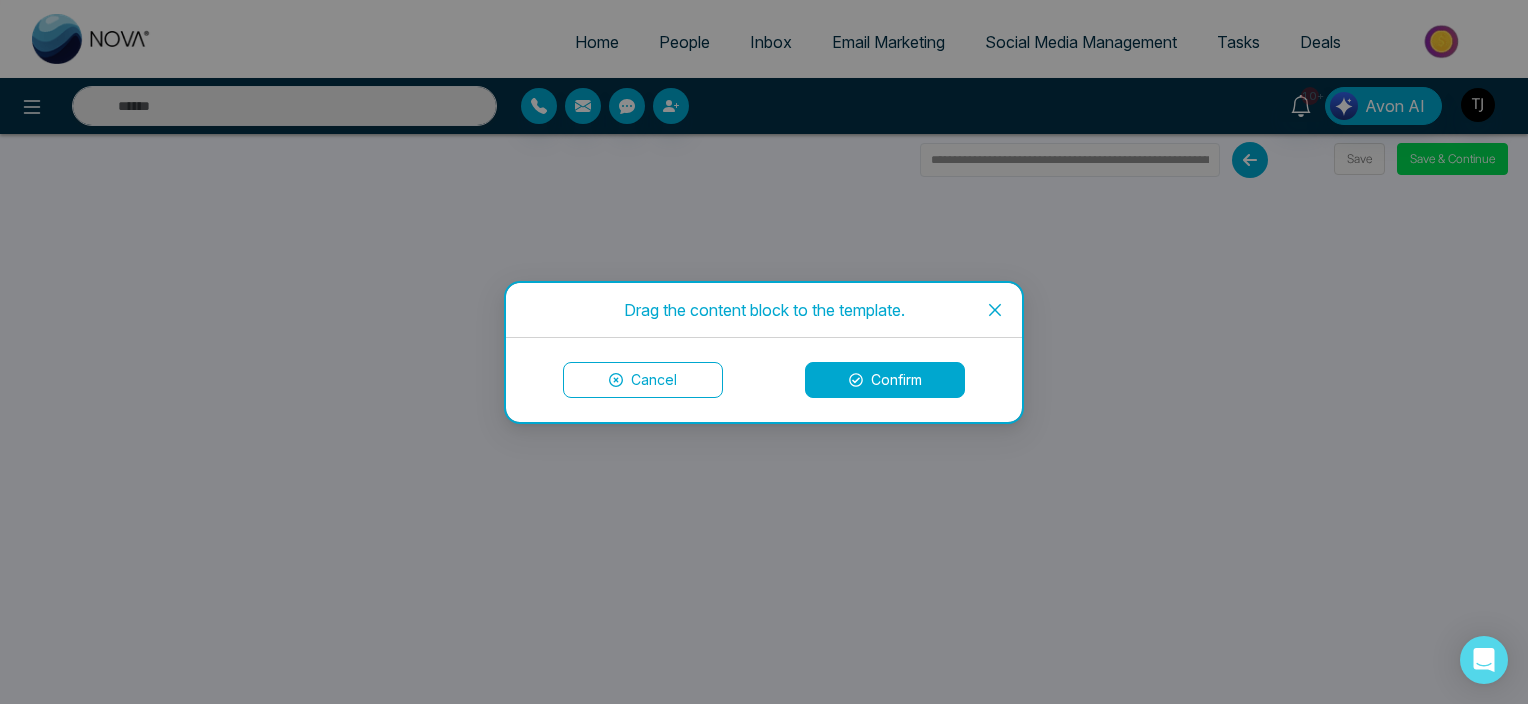 click 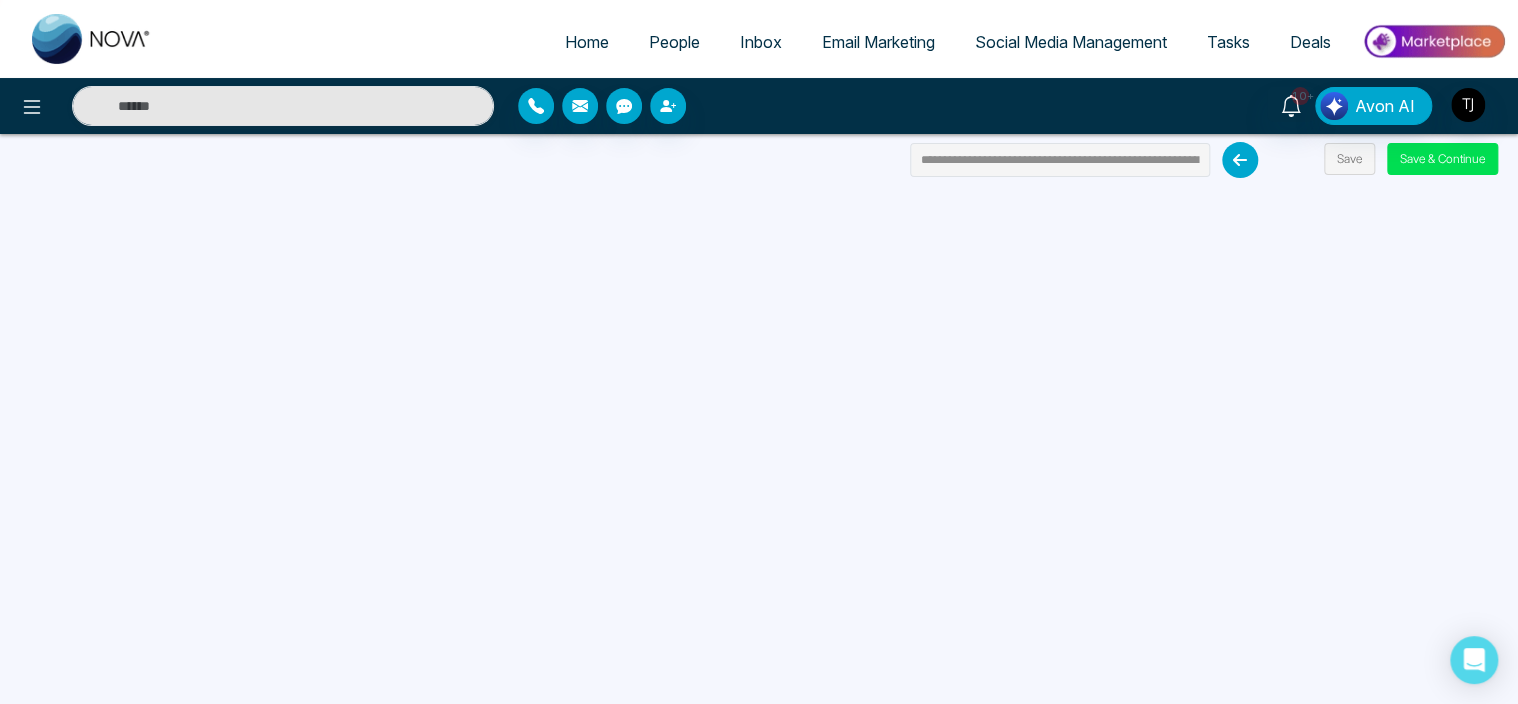 click on "Email Marketing" at bounding box center (878, 42) 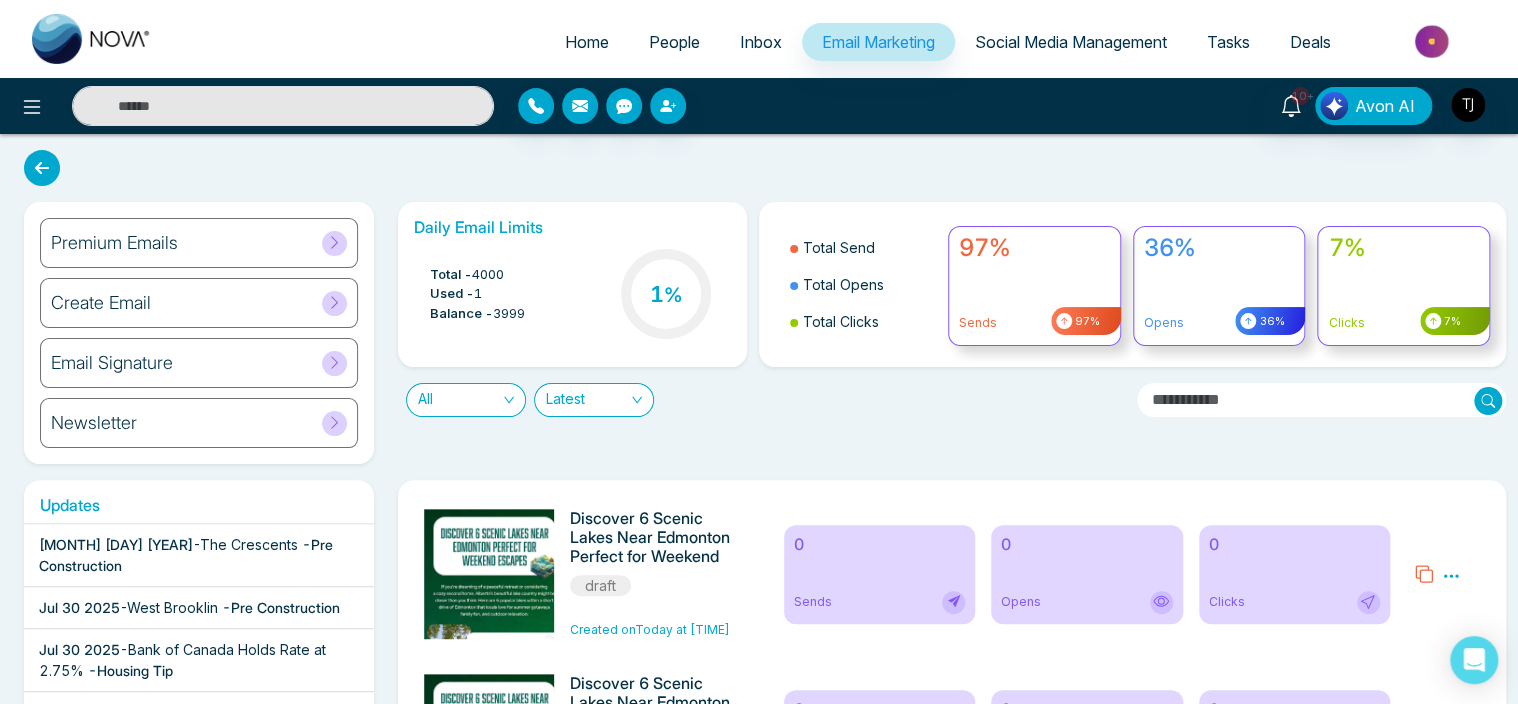 click 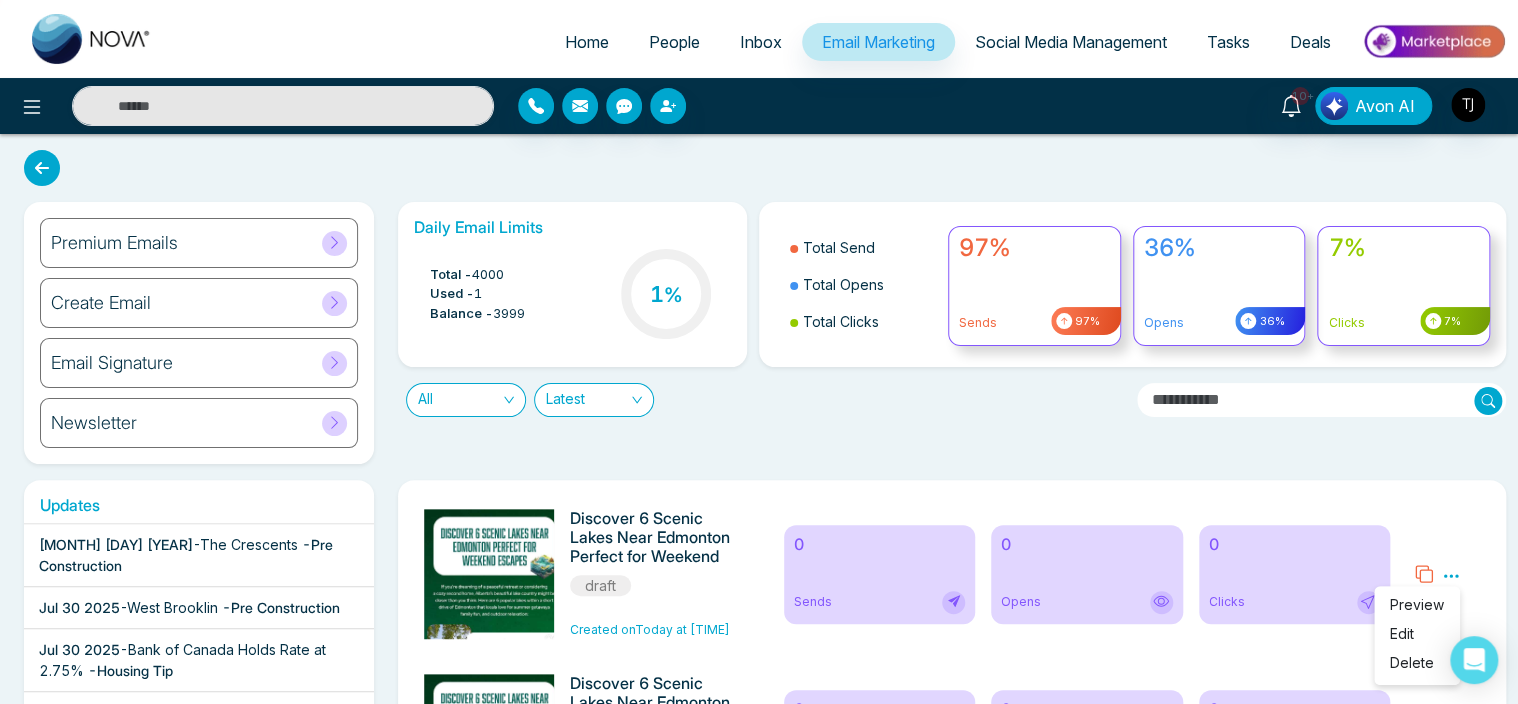 click on "Edit" at bounding box center [1417, 637] 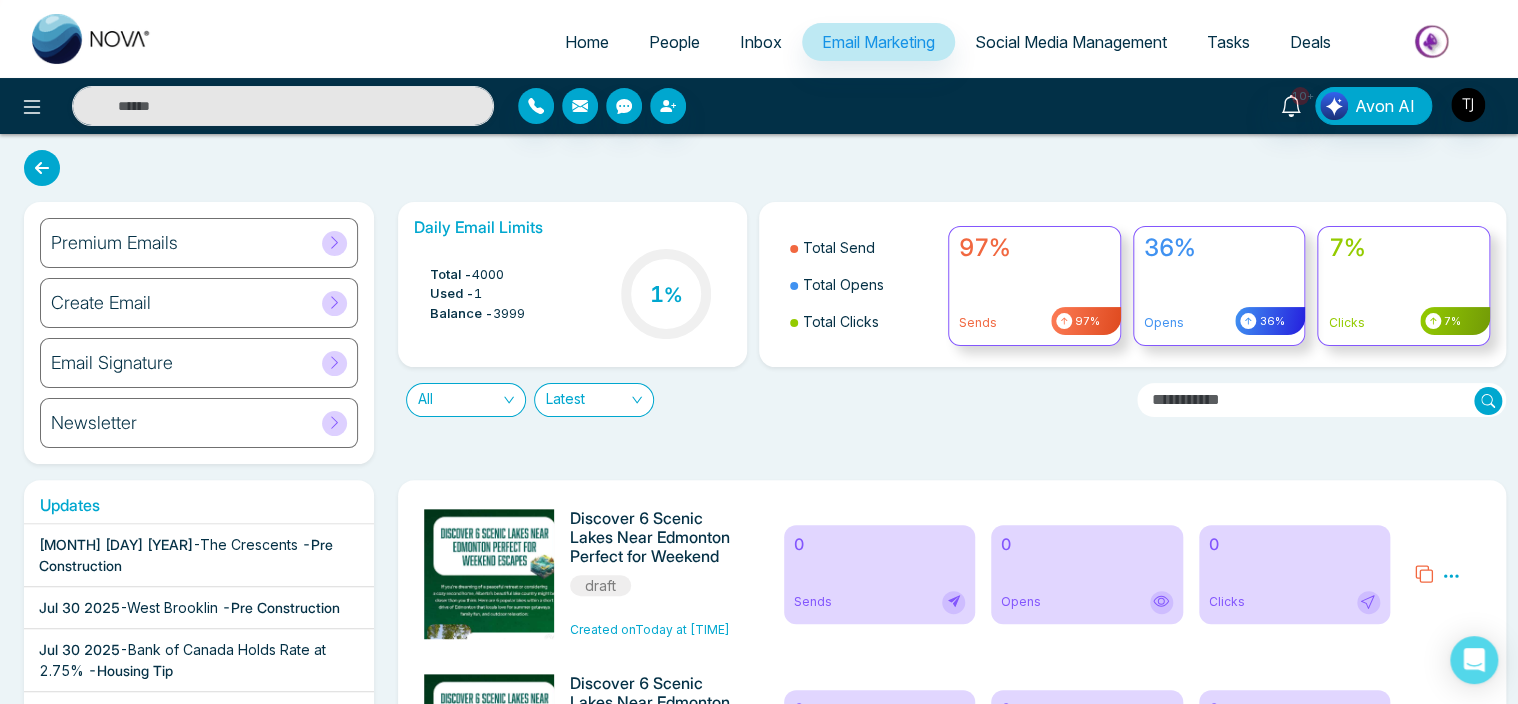 click 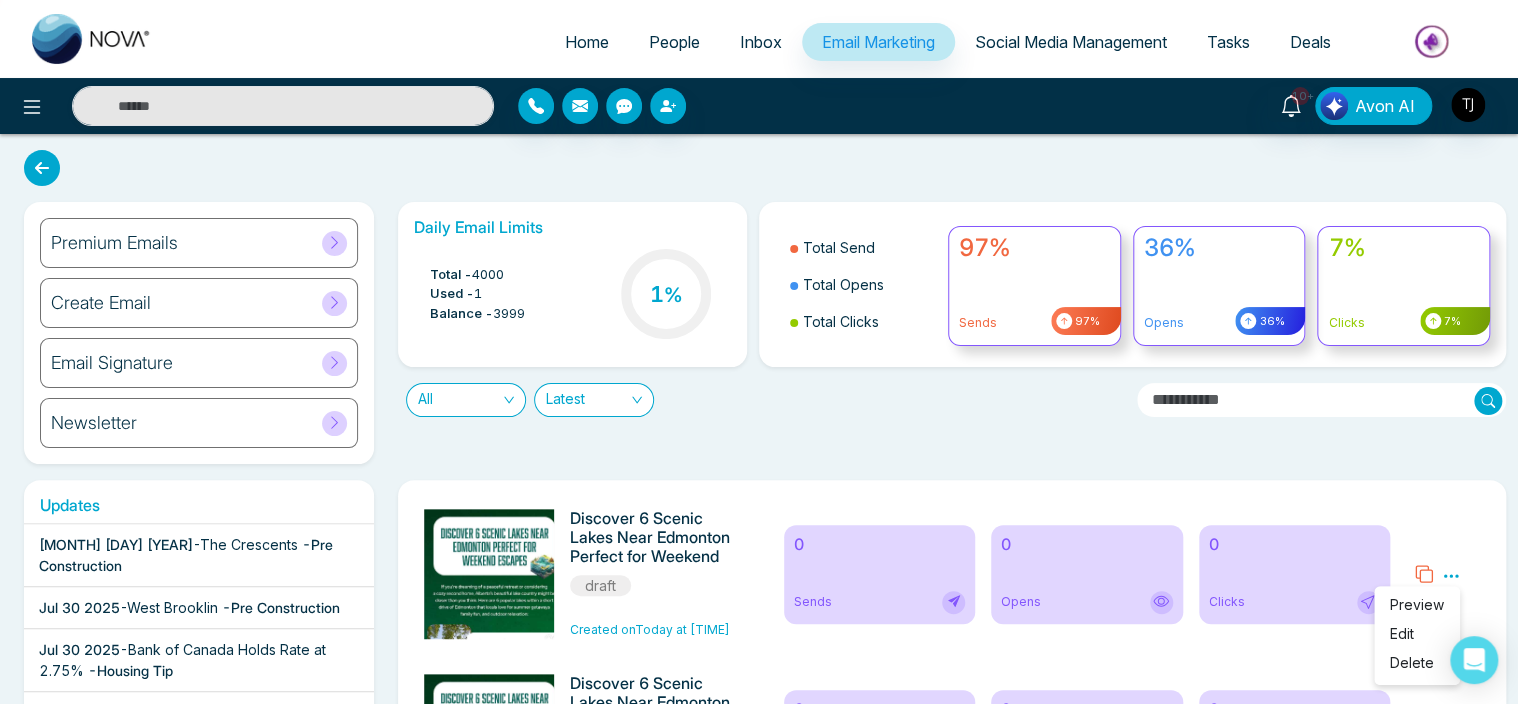 click on "Edit" at bounding box center [1402, 633] 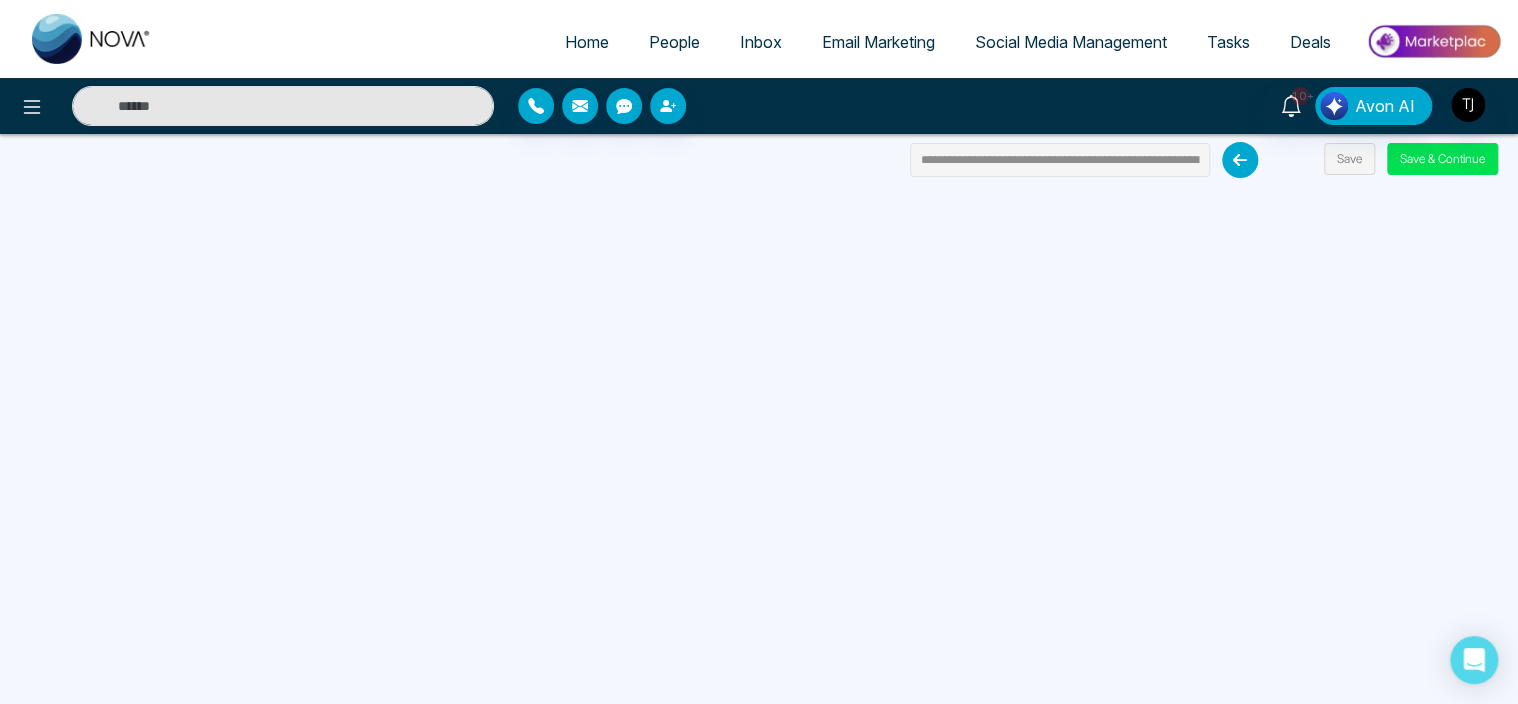 click on "Email Marketing" at bounding box center (878, 42) 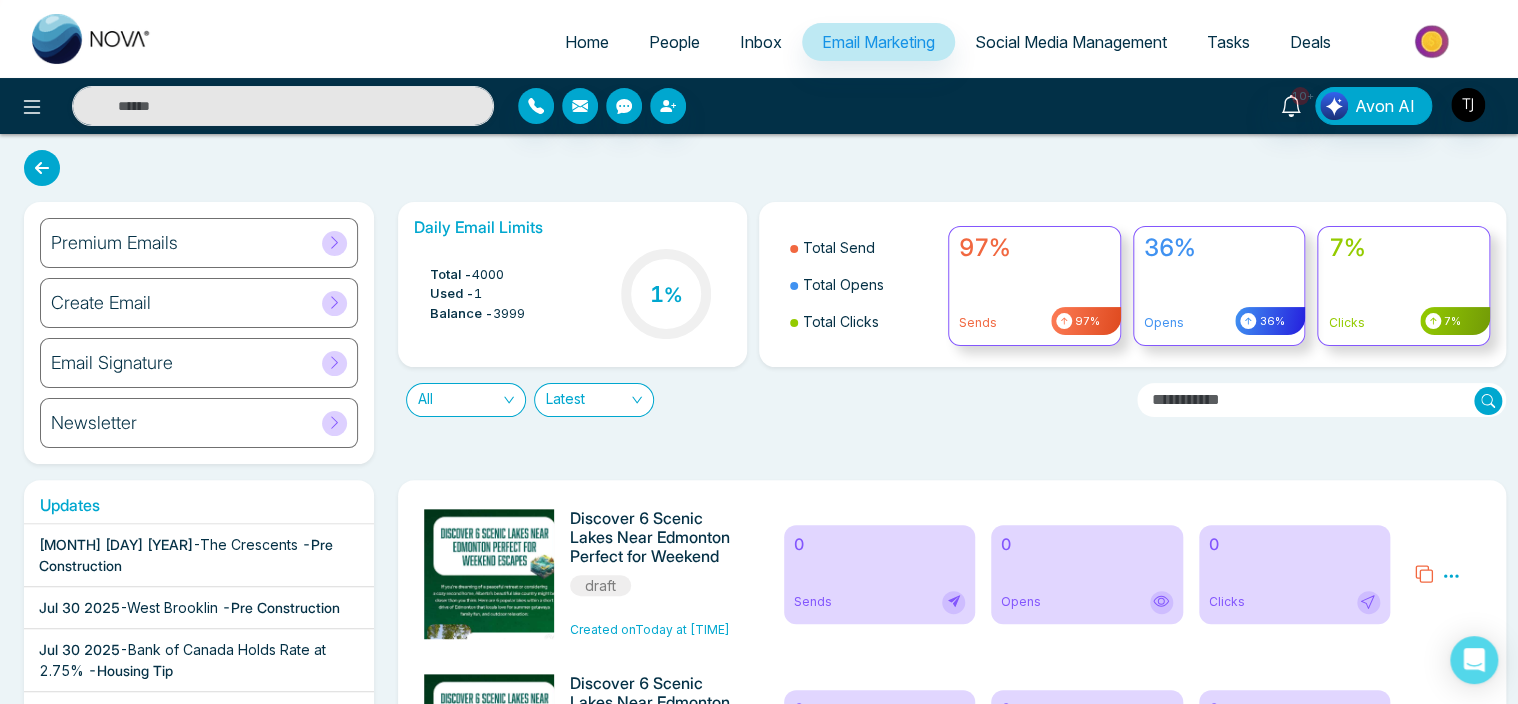 click 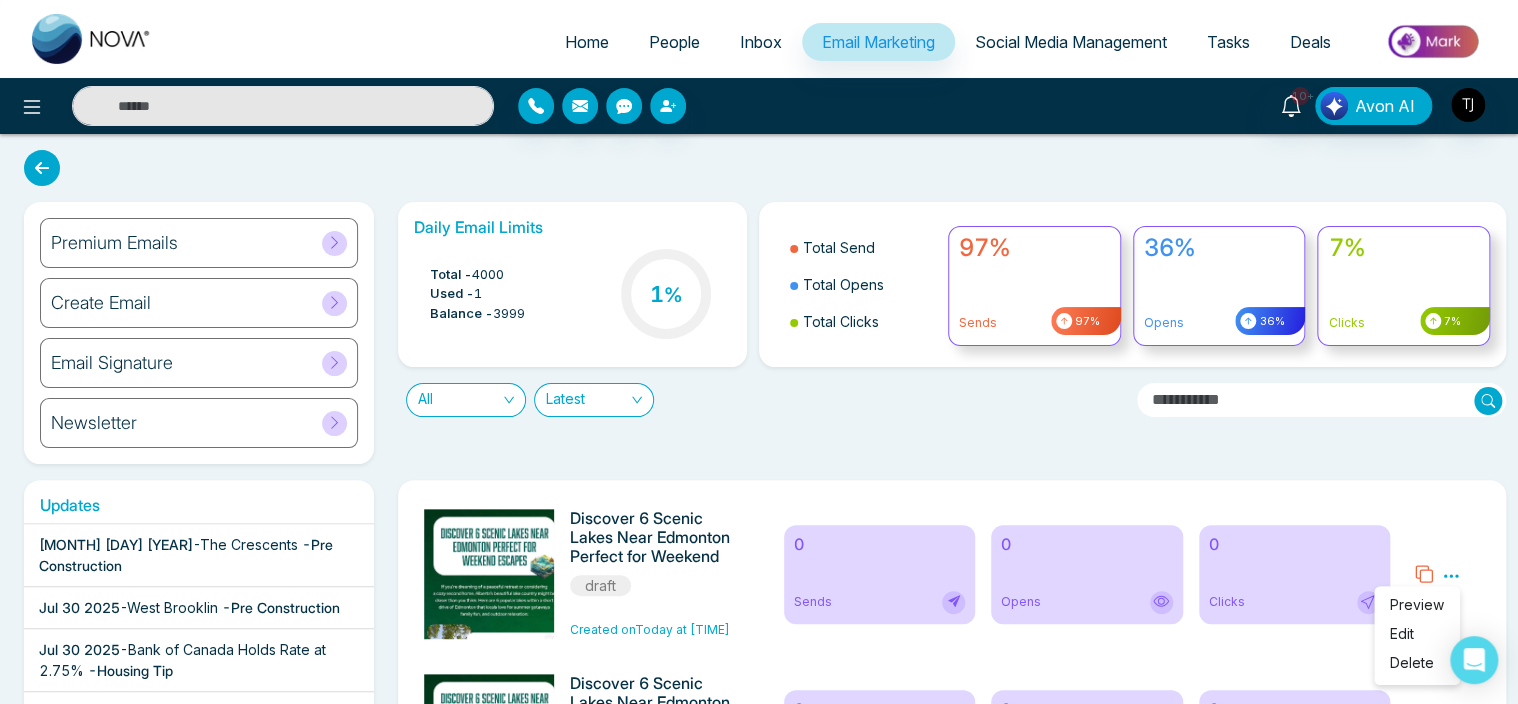 click on "Edit" at bounding box center (1417, 637) 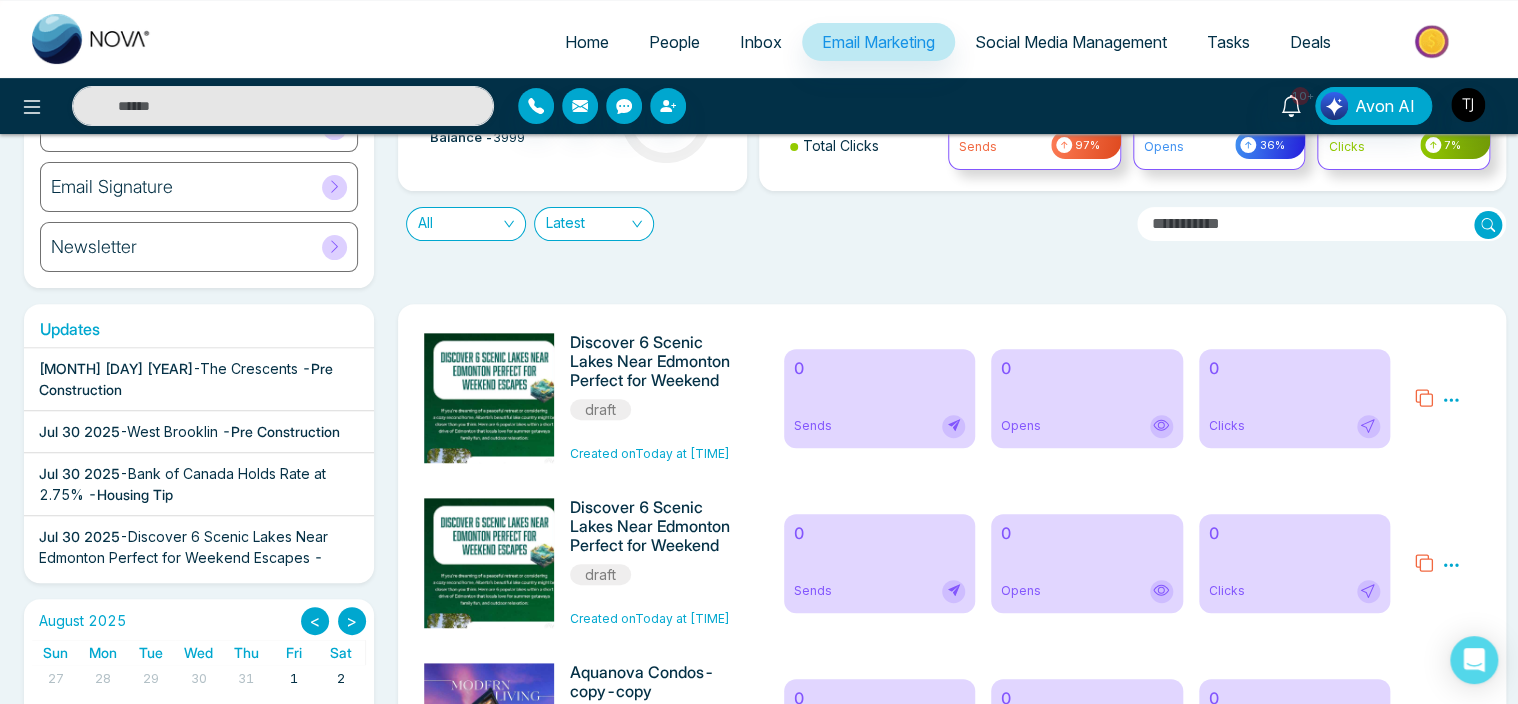 scroll, scrollTop: 190, scrollLeft: 0, axis: vertical 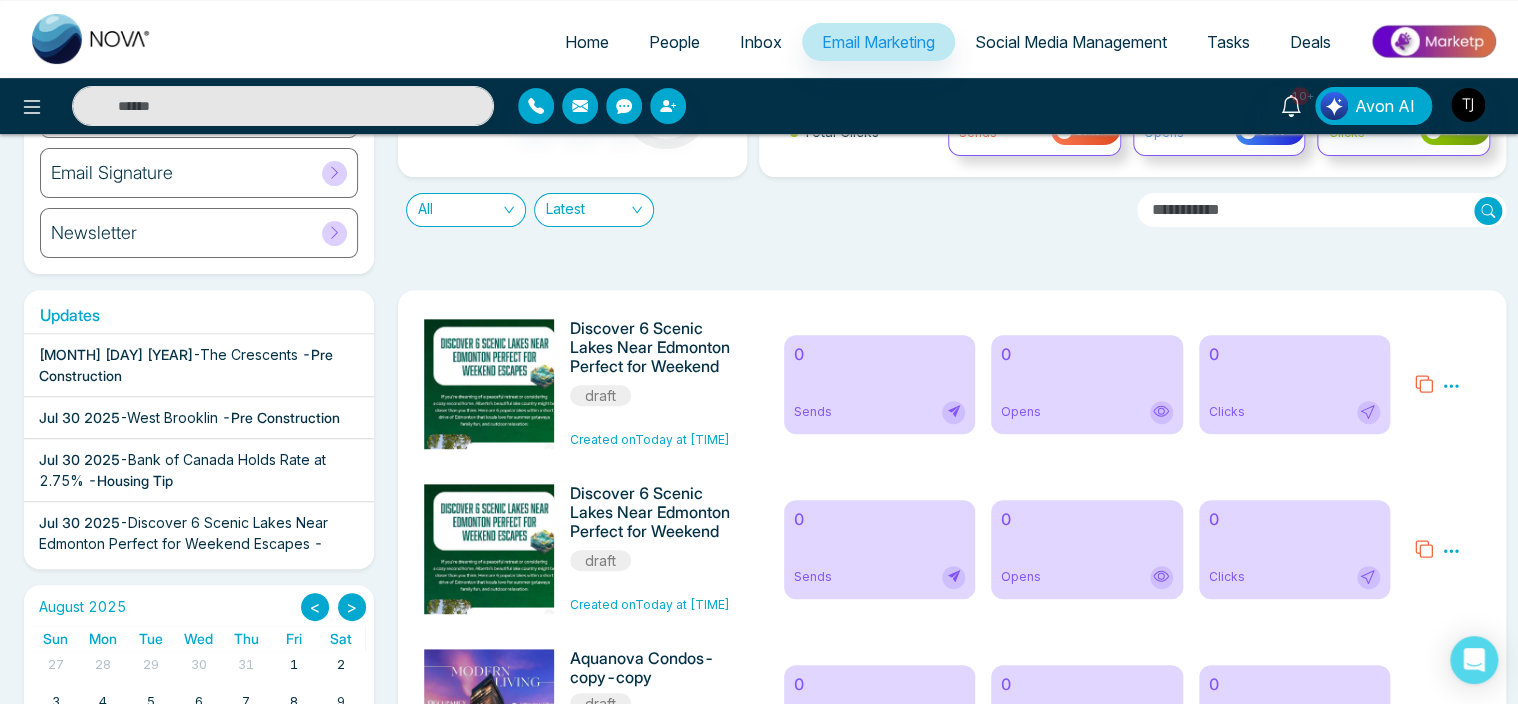 click 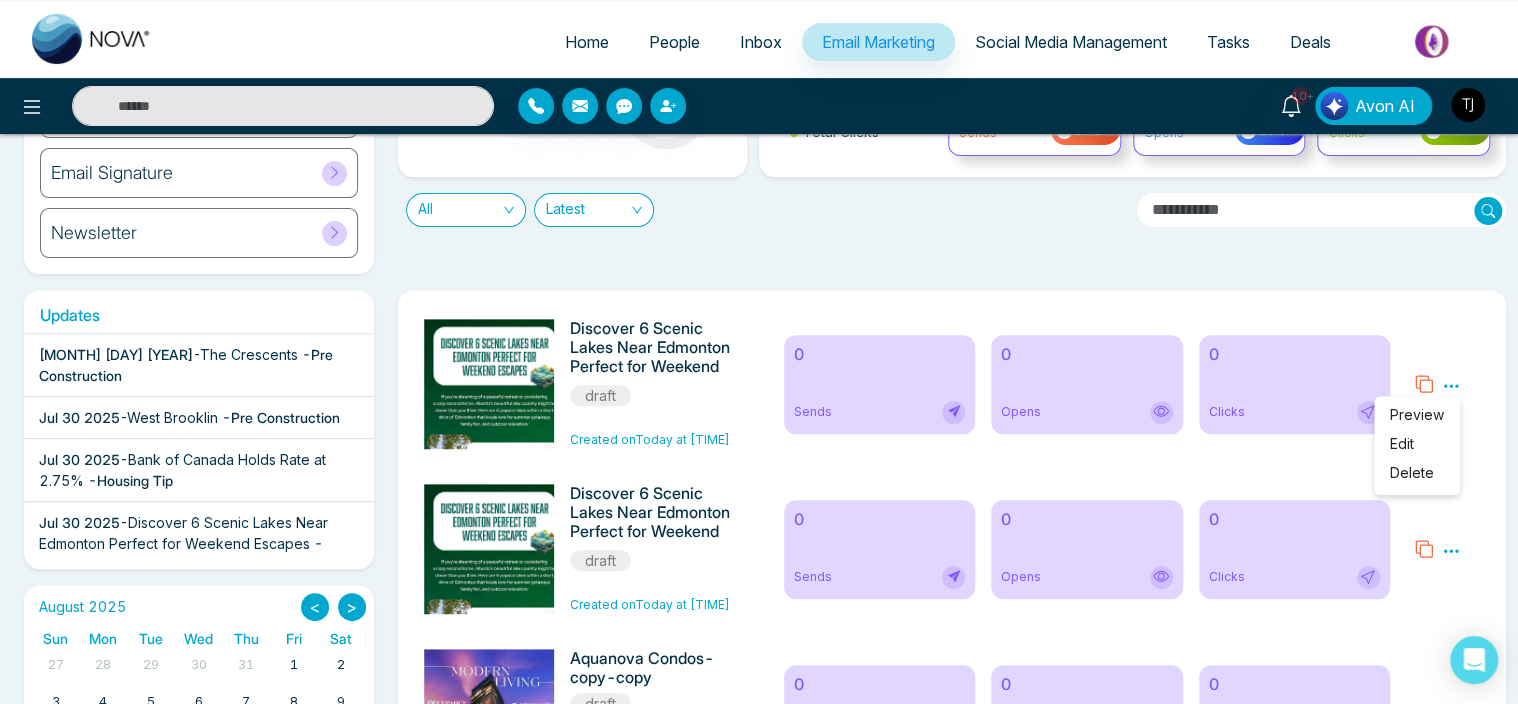 click on "Edit" at bounding box center [1402, 443] 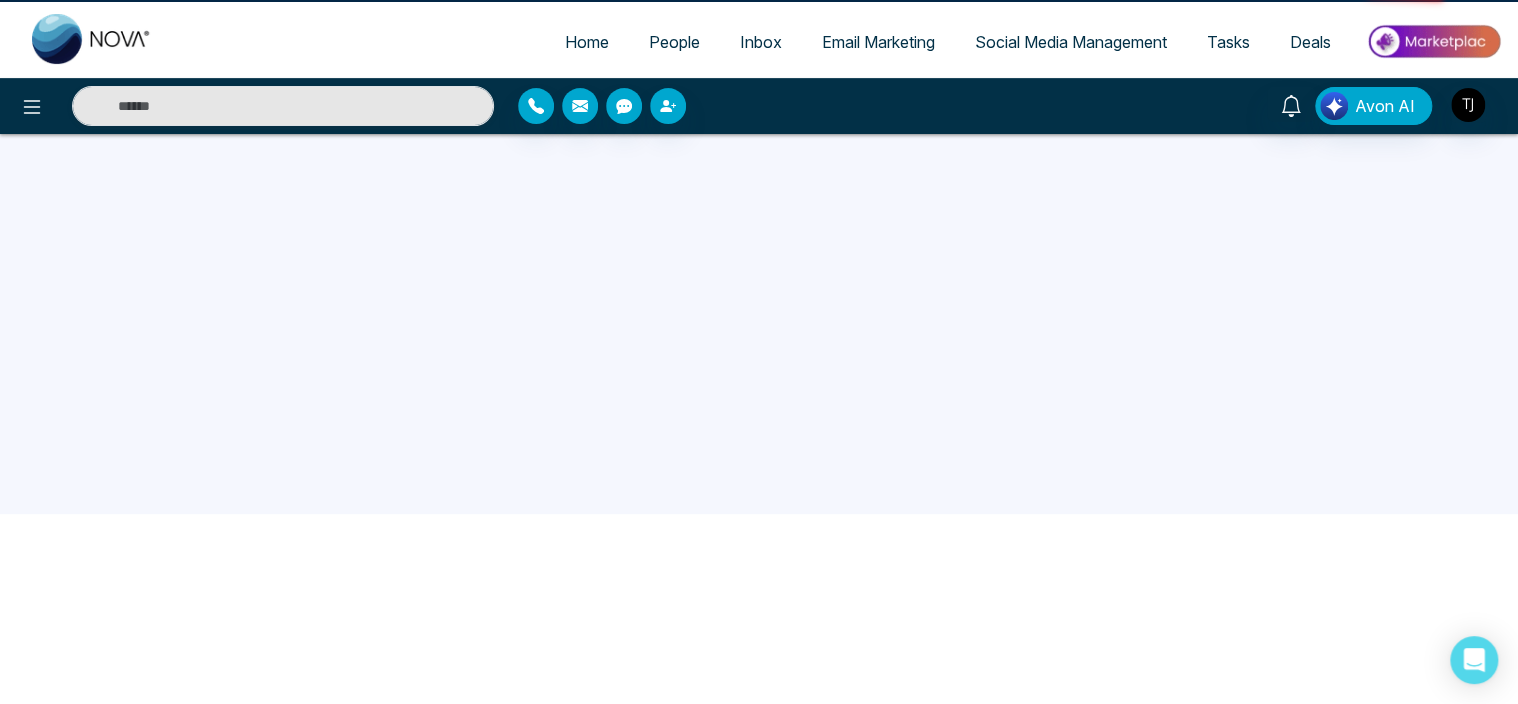 scroll, scrollTop: 0, scrollLeft: 0, axis: both 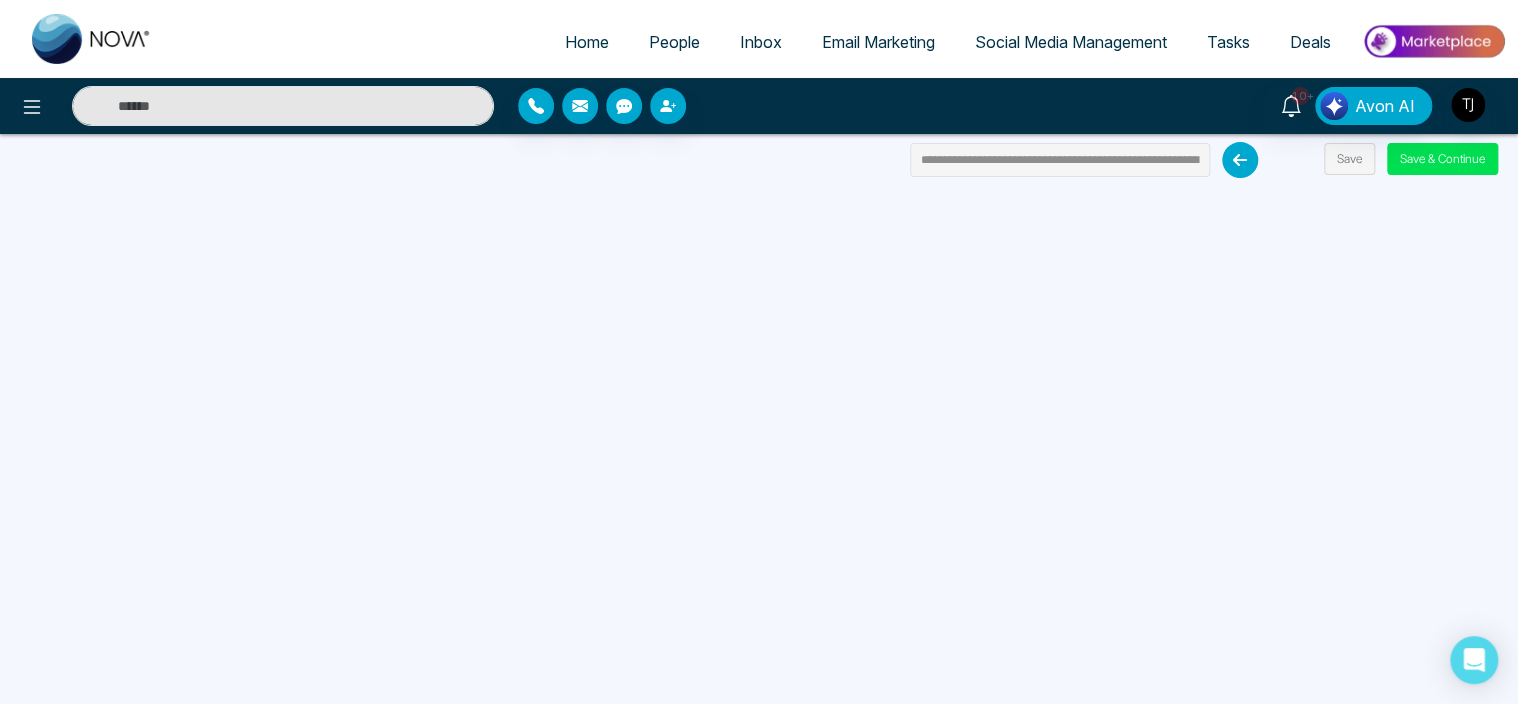 click on "Email Marketing" at bounding box center (878, 42) 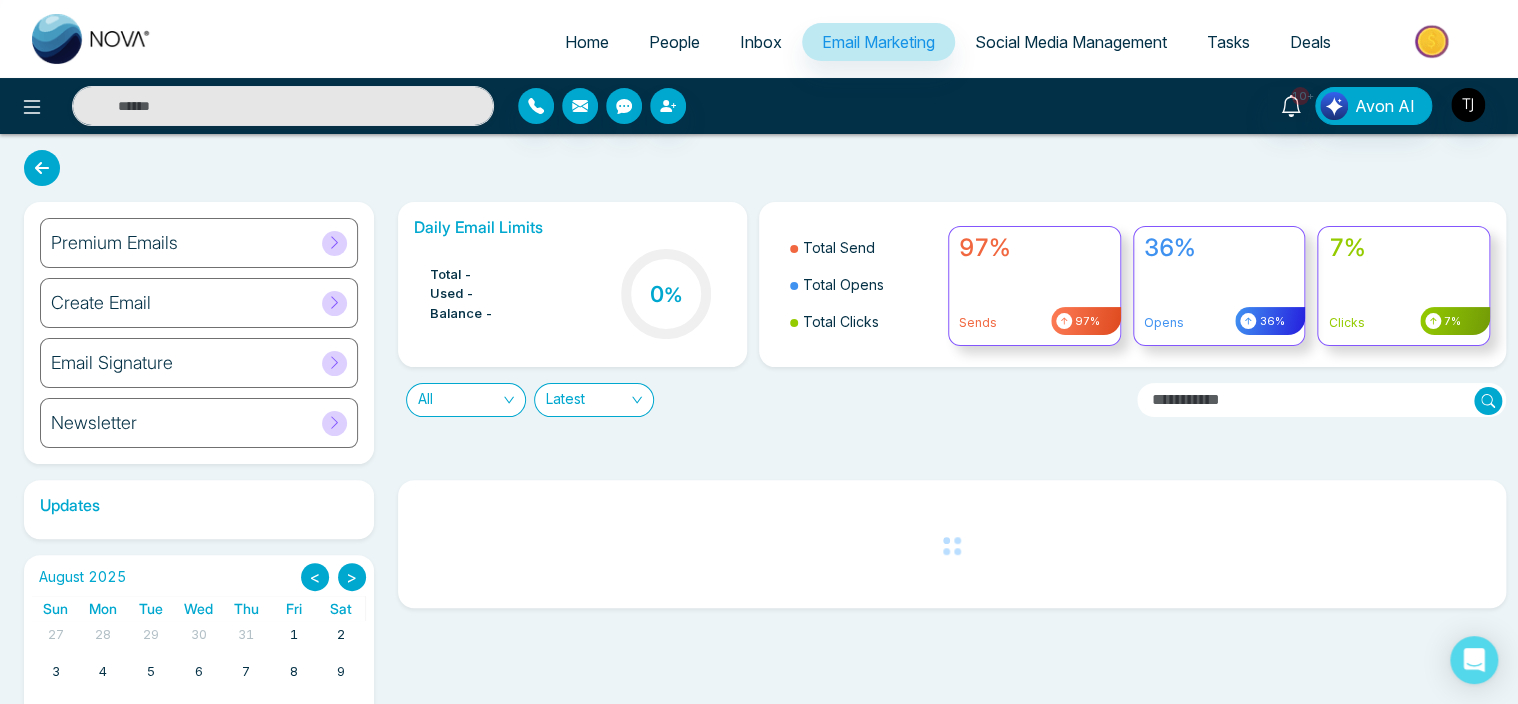 scroll, scrollTop: 107, scrollLeft: 0, axis: vertical 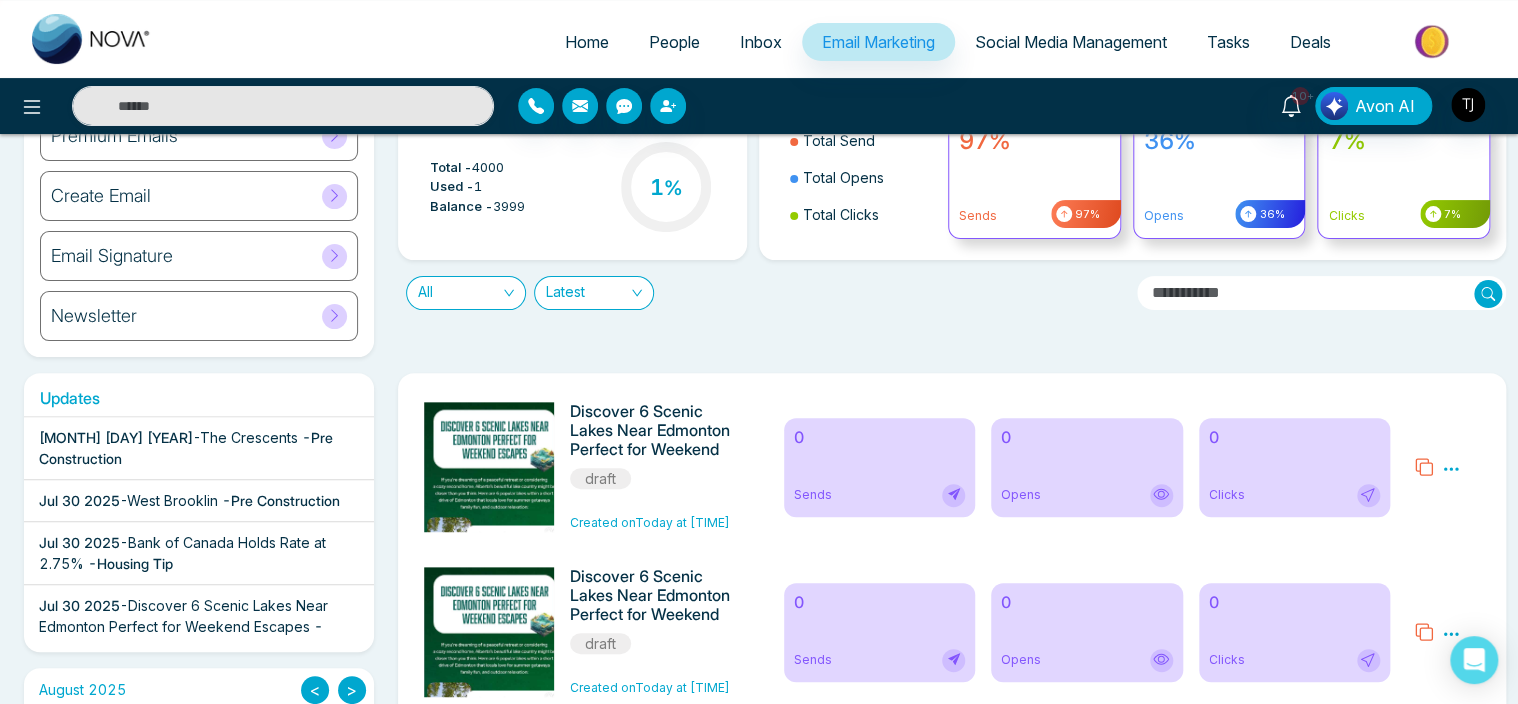 click 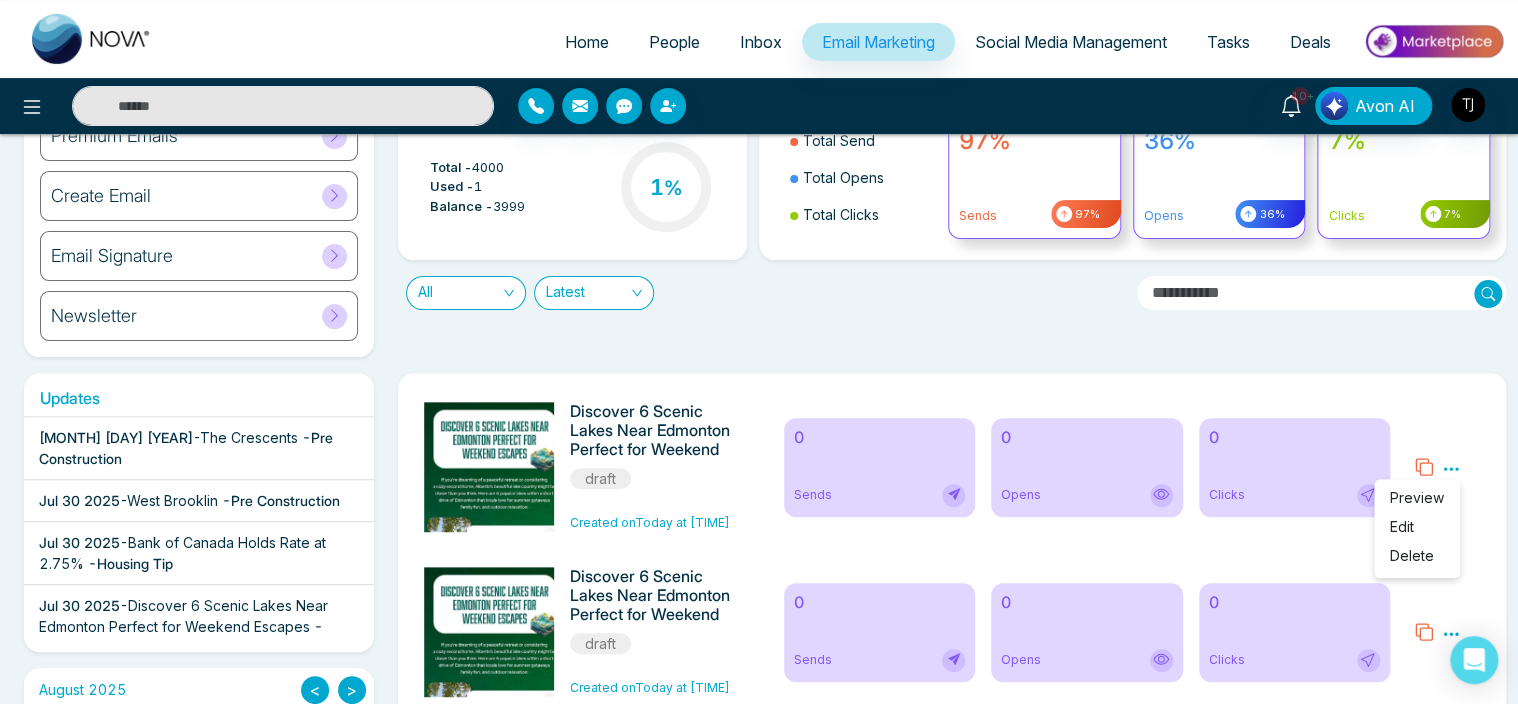 click on "Edit" at bounding box center (1402, 526) 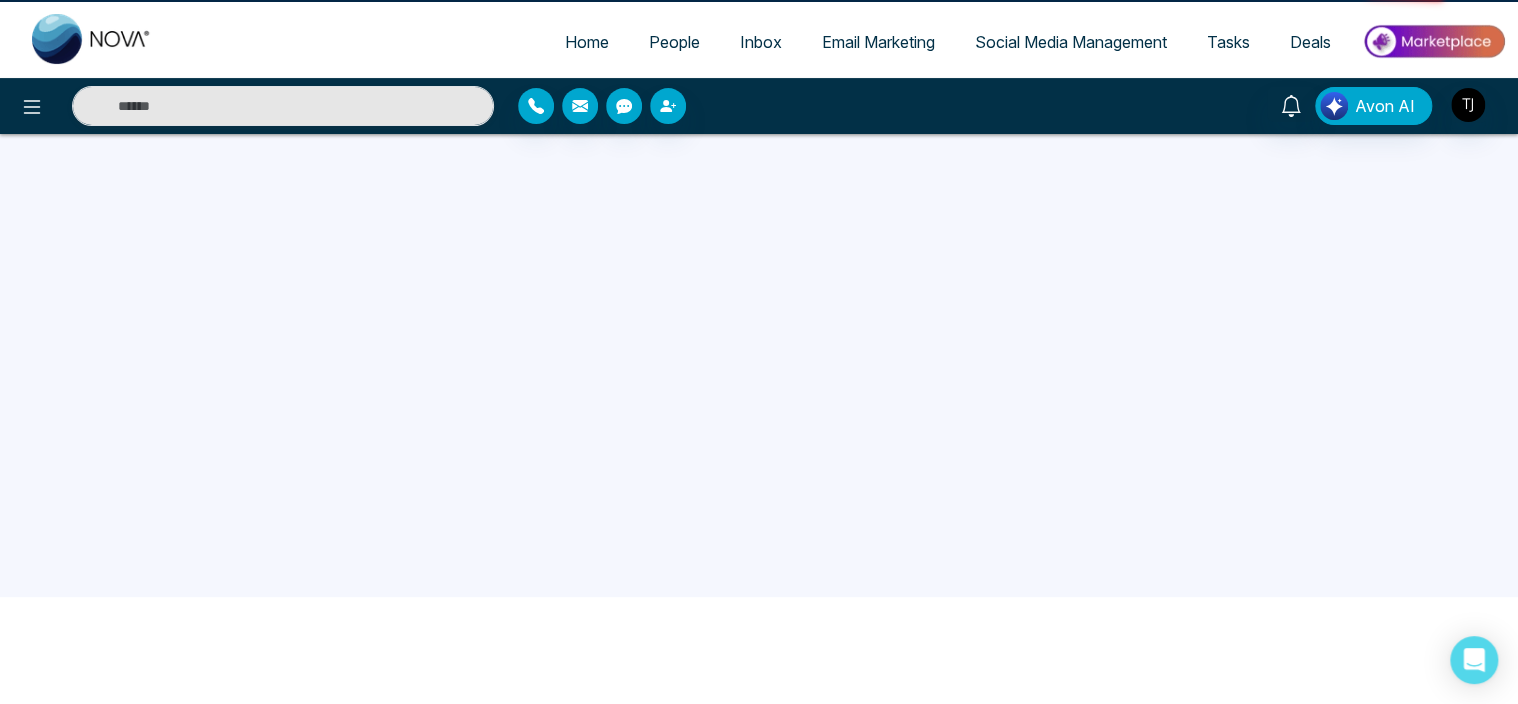 scroll, scrollTop: 0, scrollLeft: 0, axis: both 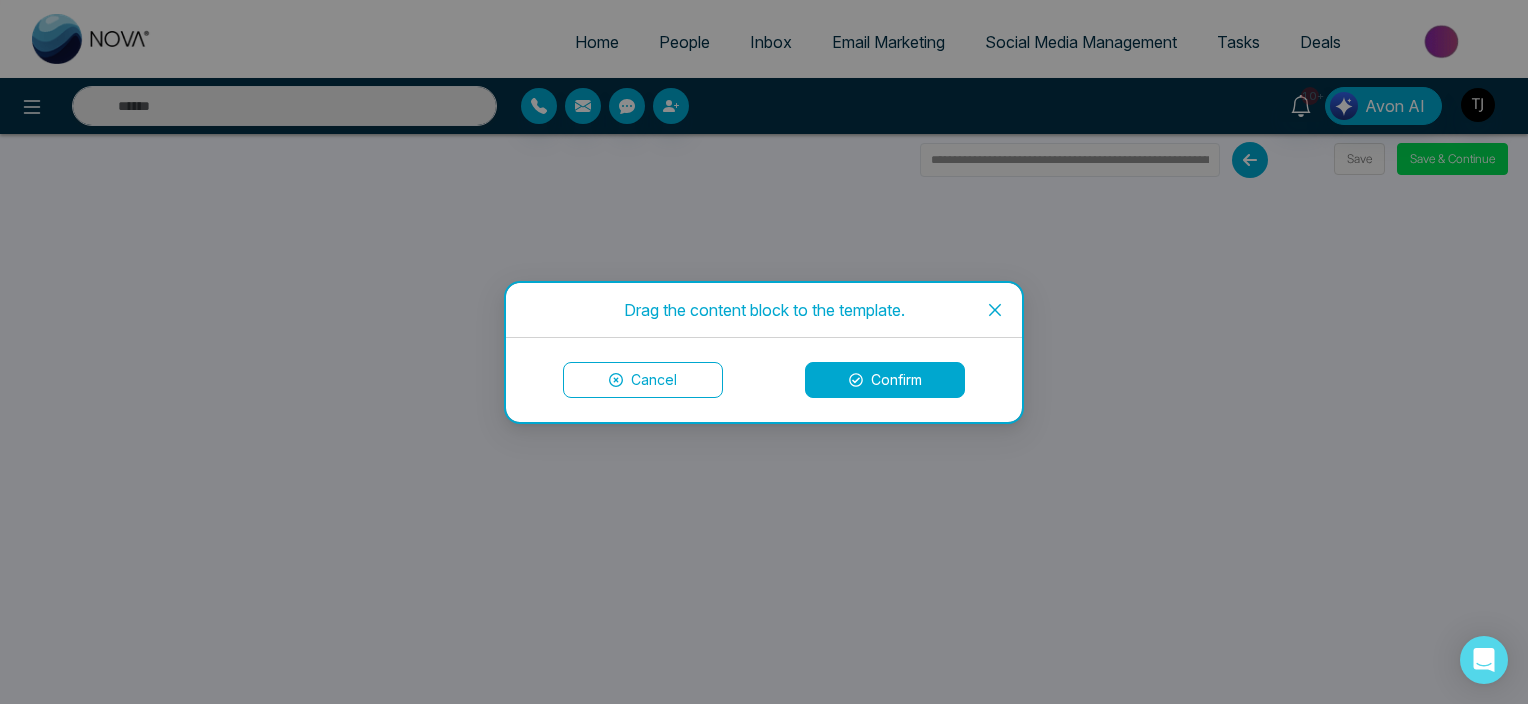 click 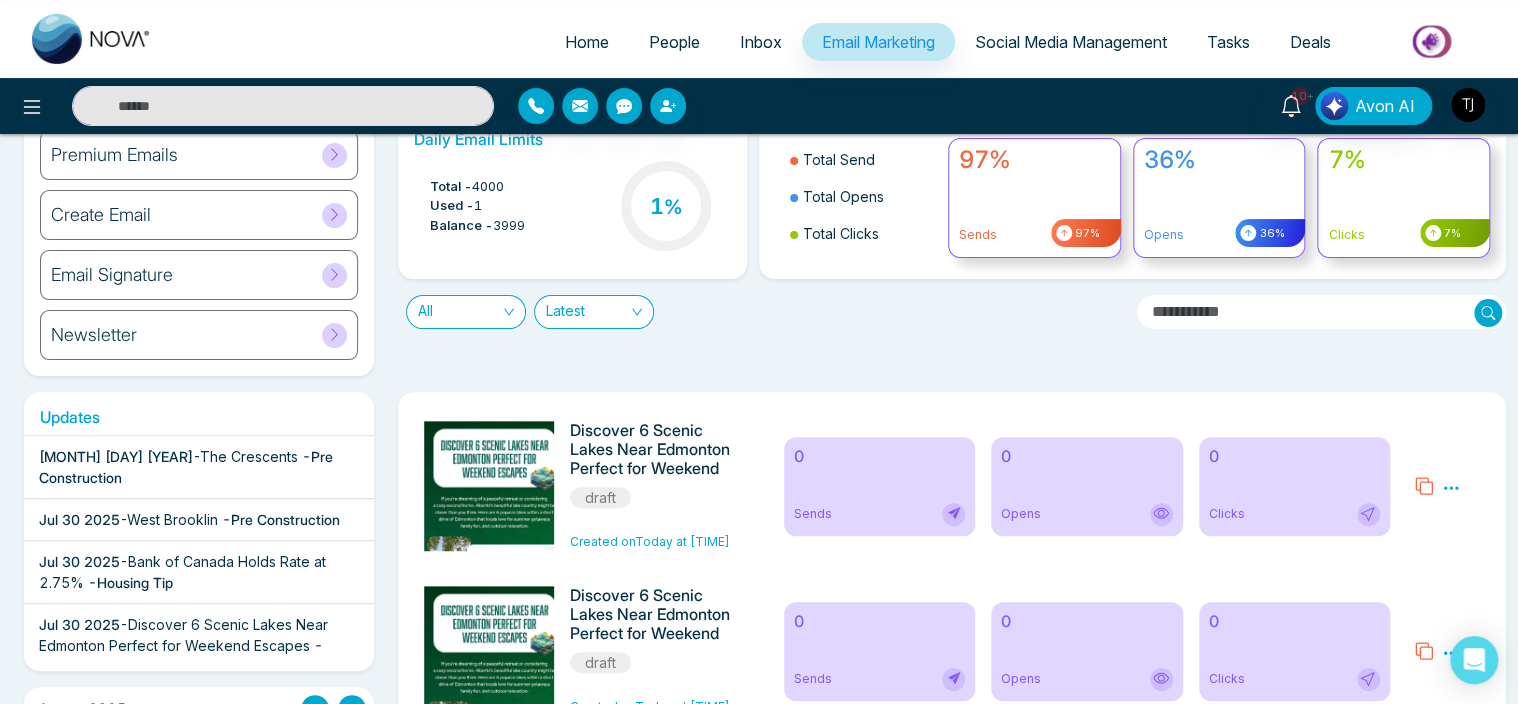 scroll, scrollTop: 84, scrollLeft: 0, axis: vertical 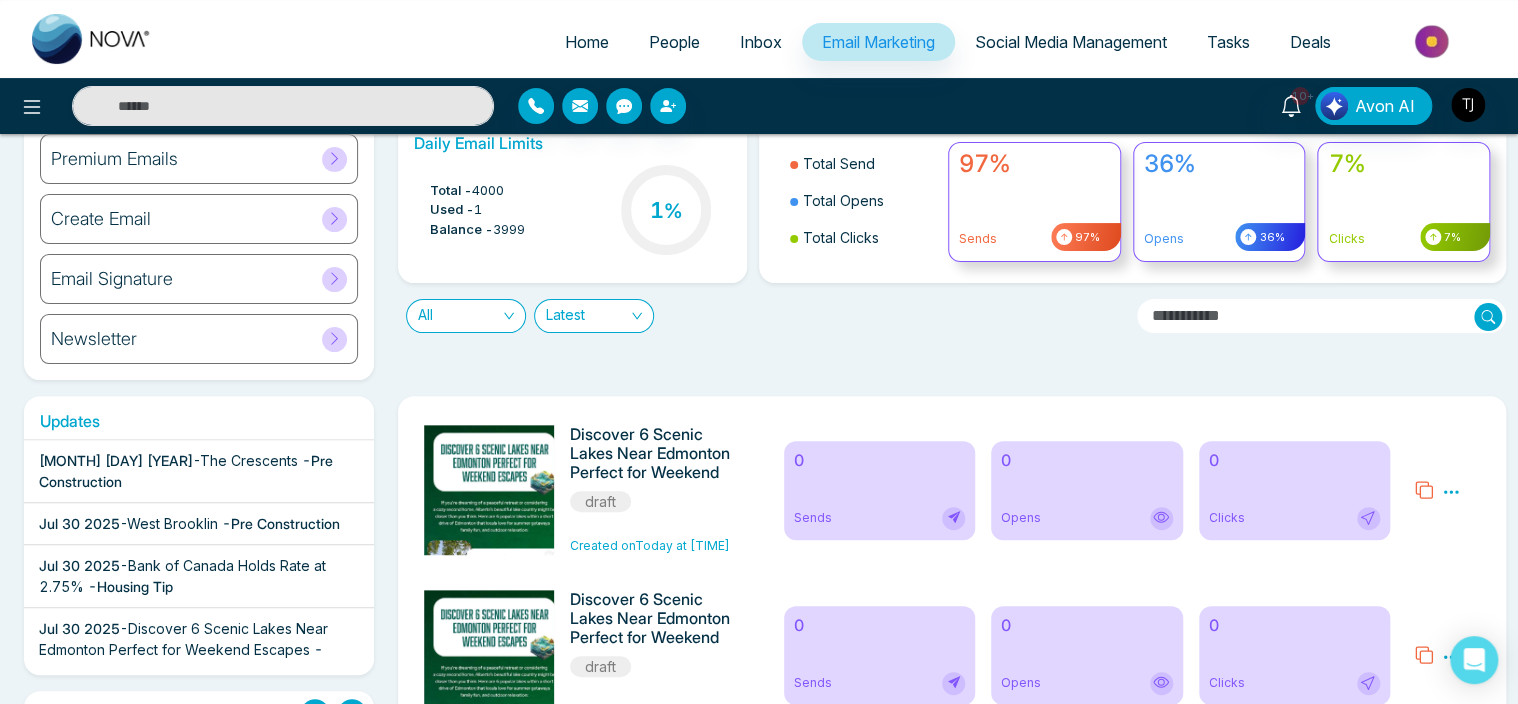 drag, startPoint x: 1340, startPoint y: 421, endPoint x: 1450, endPoint y: 488, distance: 128.7983 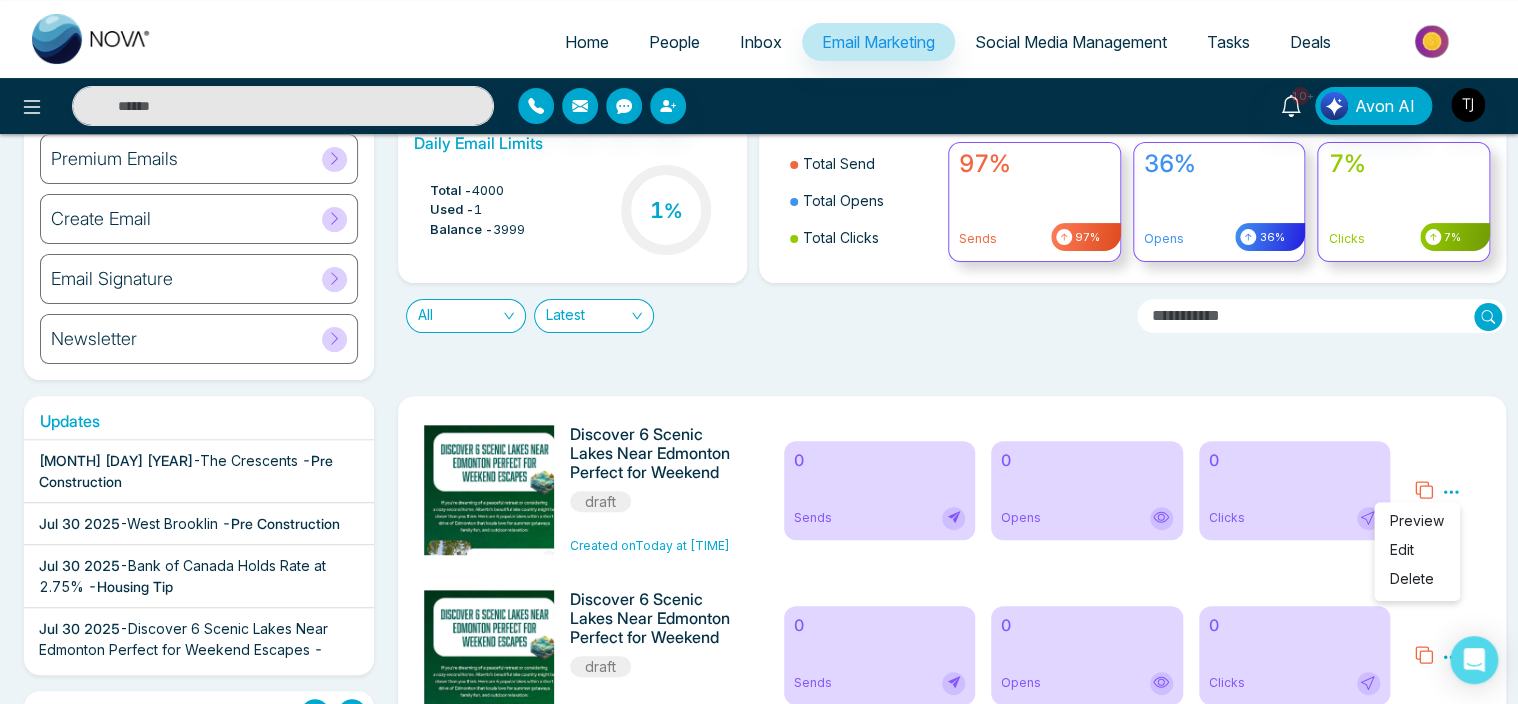 click on "Edit" at bounding box center (1402, 549) 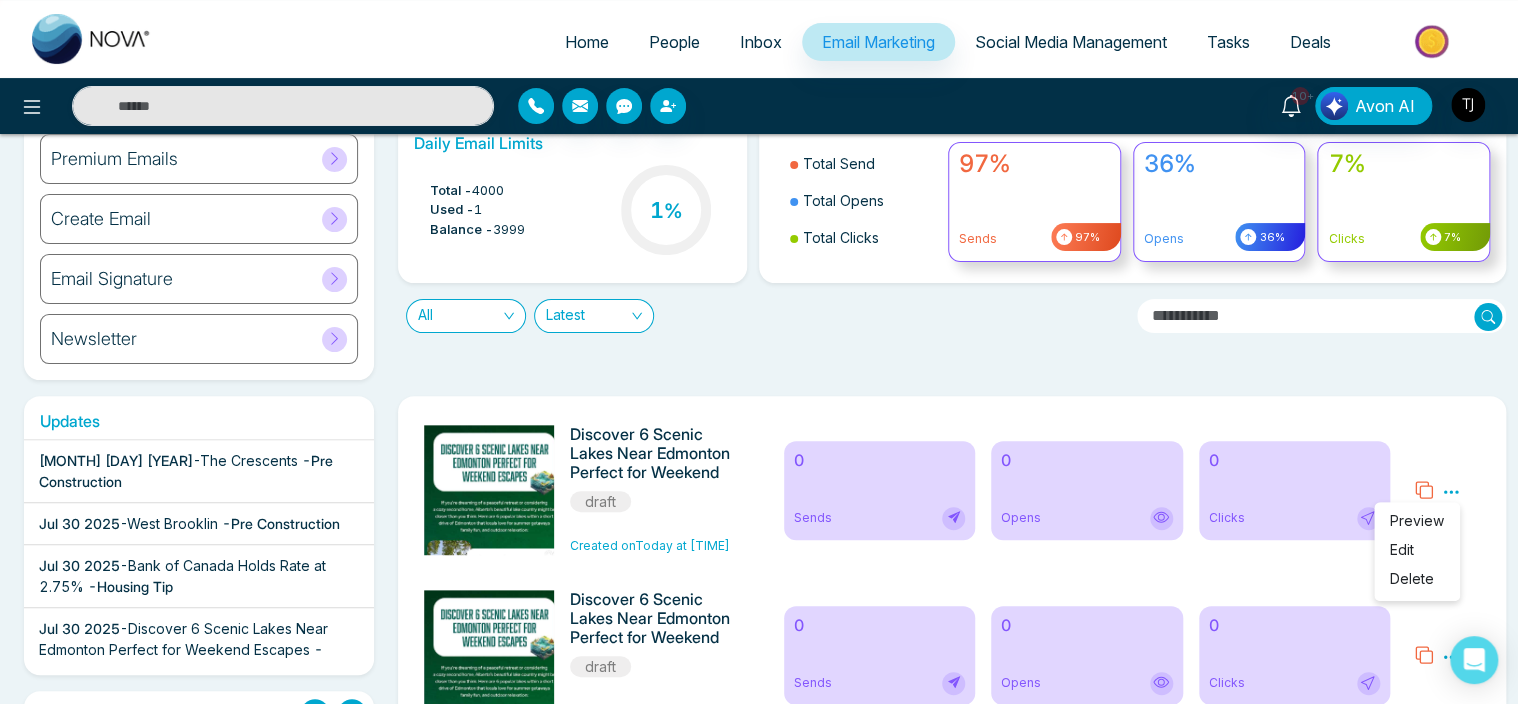 scroll, scrollTop: 0, scrollLeft: 0, axis: both 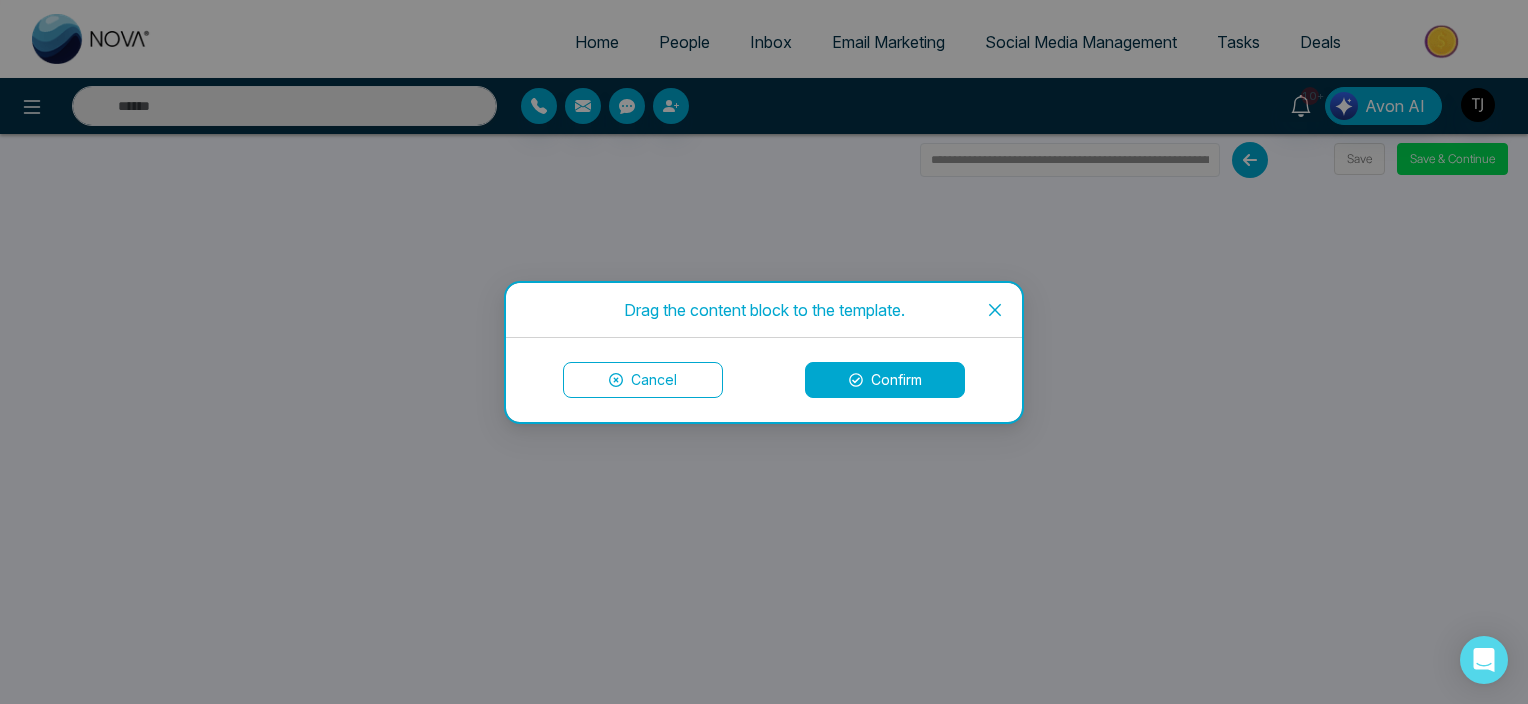 click 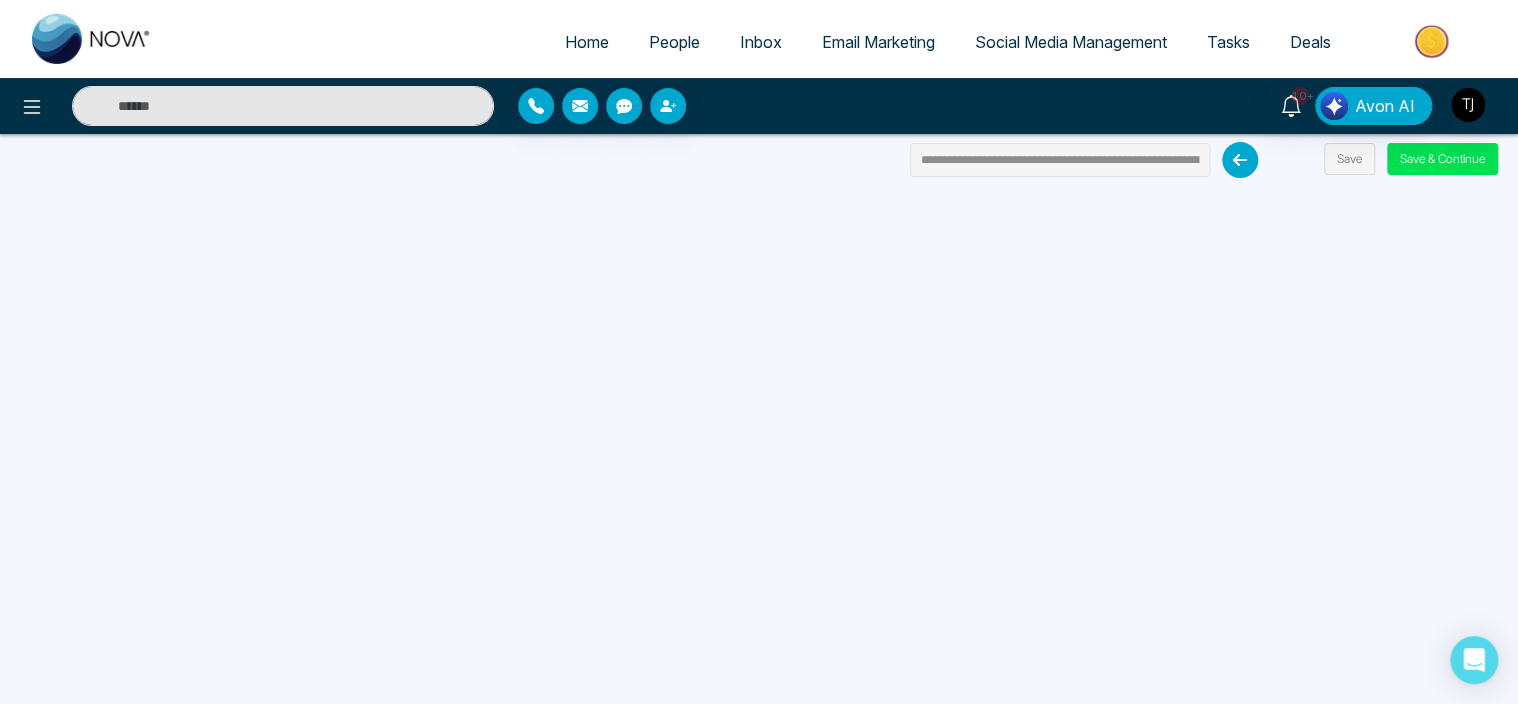 click on "Email Marketing" at bounding box center (878, 42) 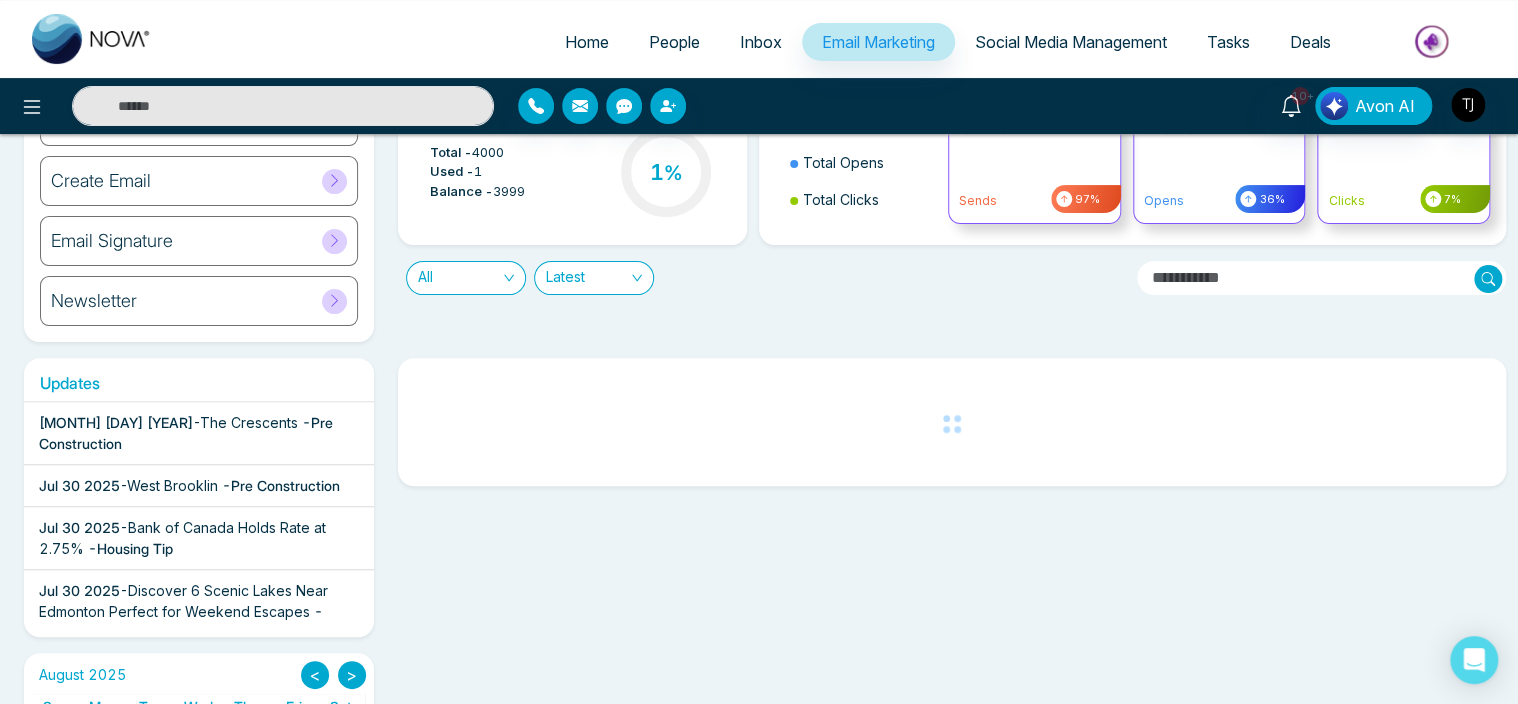 scroll, scrollTop: 124, scrollLeft: 0, axis: vertical 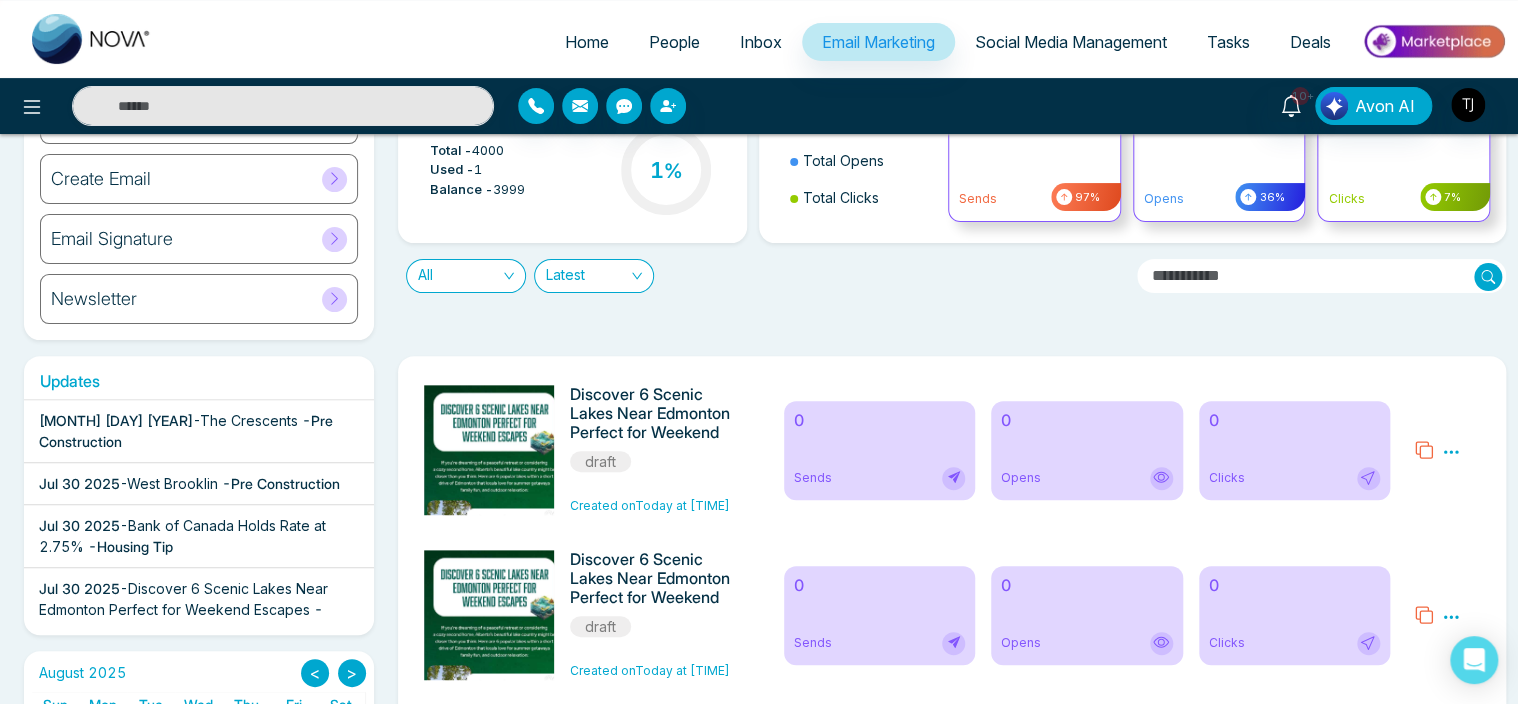 click 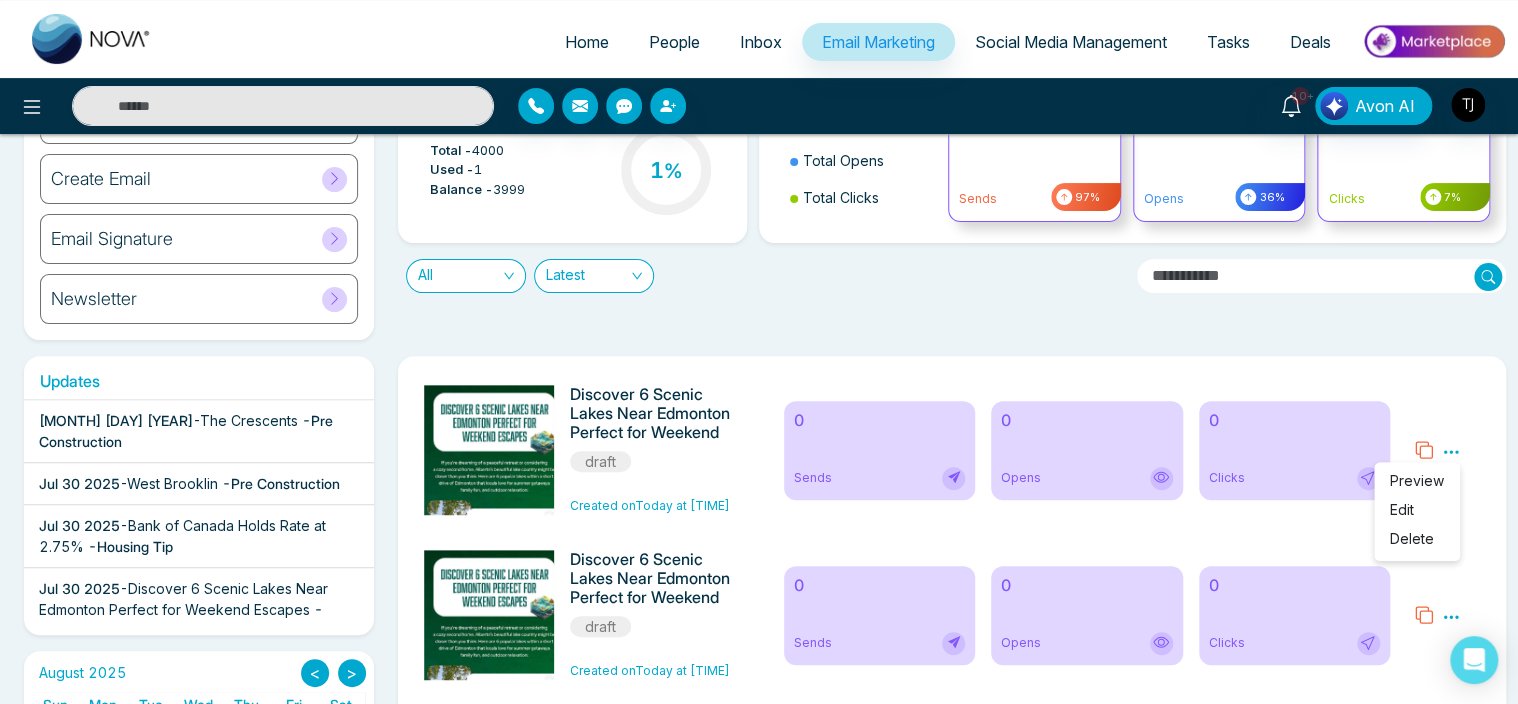 click on "Edit" at bounding box center (1402, 509) 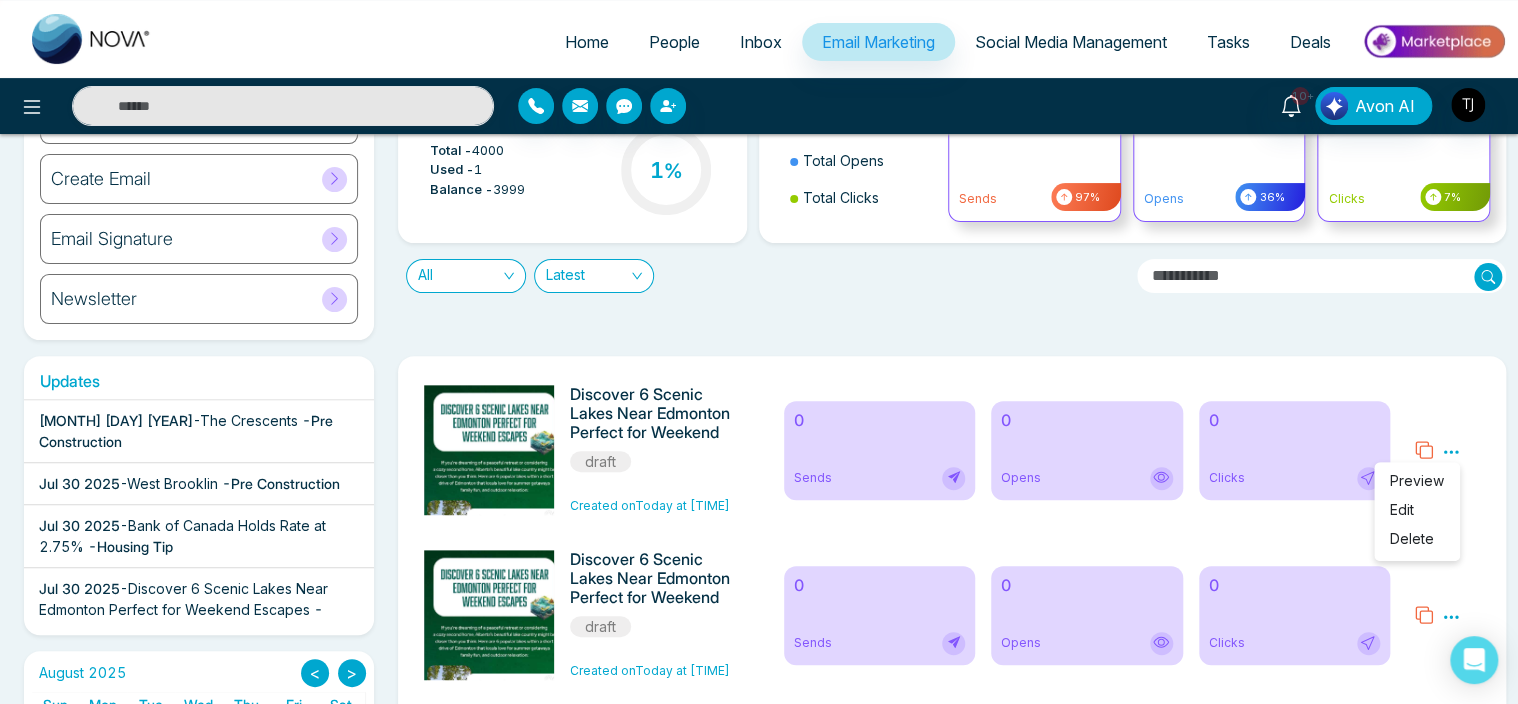 scroll, scrollTop: 0, scrollLeft: 0, axis: both 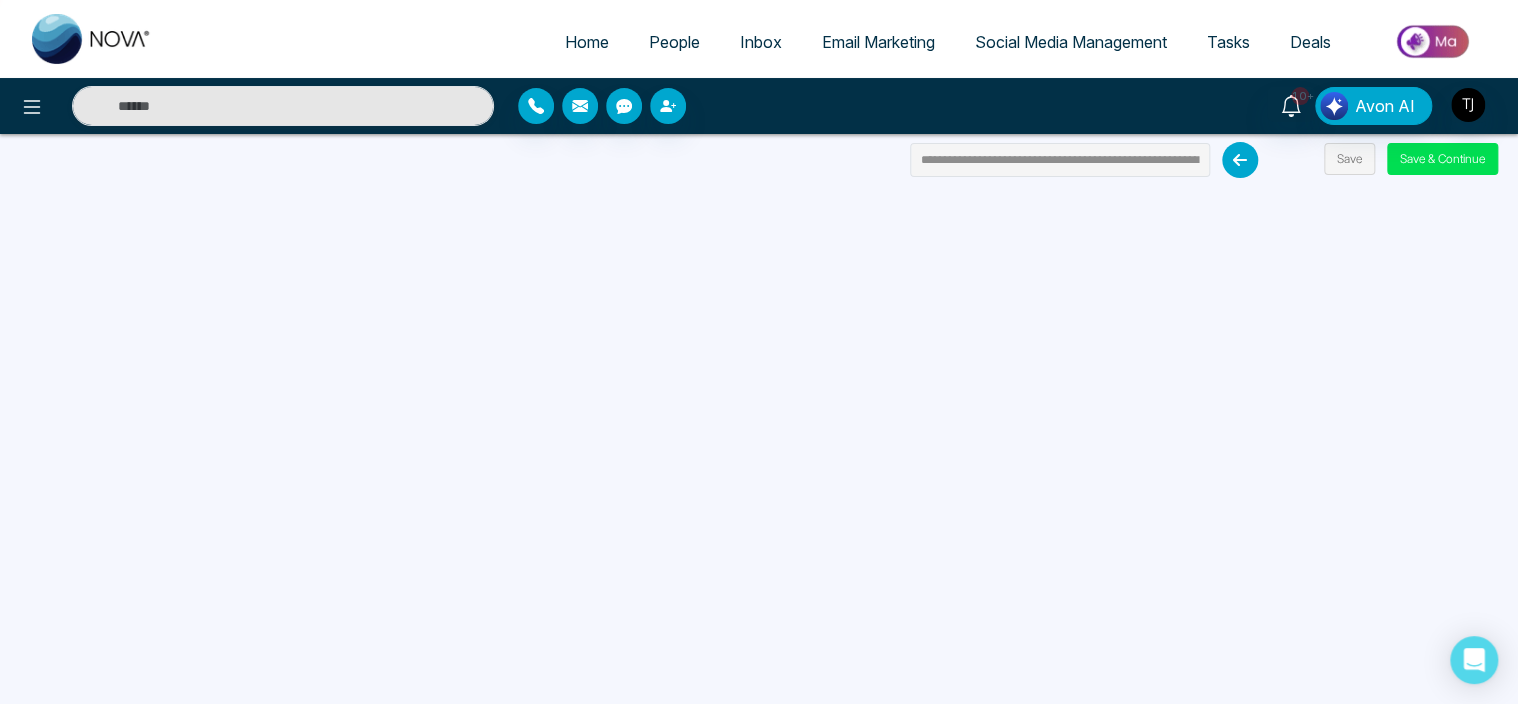 click on "Email Marketing" at bounding box center (878, 42) 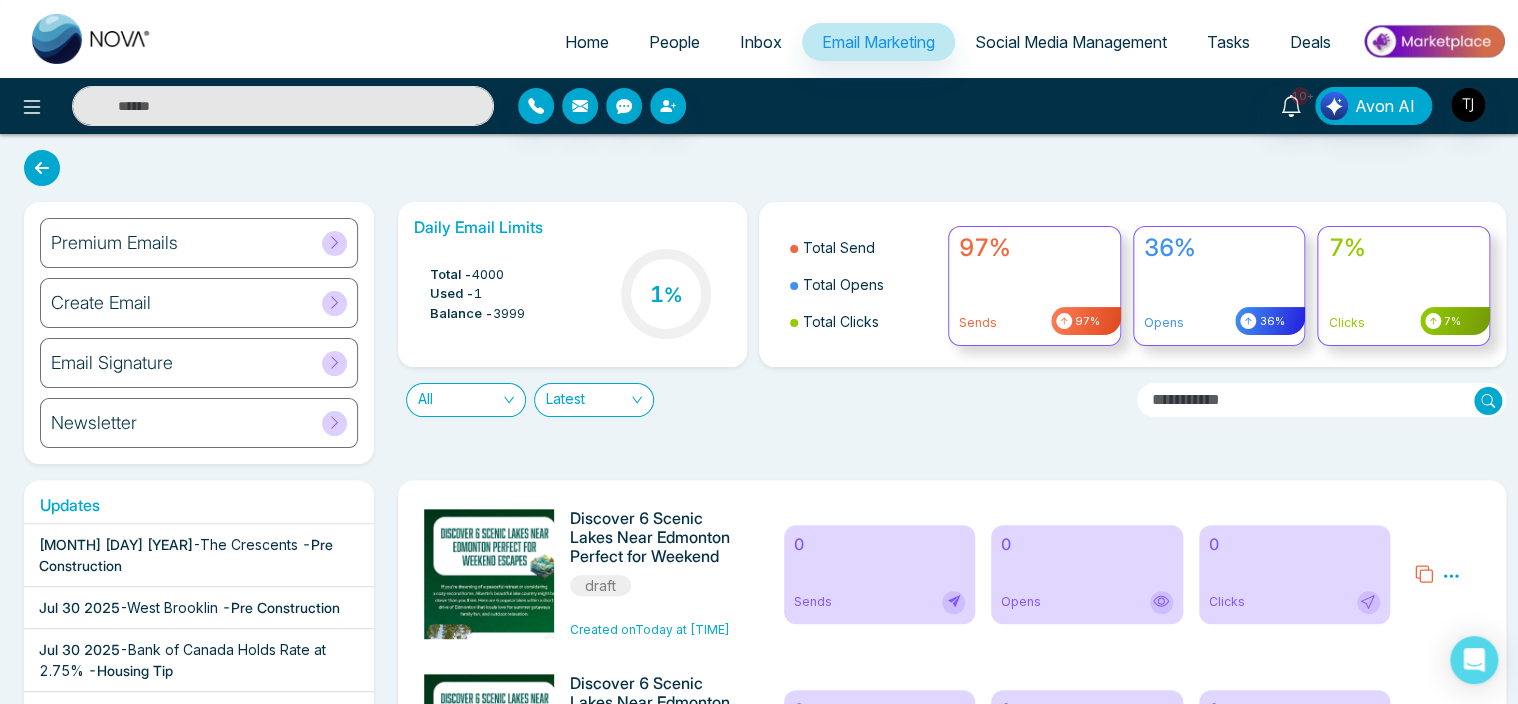 click 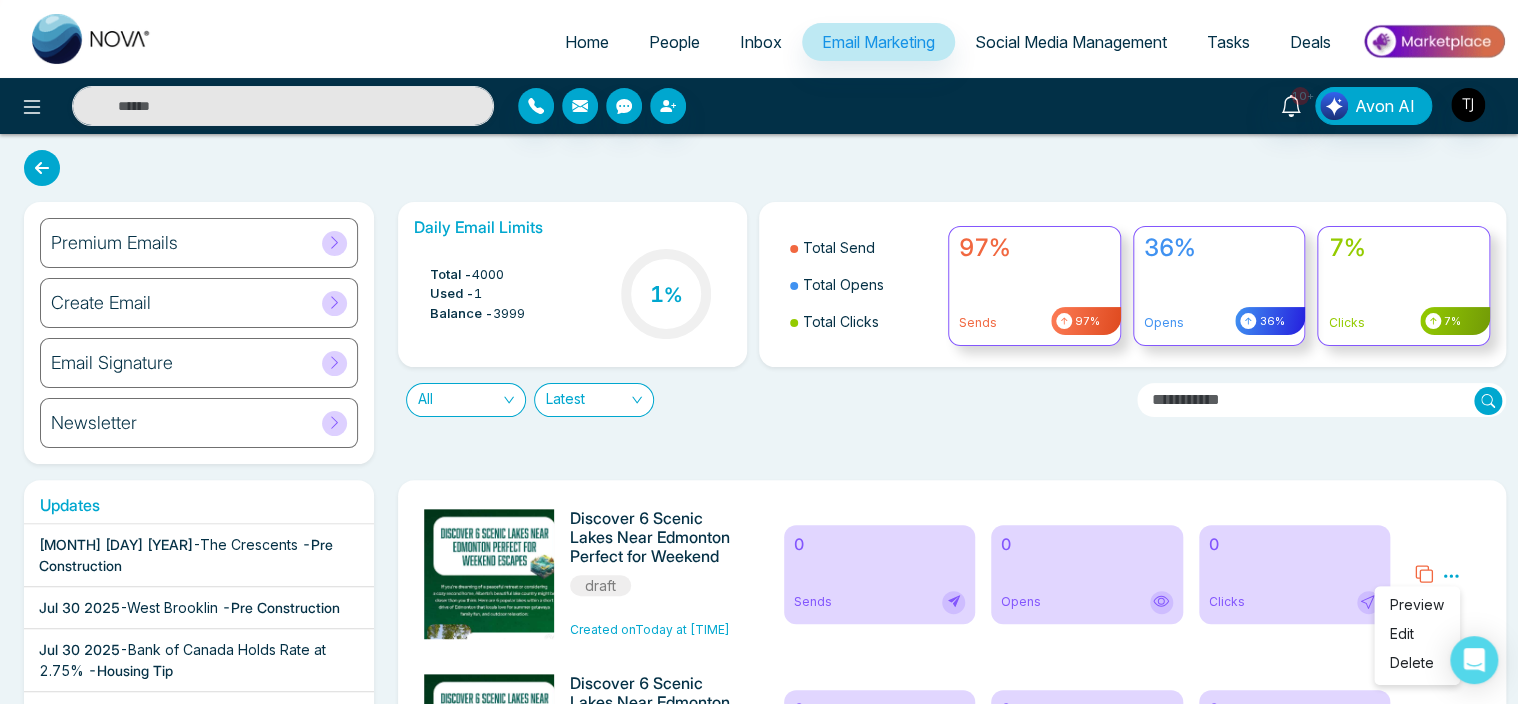click on "Edit" at bounding box center (1402, 633) 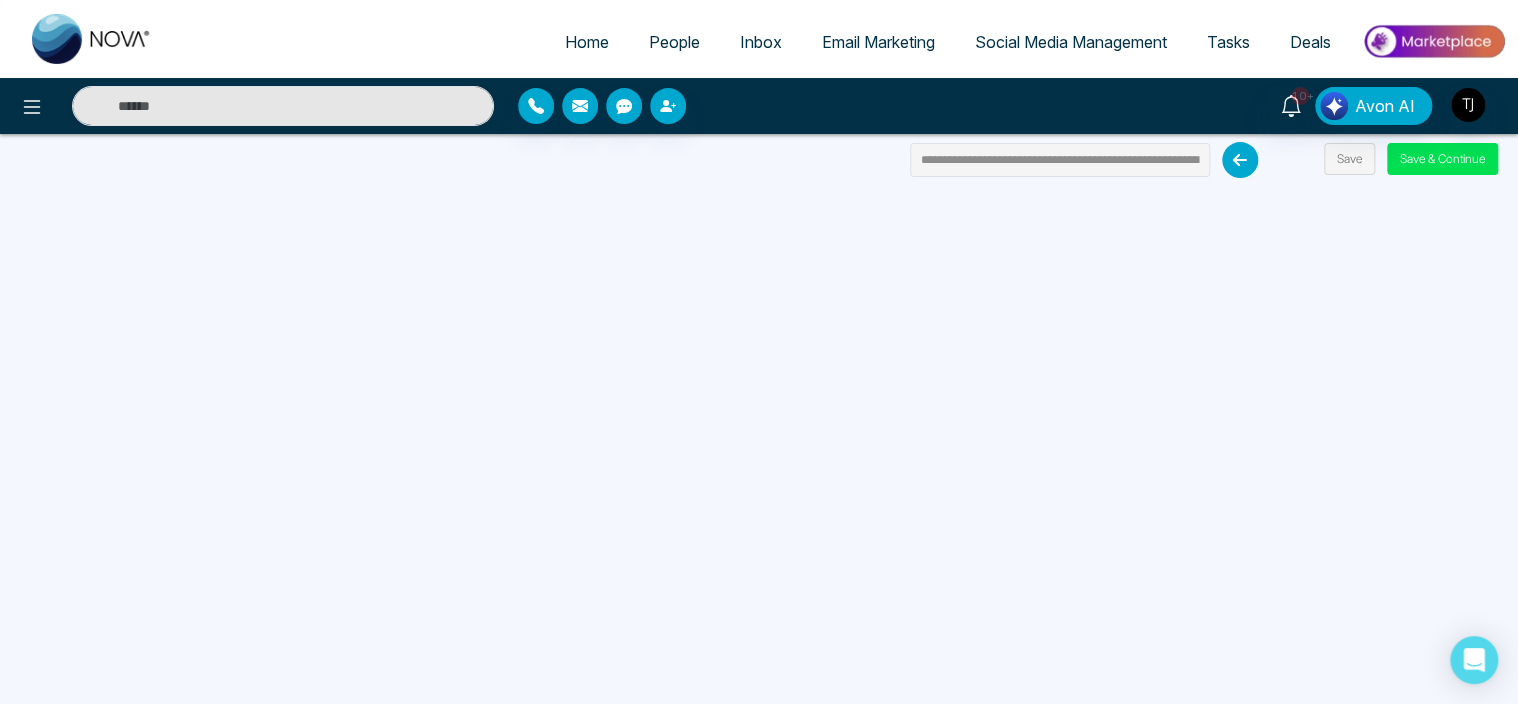 click on "Email Marketing" at bounding box center [878, 42] 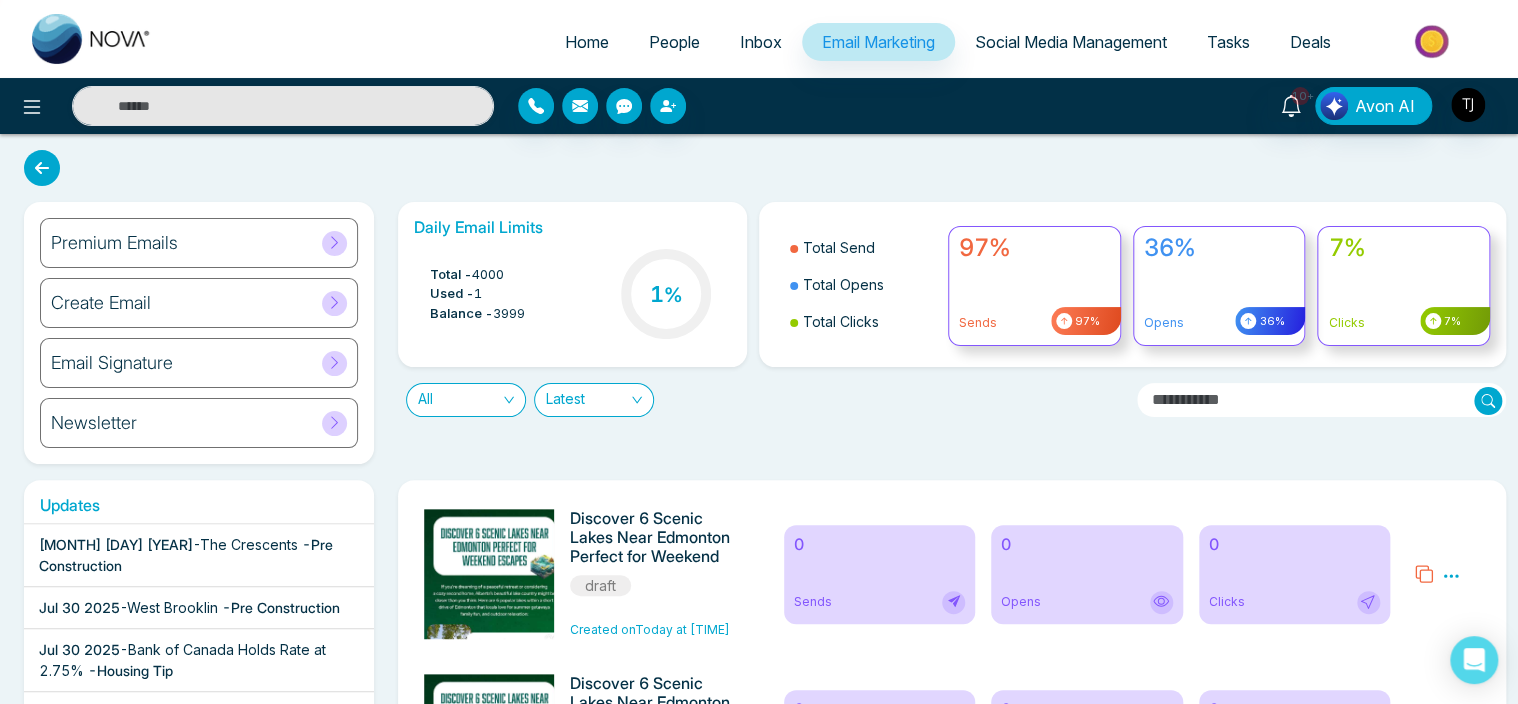 click on "Preview Edit Delete" at bounding box center [1447, 574] 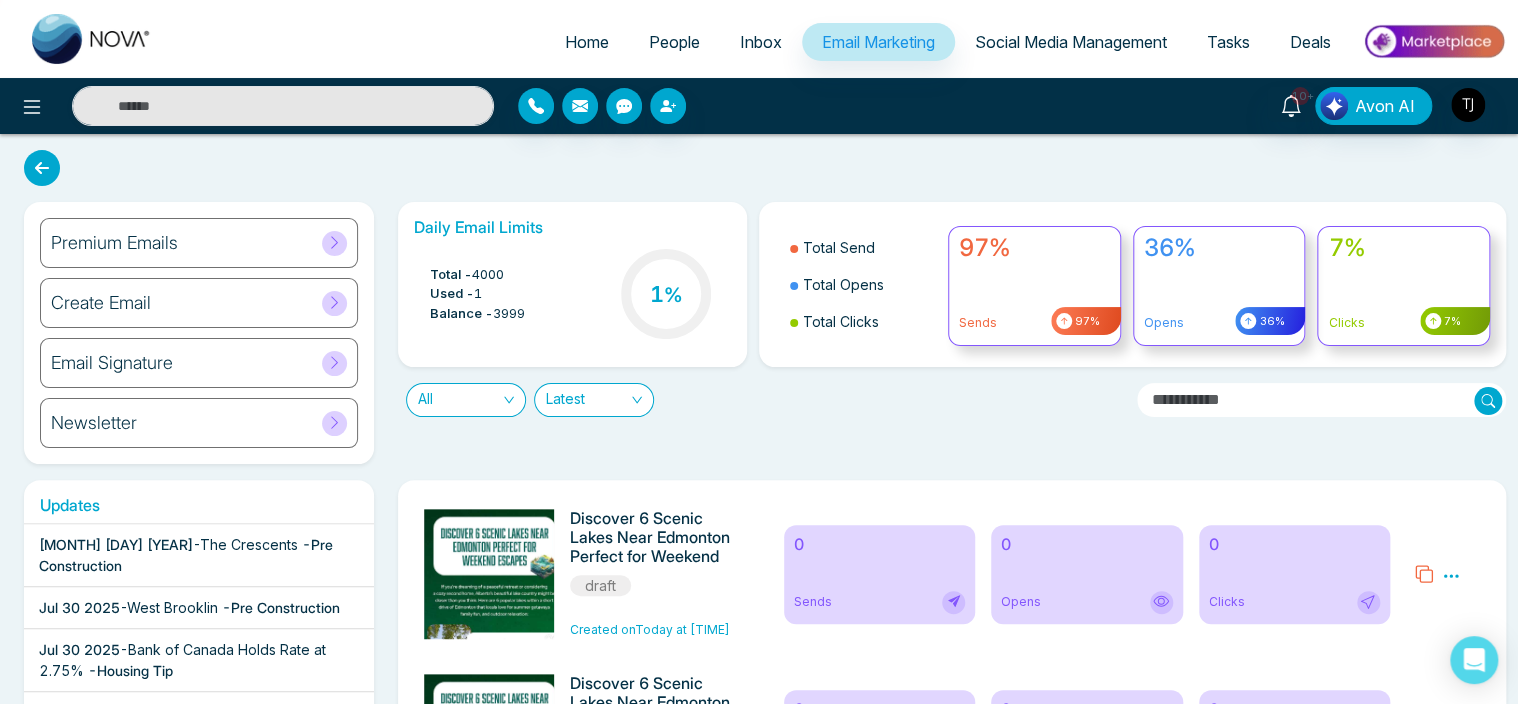 click on "Preview Edit Delete" at bounding box center (1447, 574) 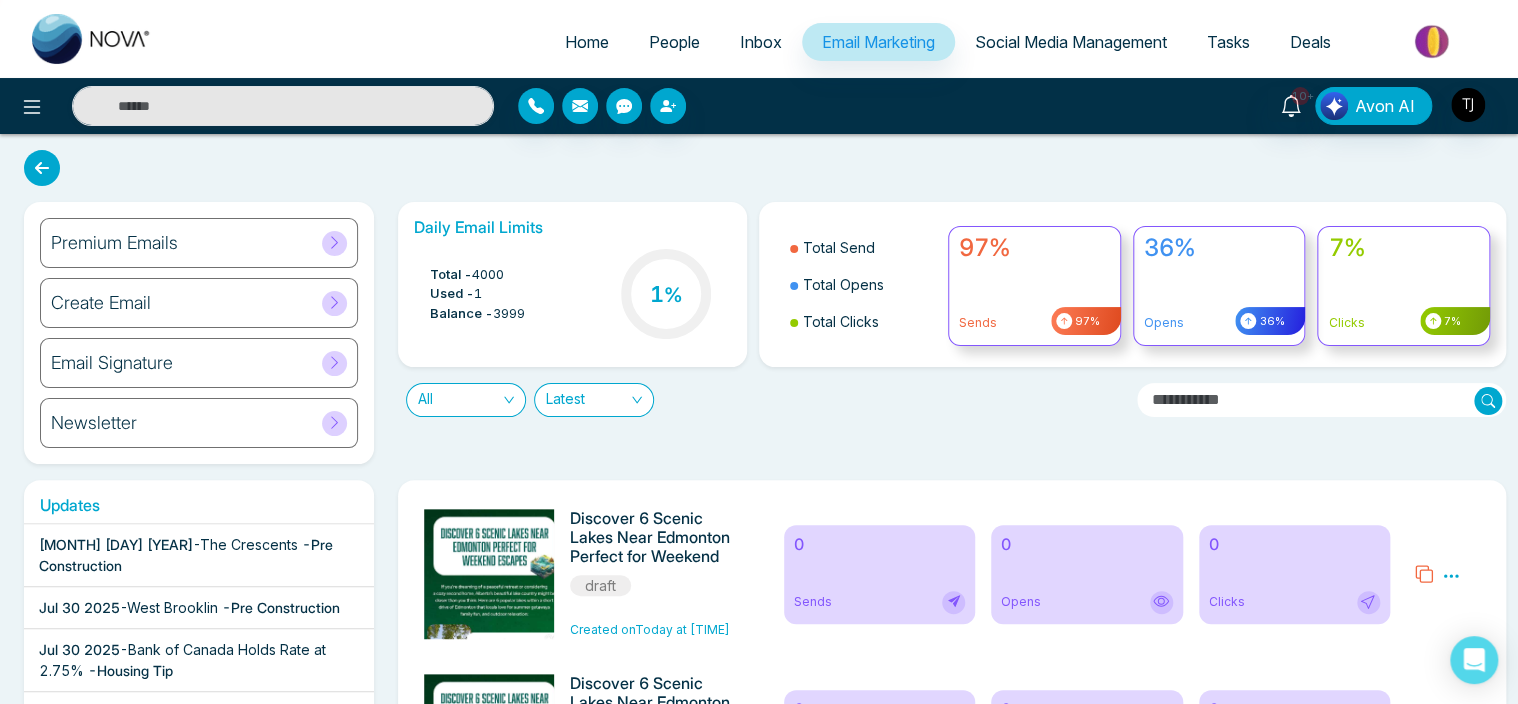 click 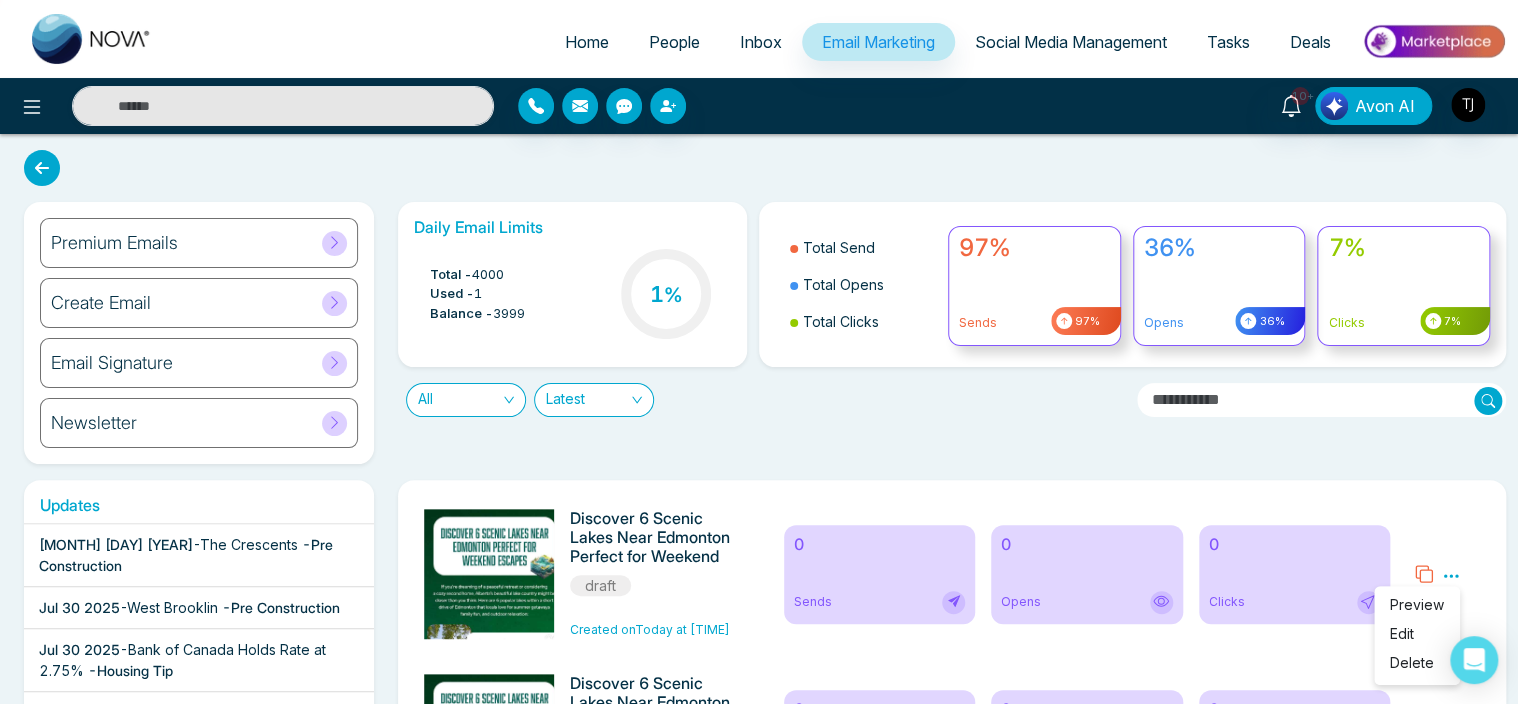 click on "Edit" at bounding box center (1402, 633) 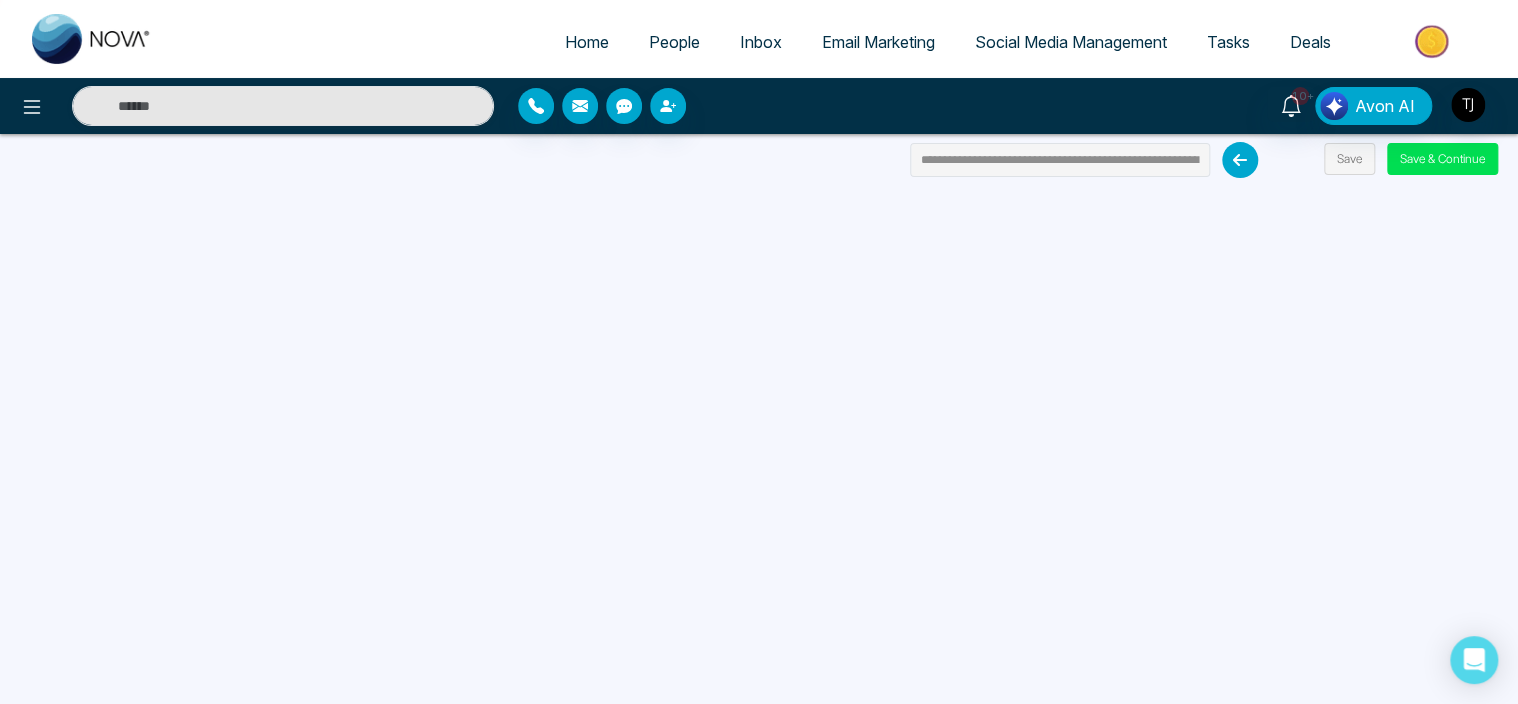 click on "Email Marketing" at bounding box center [878, 42] 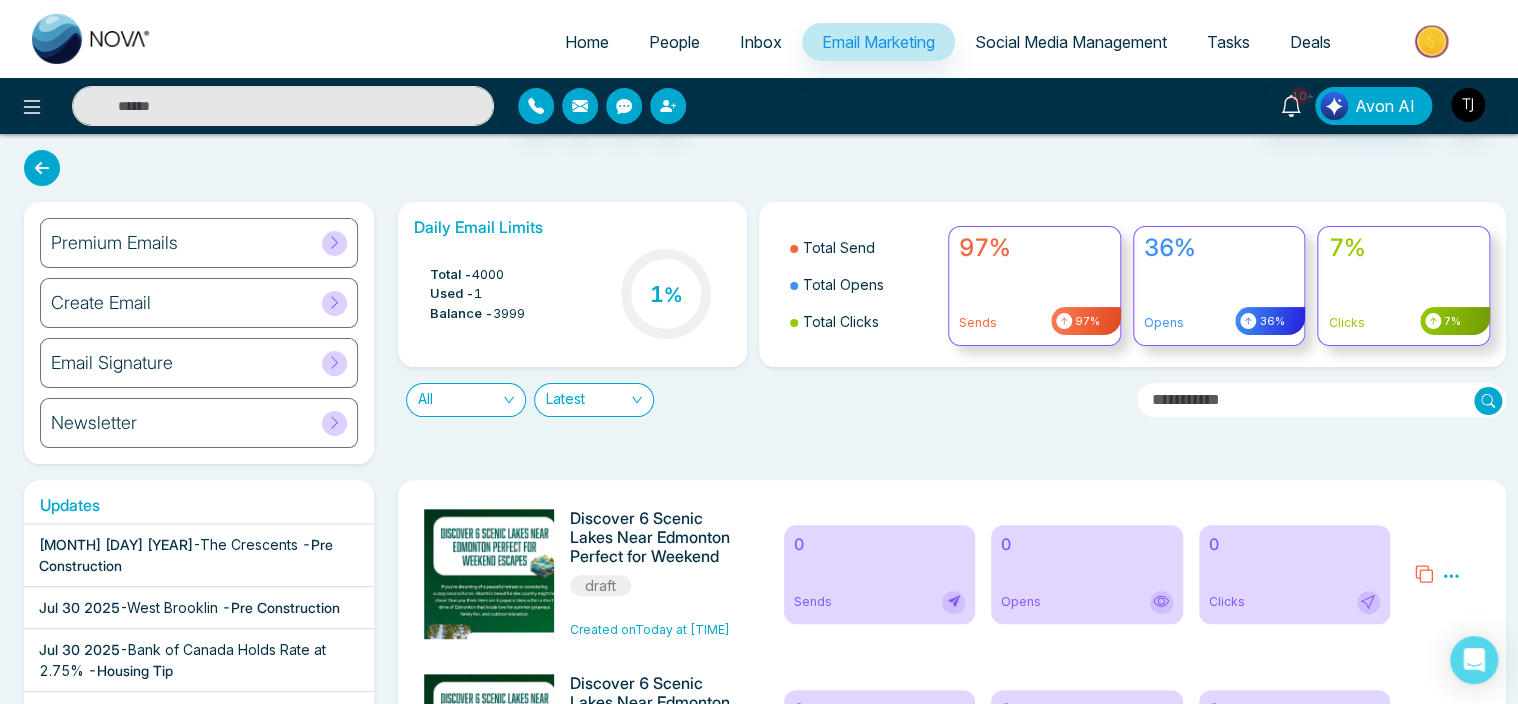 click 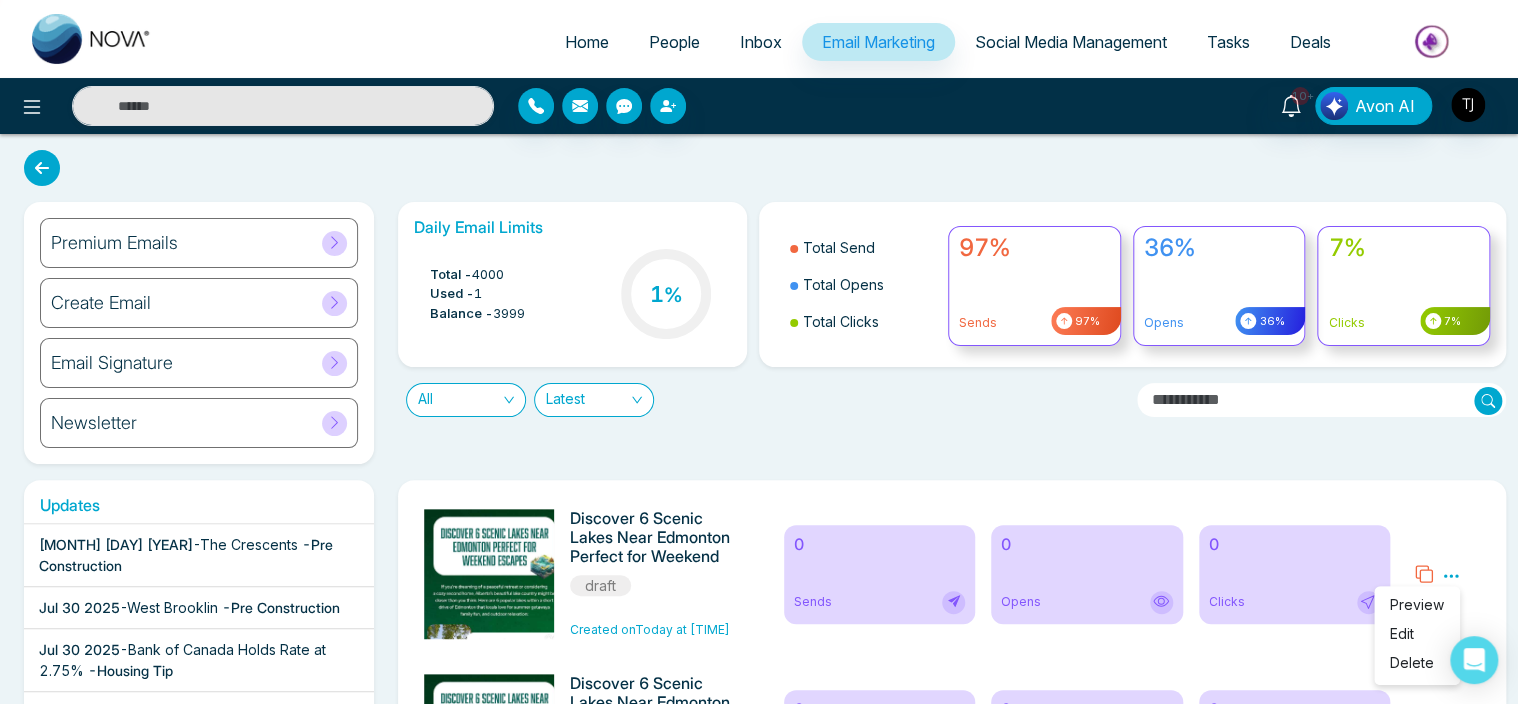 click on "Edit" at bounding box center [1402, 633] 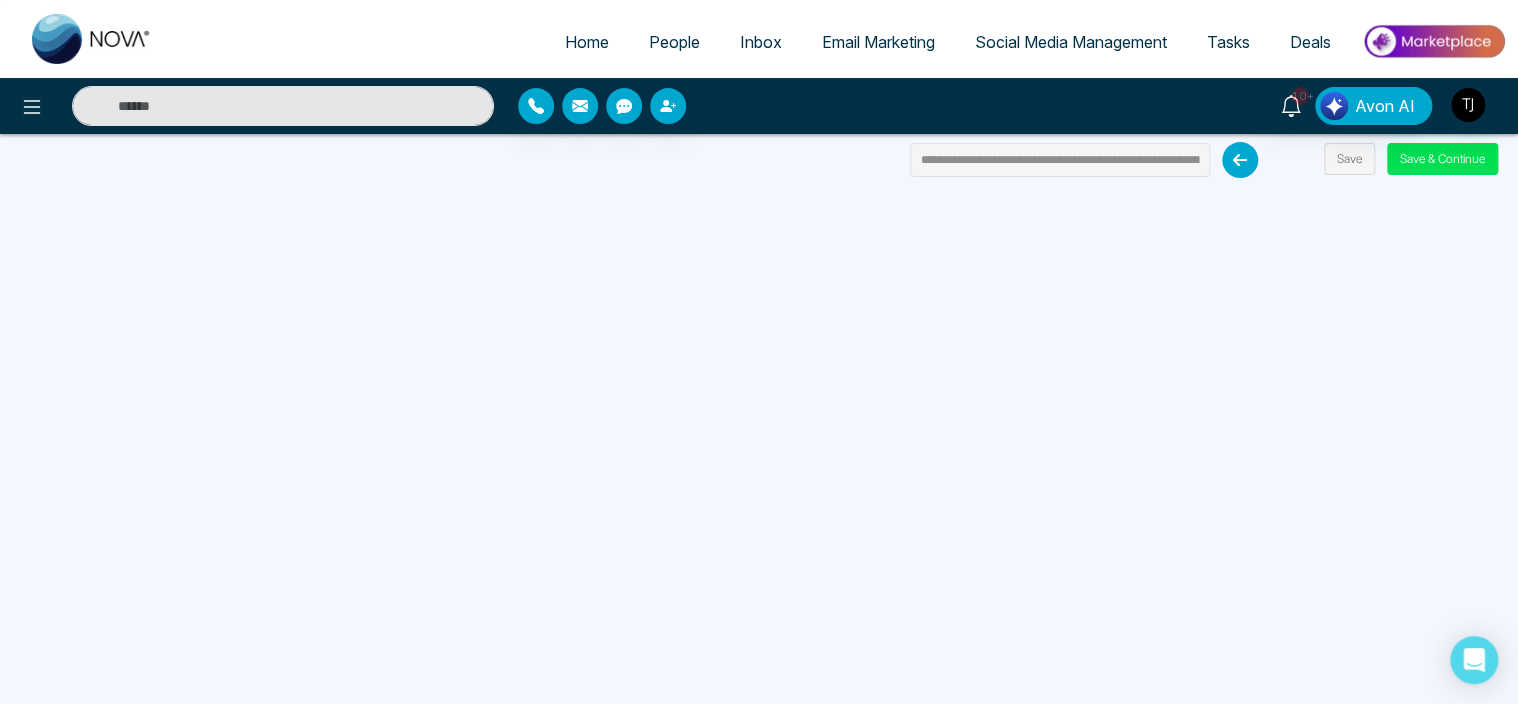 click on "Email Marketing" at bounding box center (878, 42) 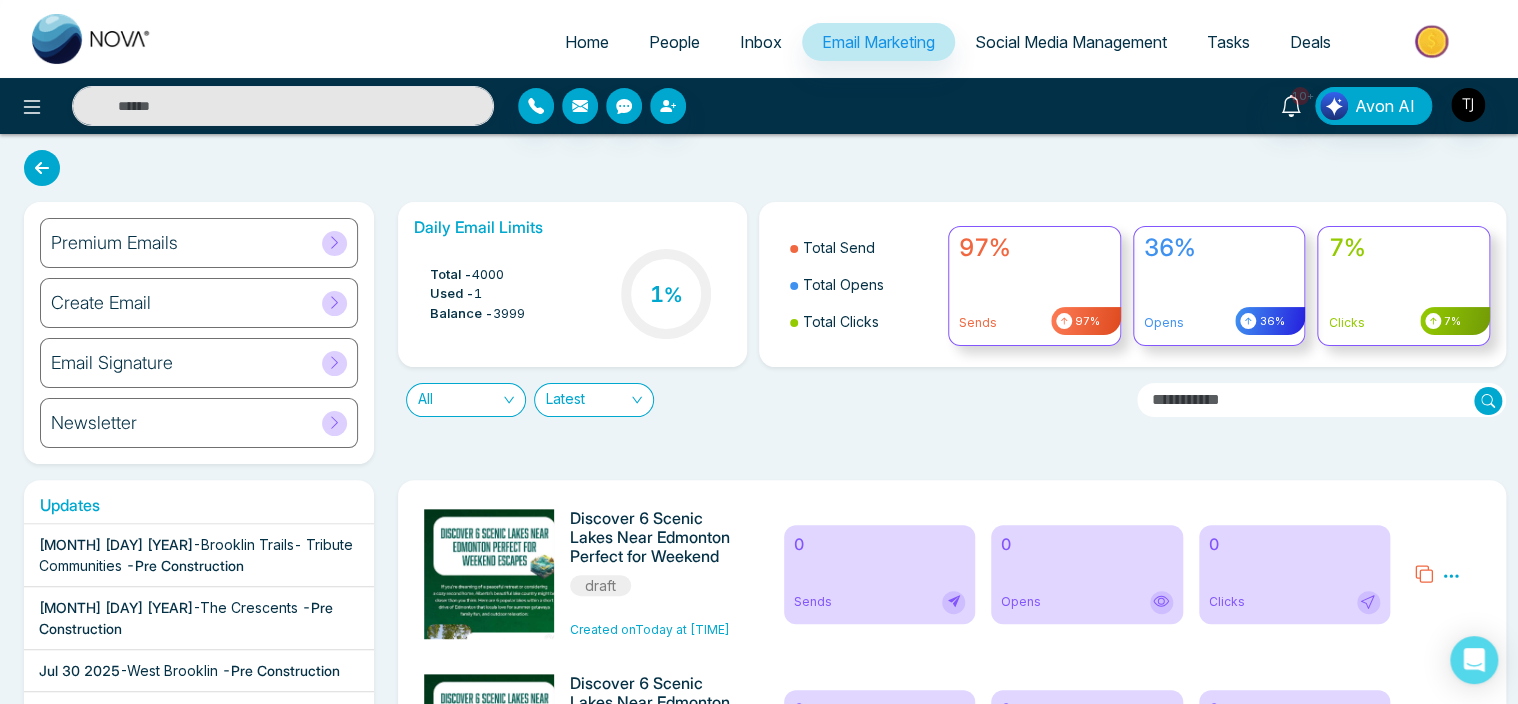 click 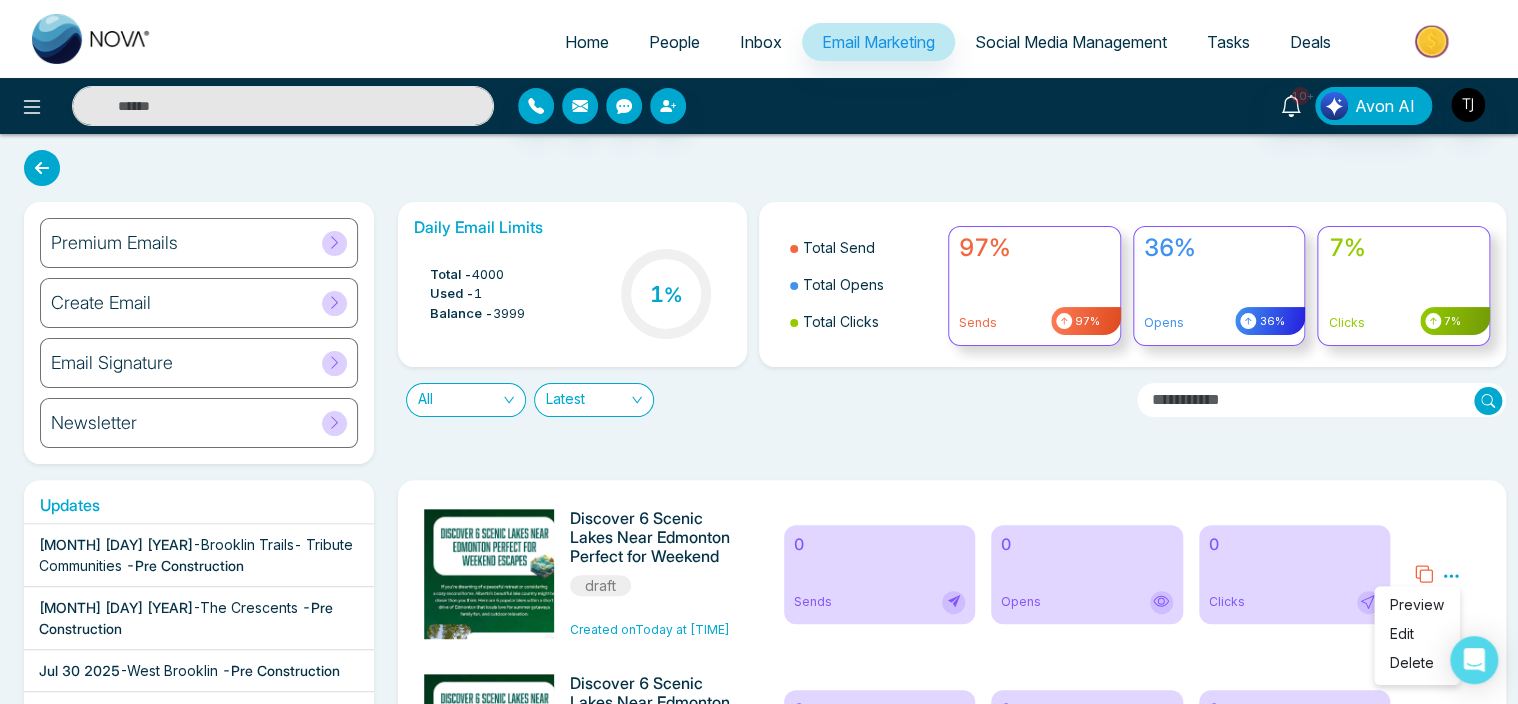 click on "Edit" at bounding box center [1402, 633] 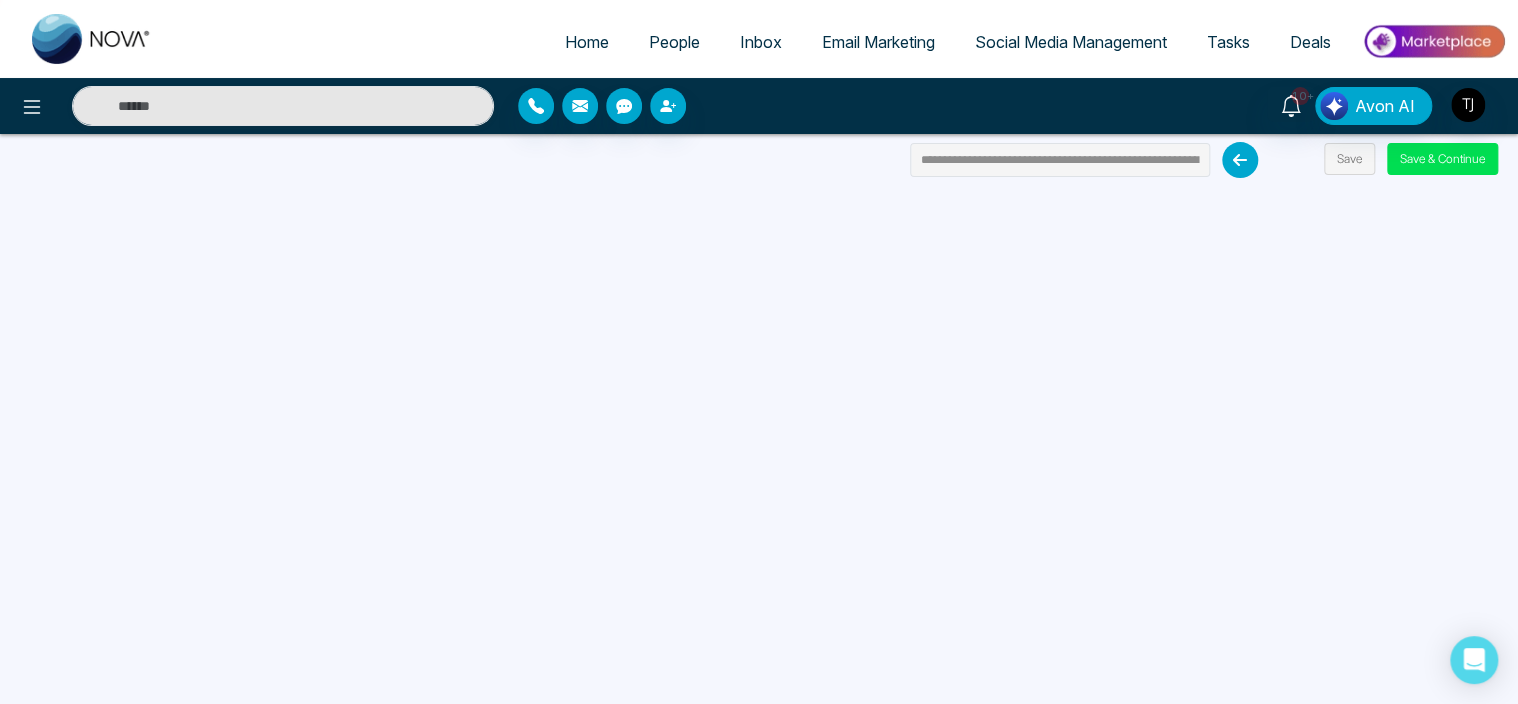 click on "Email Marketing" at bounding box center [878, 42] 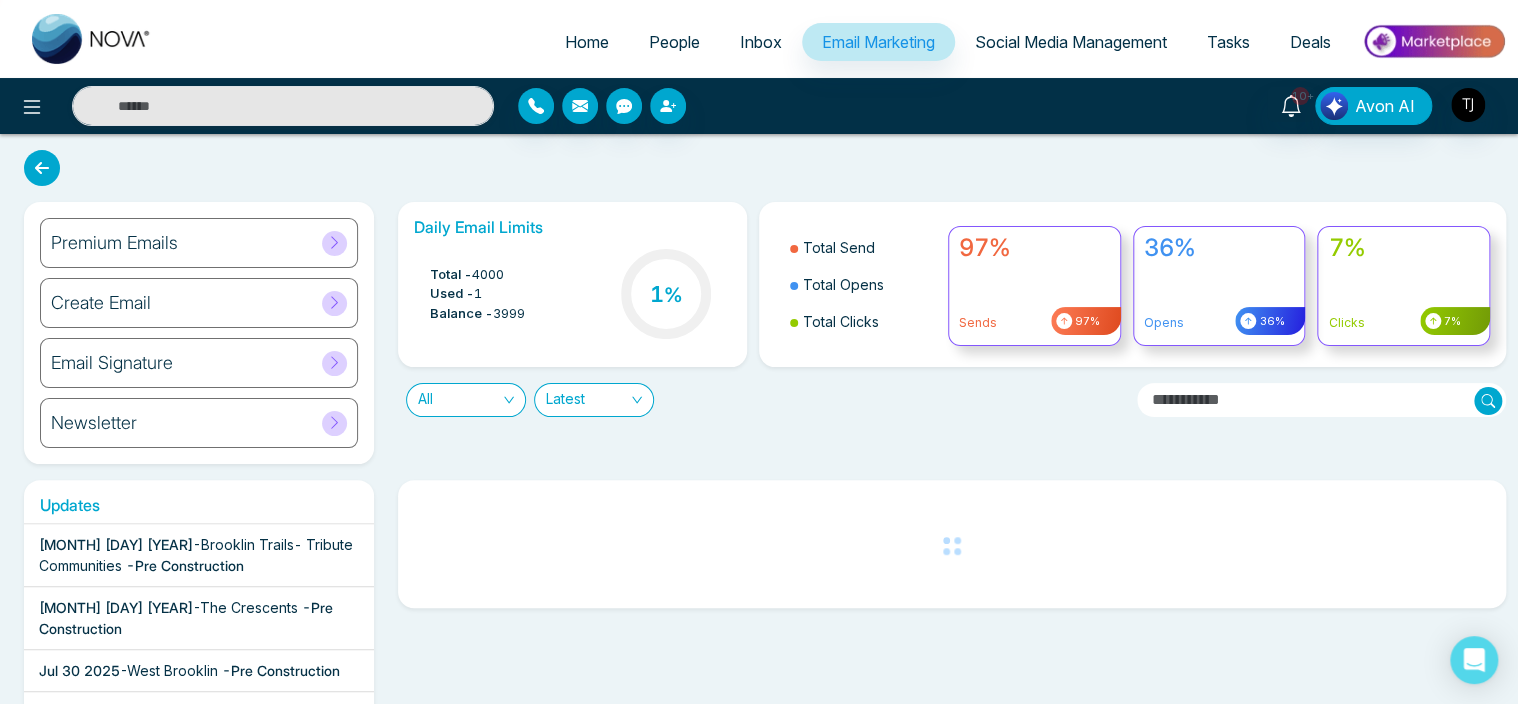 scroll, scrollTop: 202, scrollLeft: 0, axis: vertical 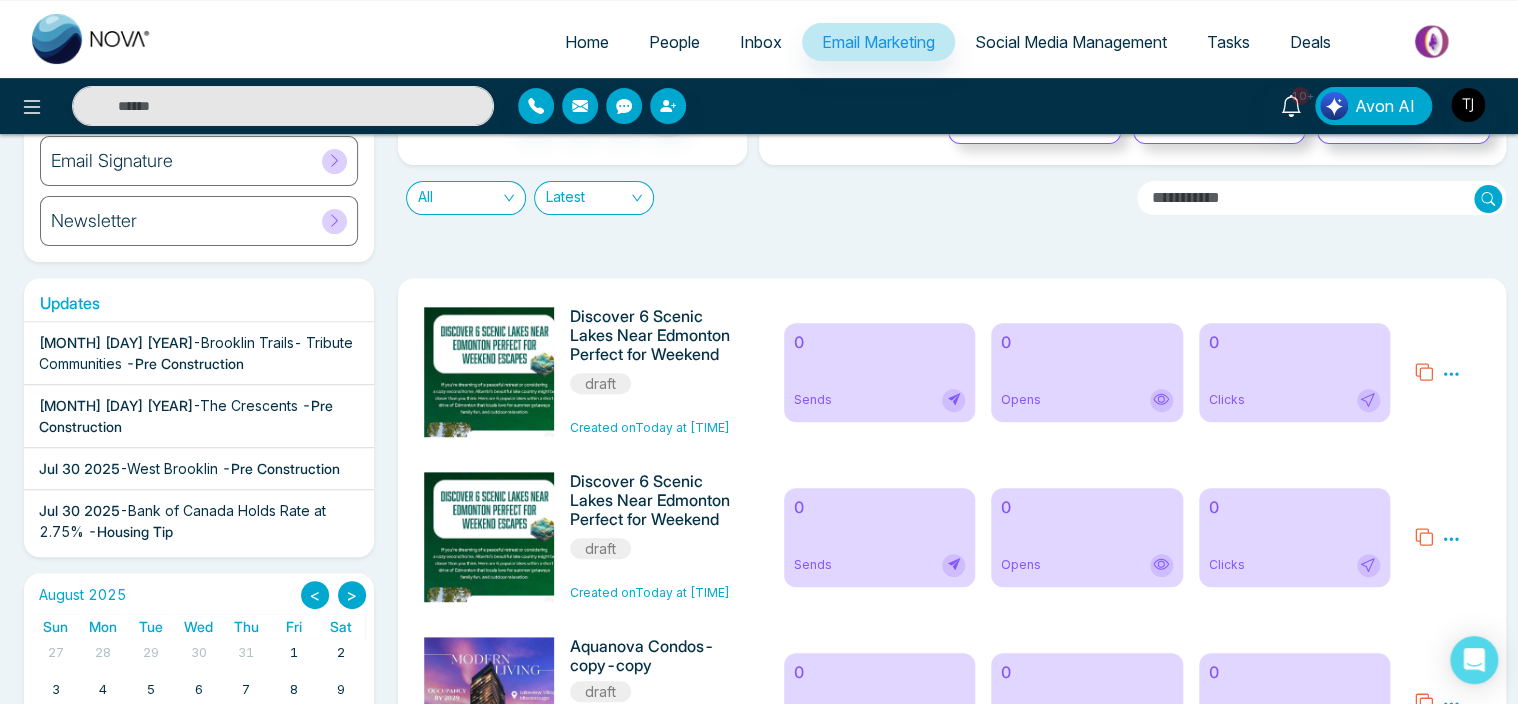 click 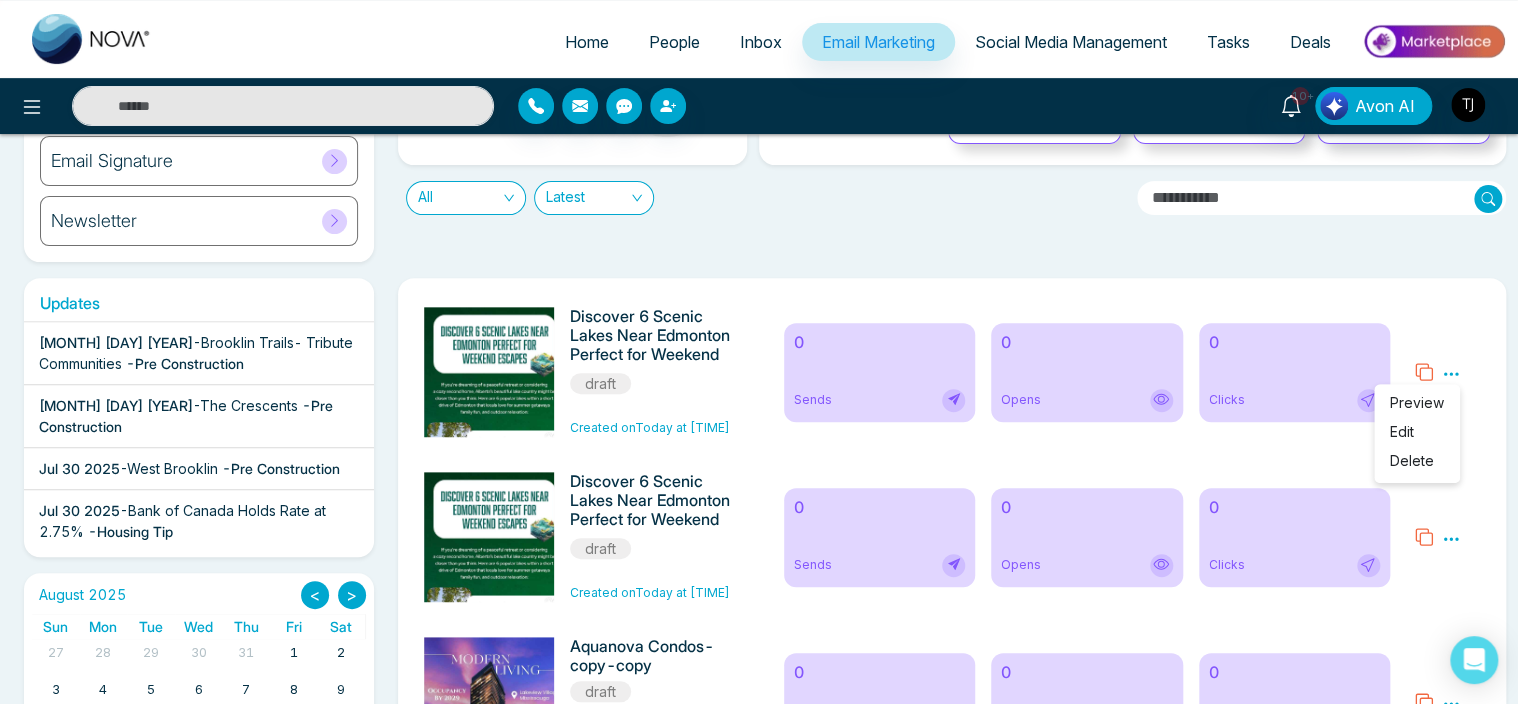 click on "Edit" at bounding box center (1402, 431) 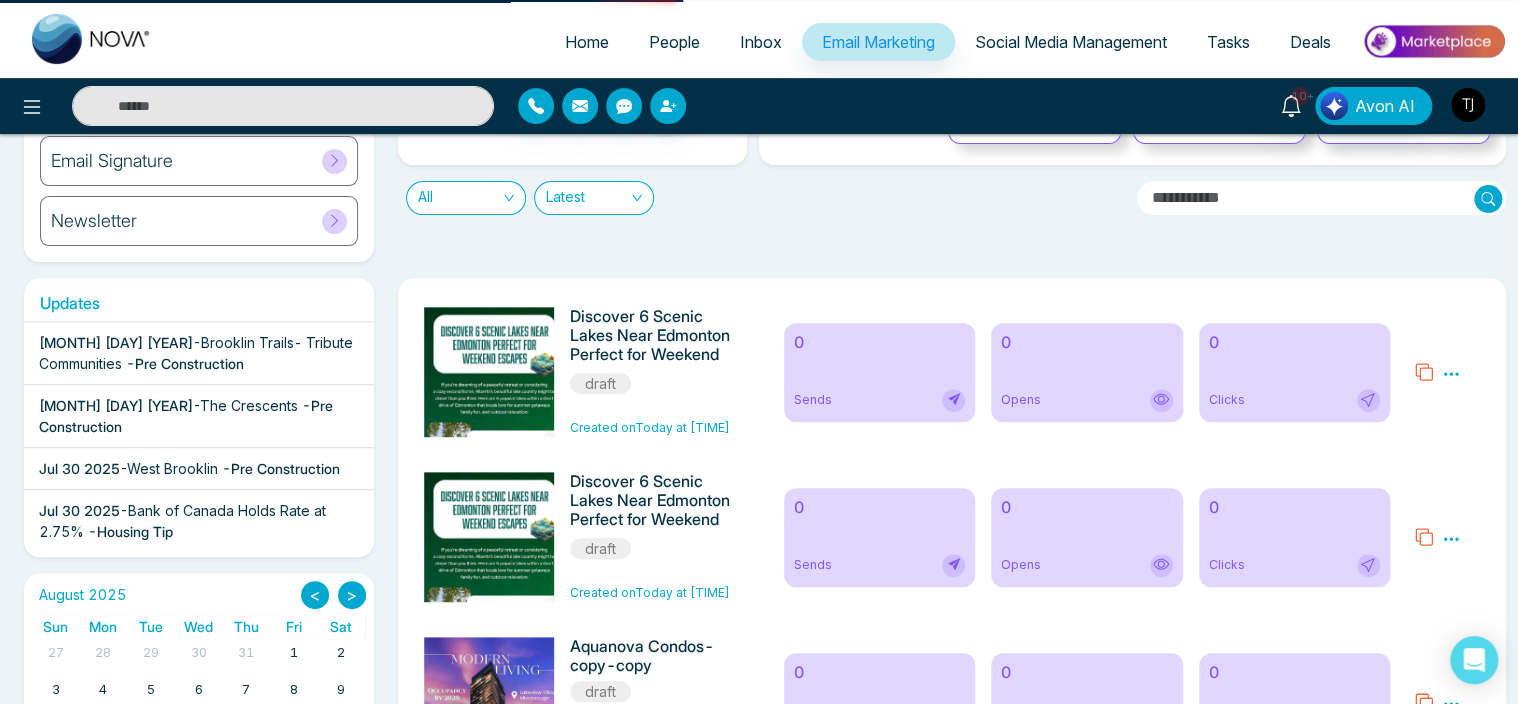 scroll, scrollTop: 0, scrollLeft: 0, axis: both 